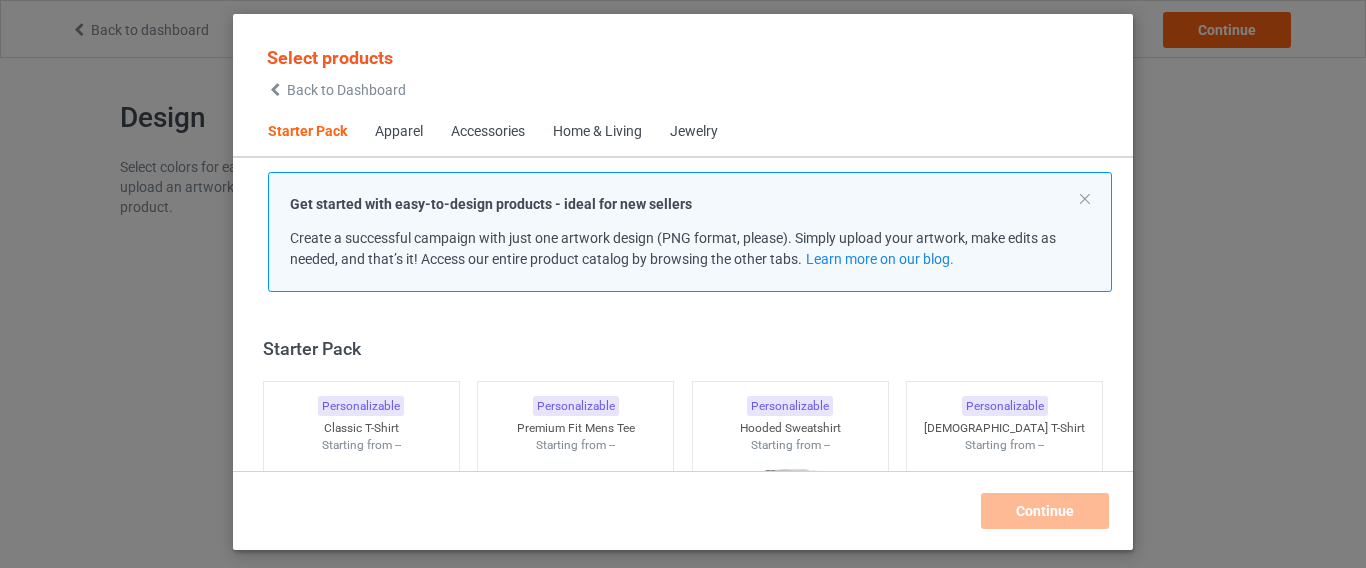 scroll, scrollTop: 0, scrollLeft: 0, axis: both 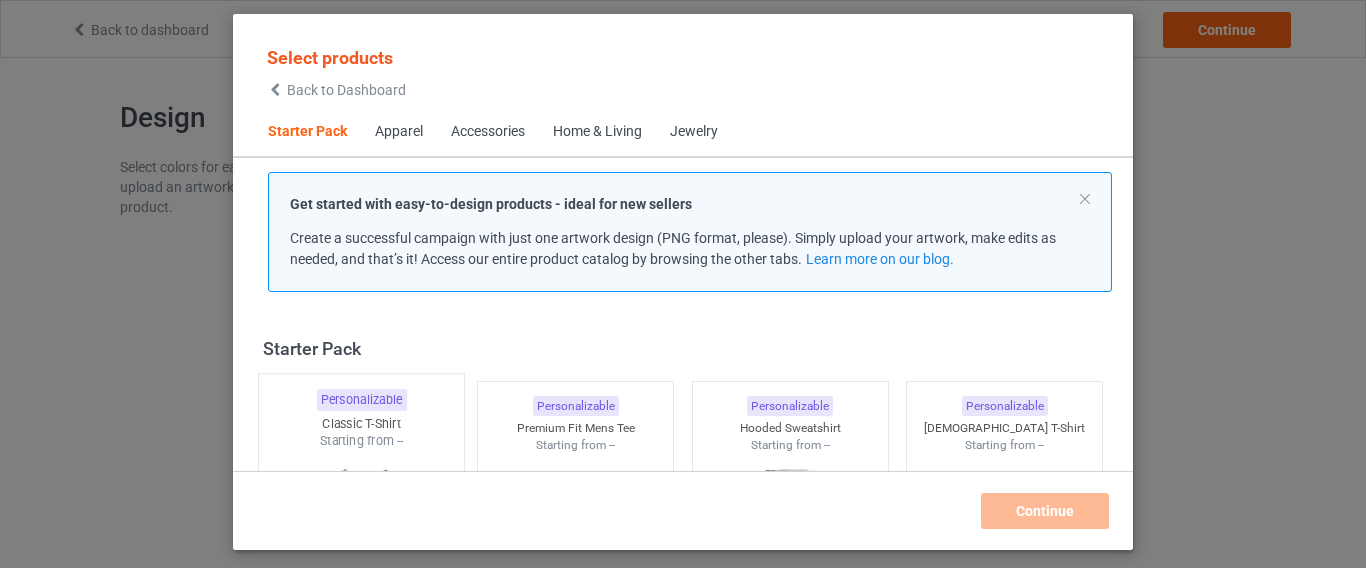 click at bounding box center [361, 567] 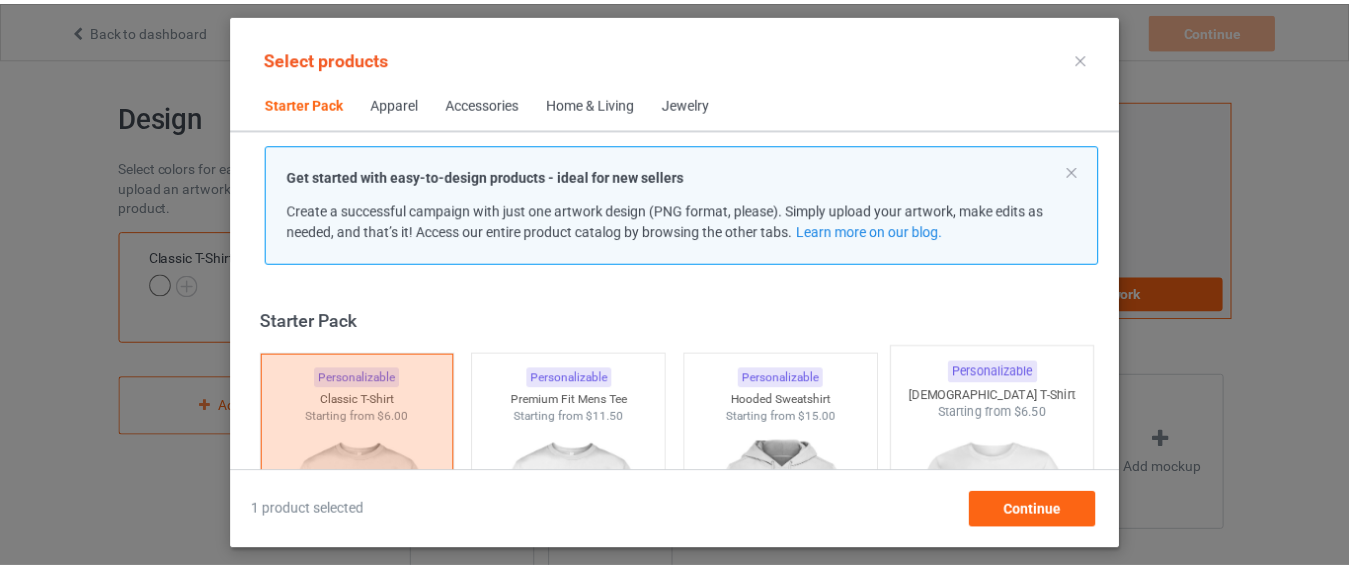 scroll, scrollTop: 26, scrollLeft: 0, axis: vertical 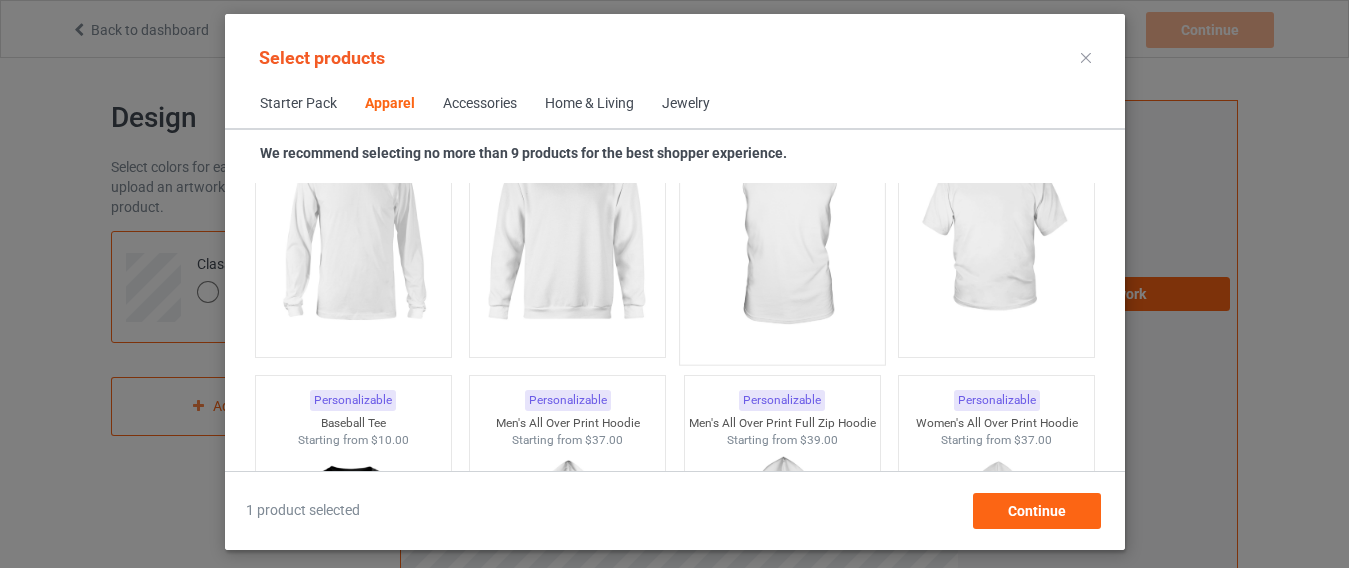 click at bounding box center (782, 236) 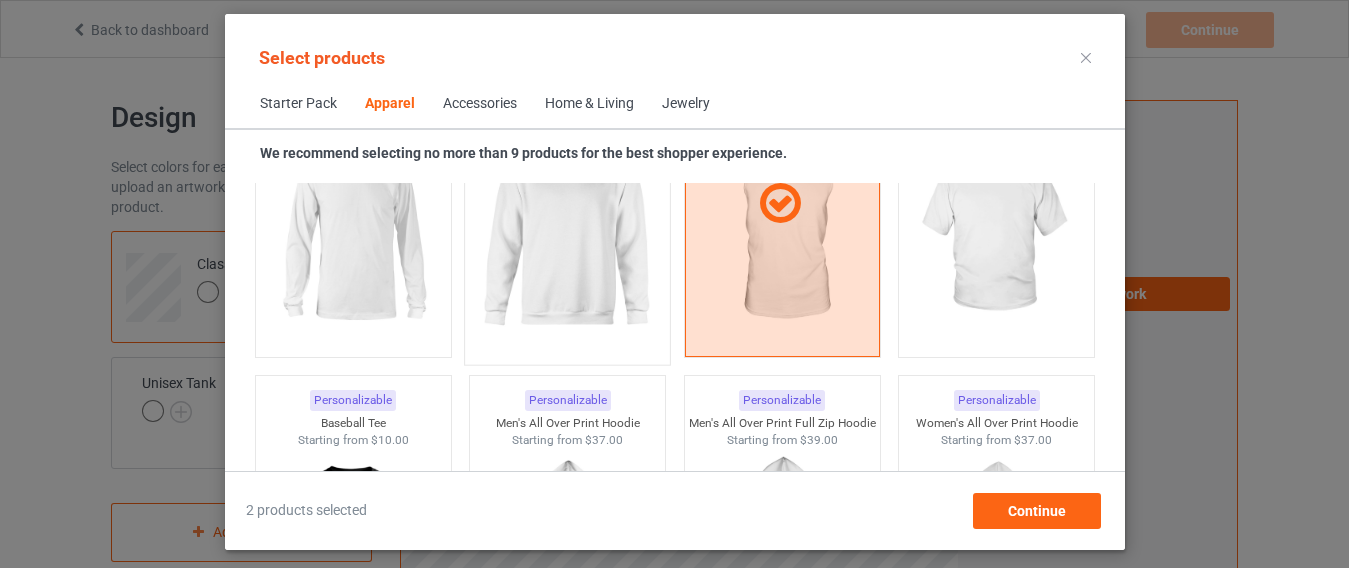 click at bounding box center (567, 236) 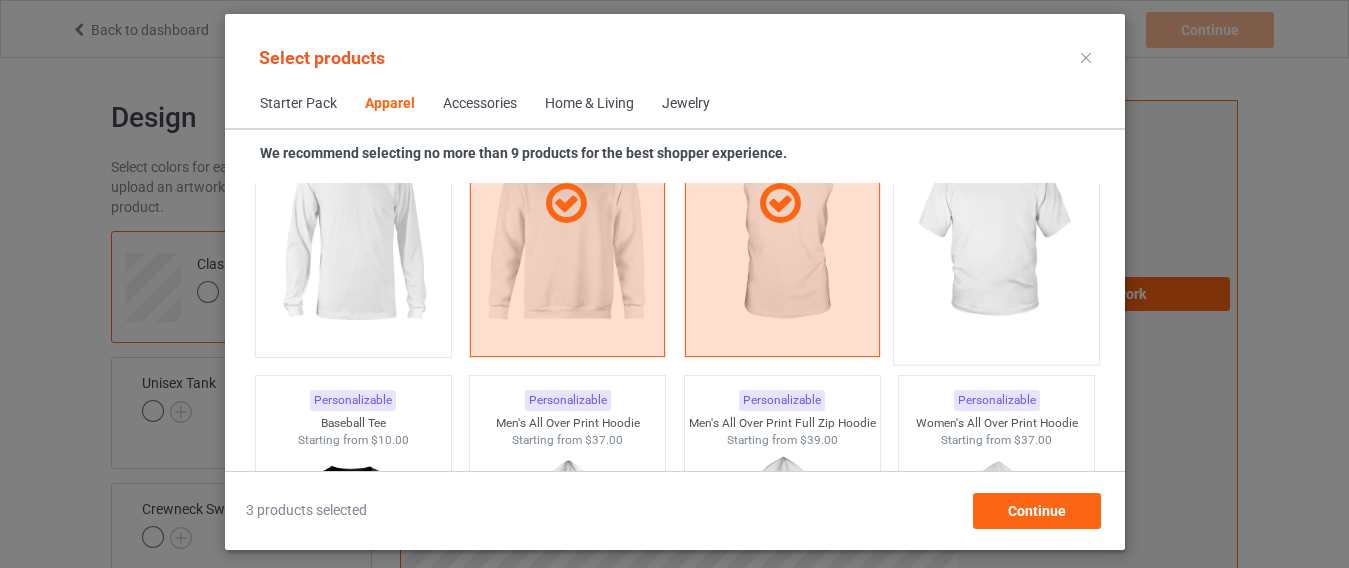 click at bounding box center [996, 236] 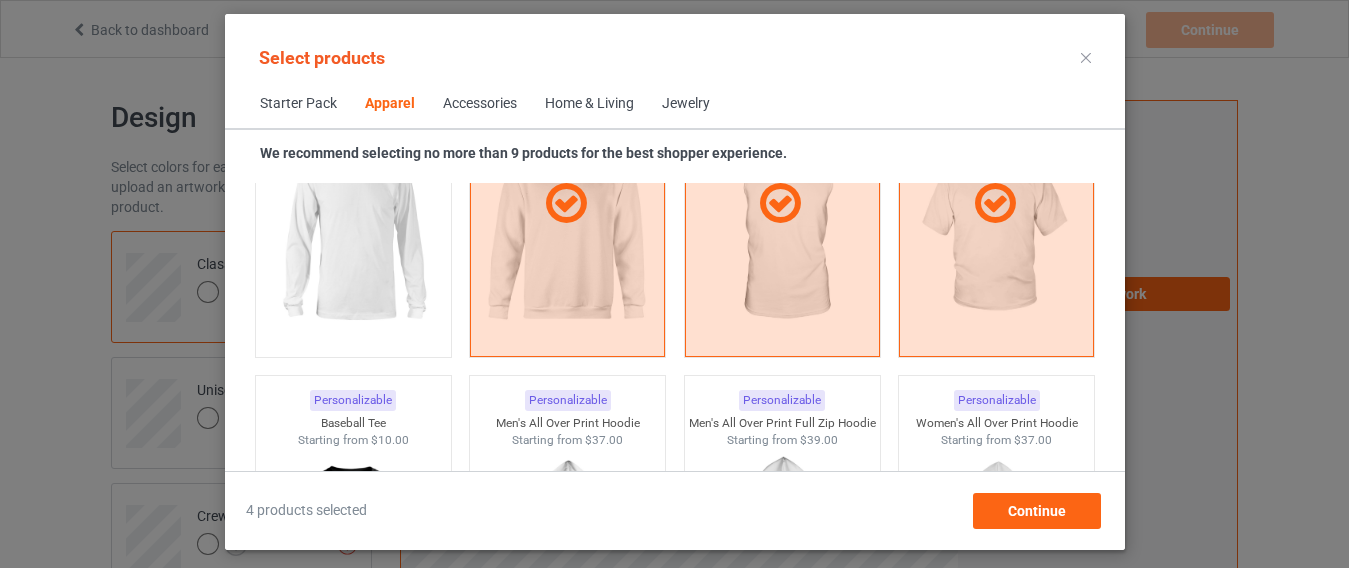scroll, scrollTop: 1825, scrollLeft: 0, axis: vertical 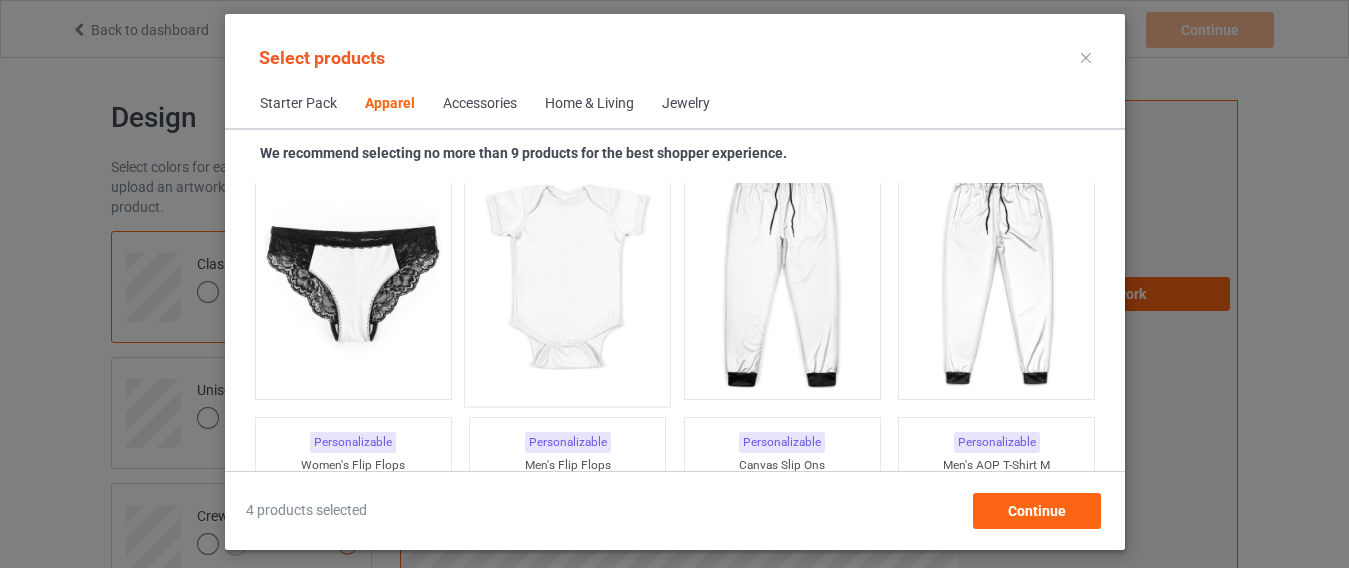 click at bounding box center [567, 278] 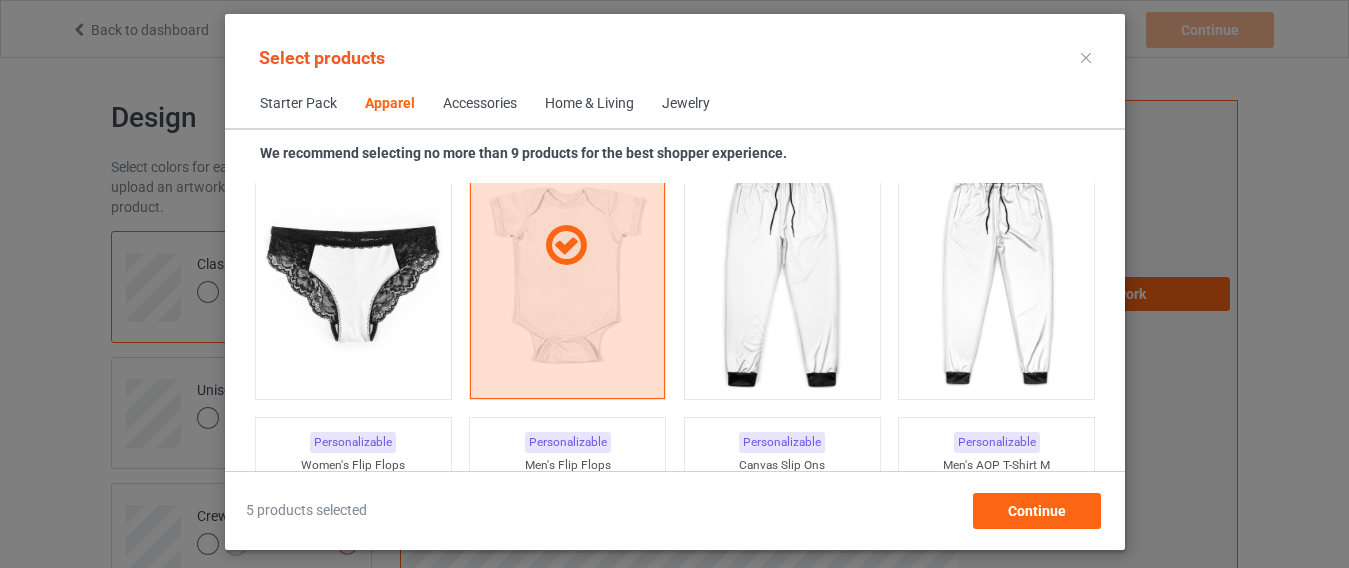 scroll, scrollTop: 3085, scrollLeft: 0, axis: vertical 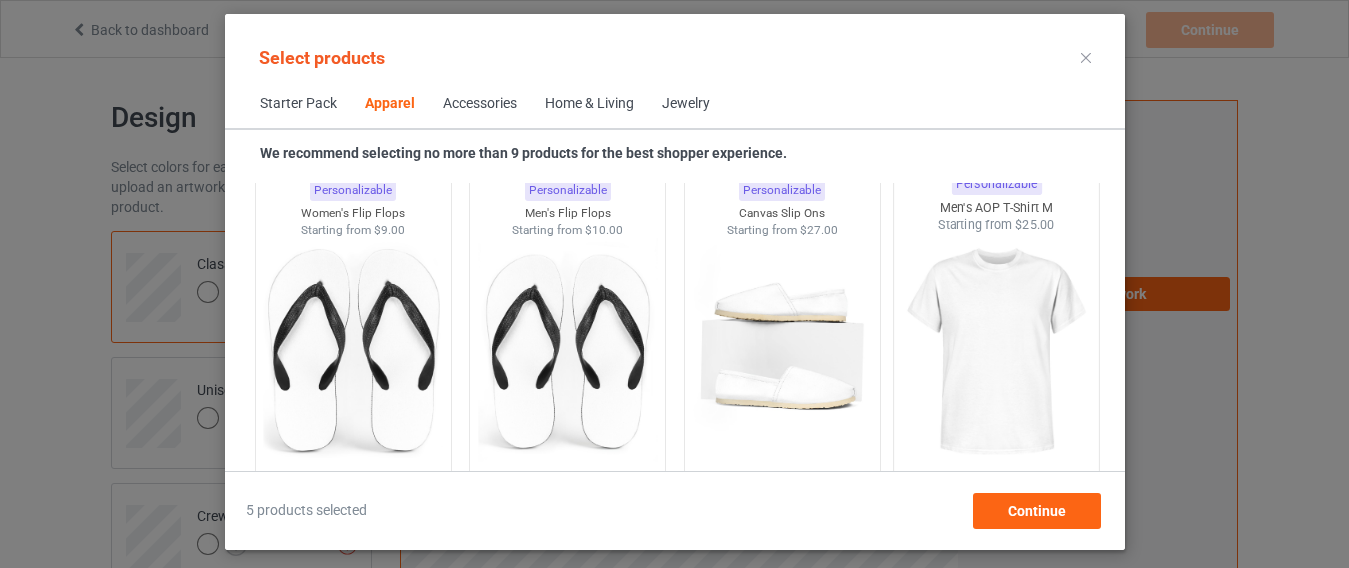 click at bounding box center [996, 351] 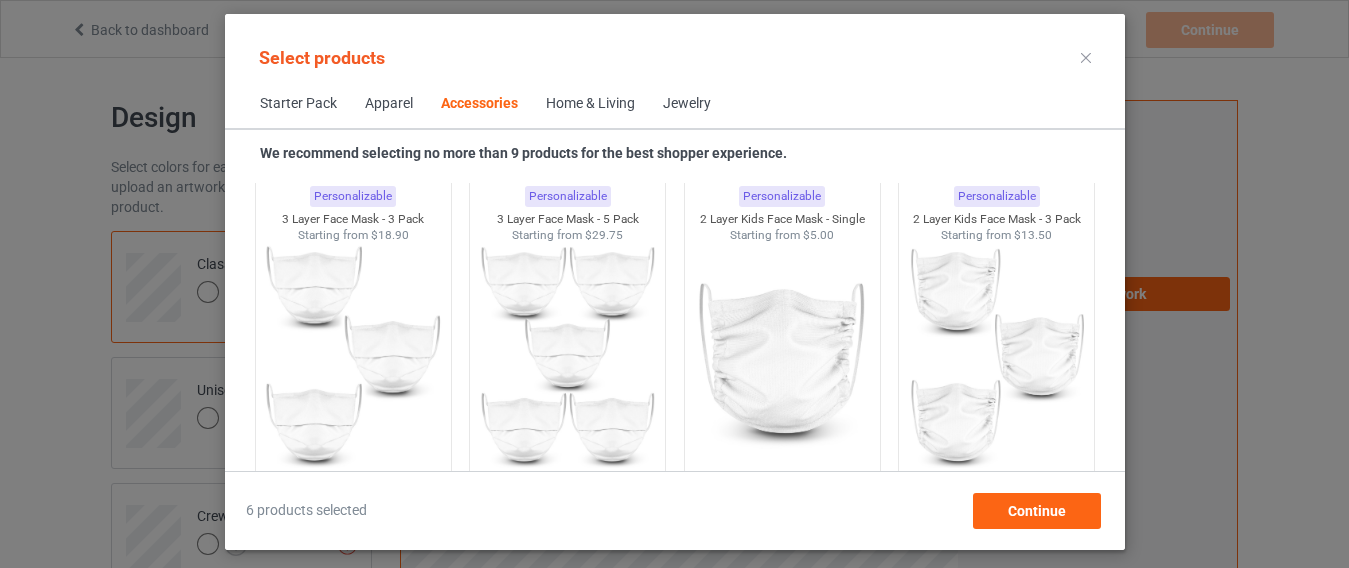 scroll, scrollTop: 5353, scrollLeft: 0, axis: vertical 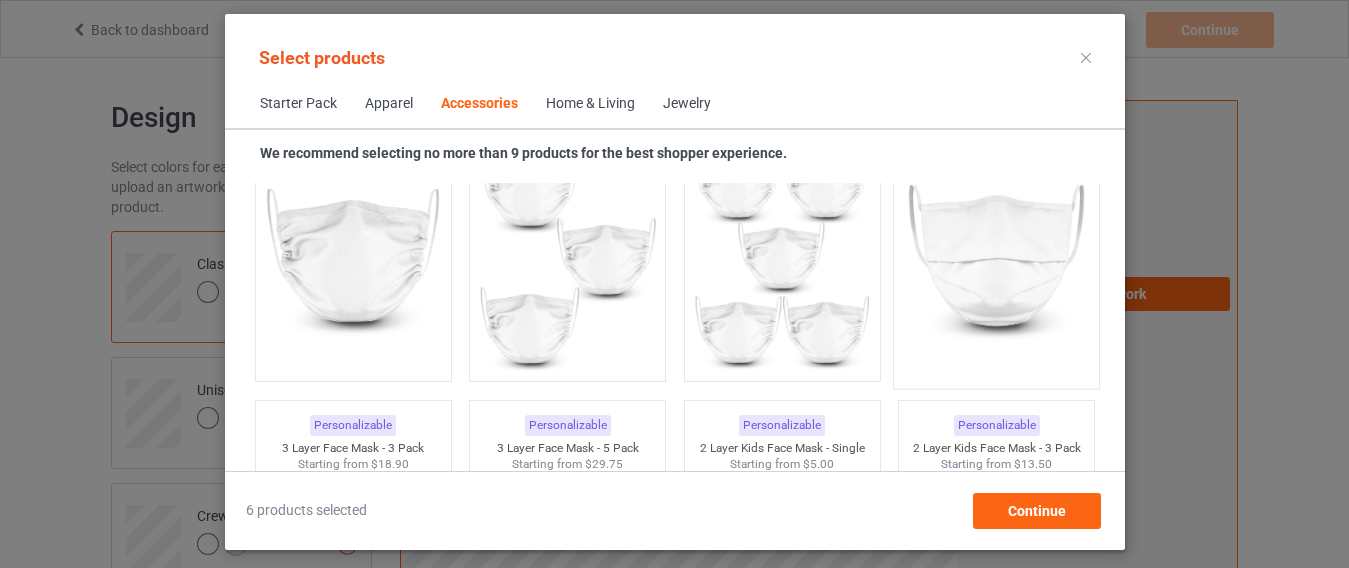 click at bounding box center (996, 260) 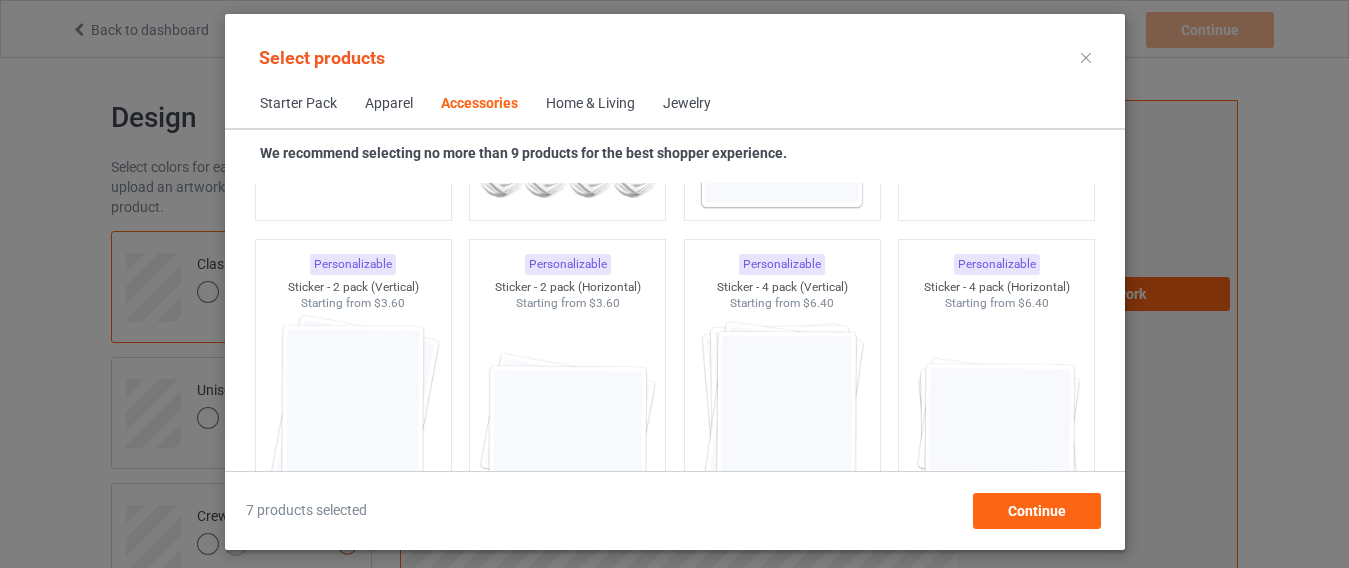 scroll, scrollTop: 6711, scrollLeft: 0, axis: vertical 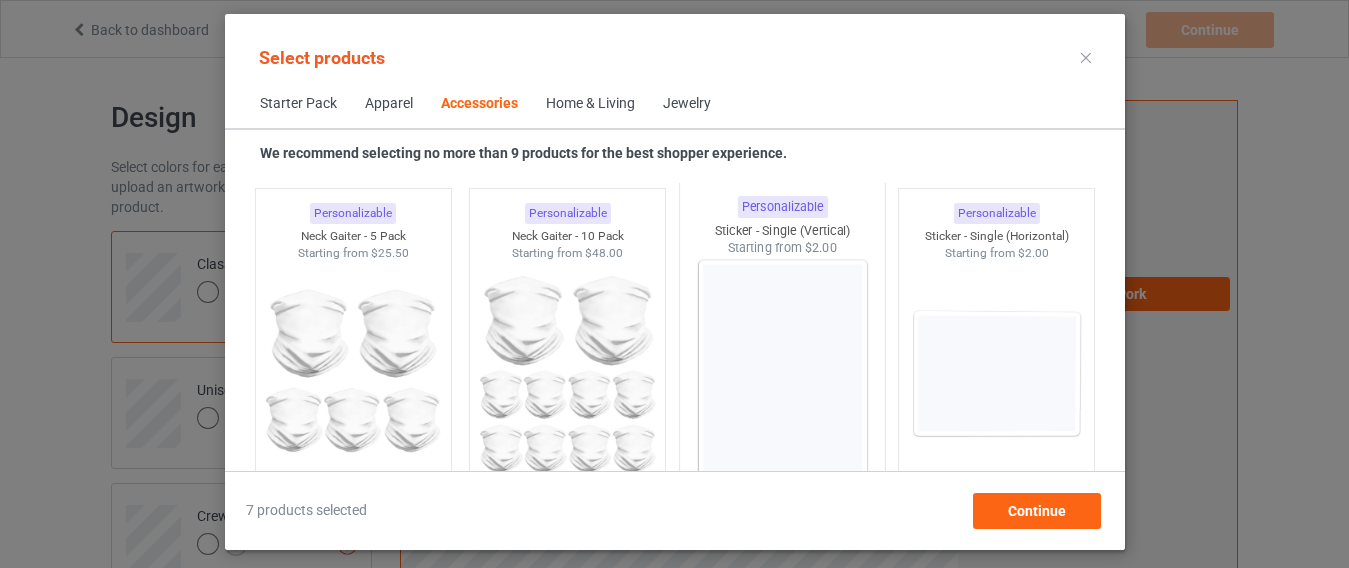 click at bounding box center [782, 374] 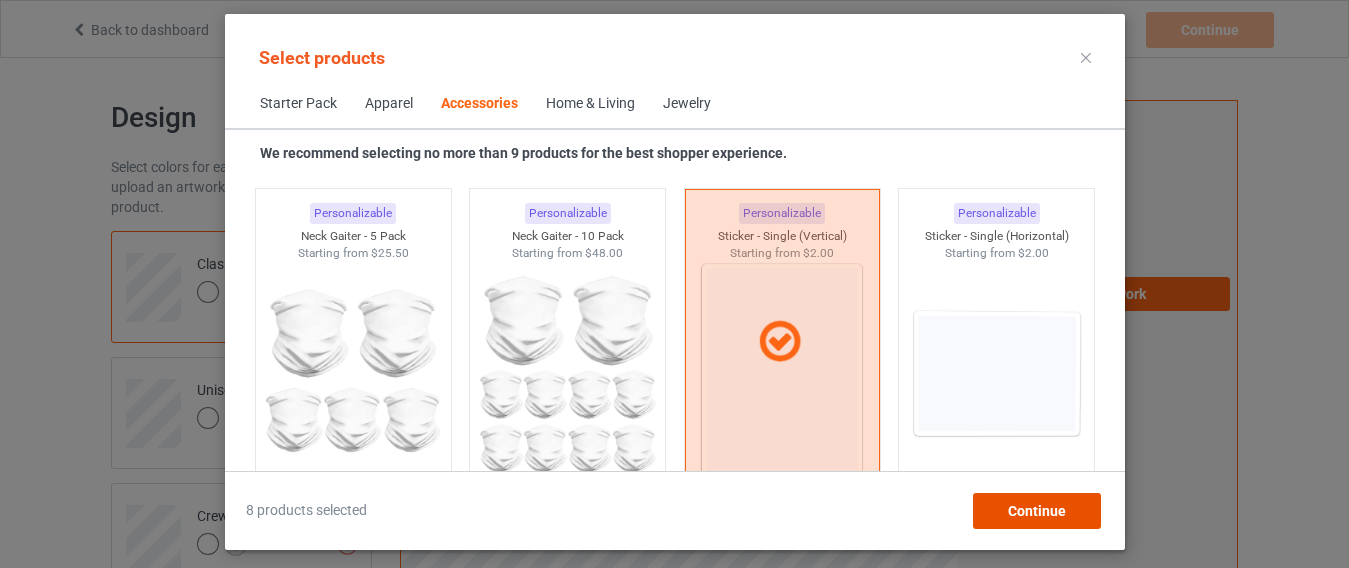 click on "Continue" at bounding box center (1036, 511) 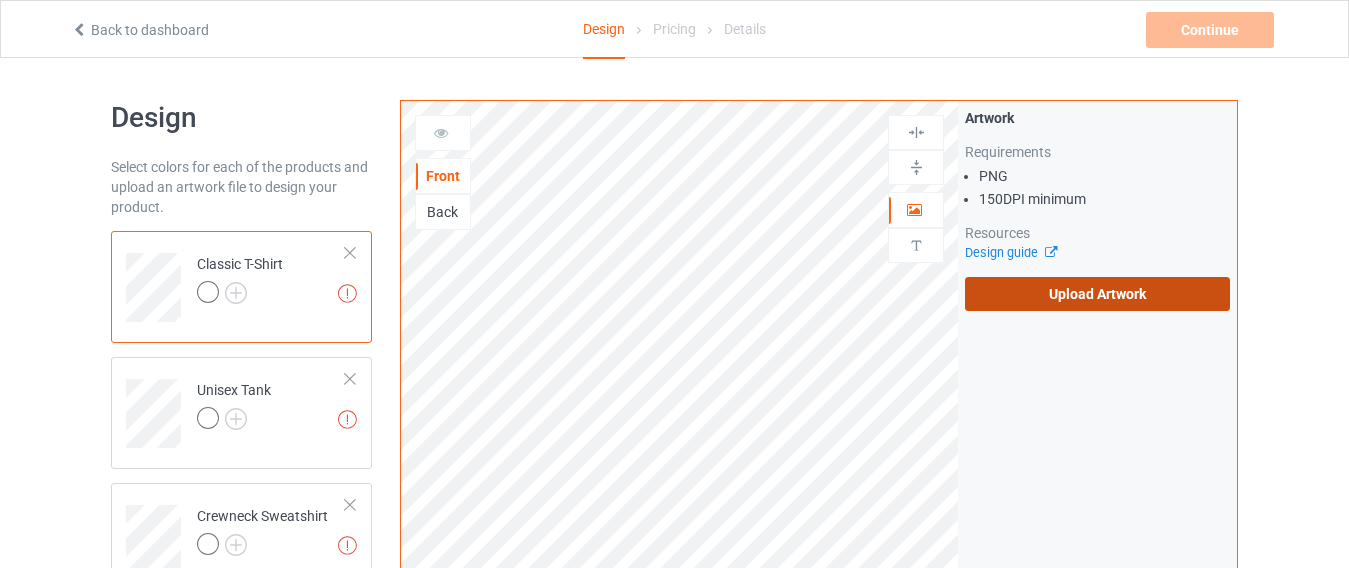 click on "Upload Artwork" at bounding box center (1097, 294) 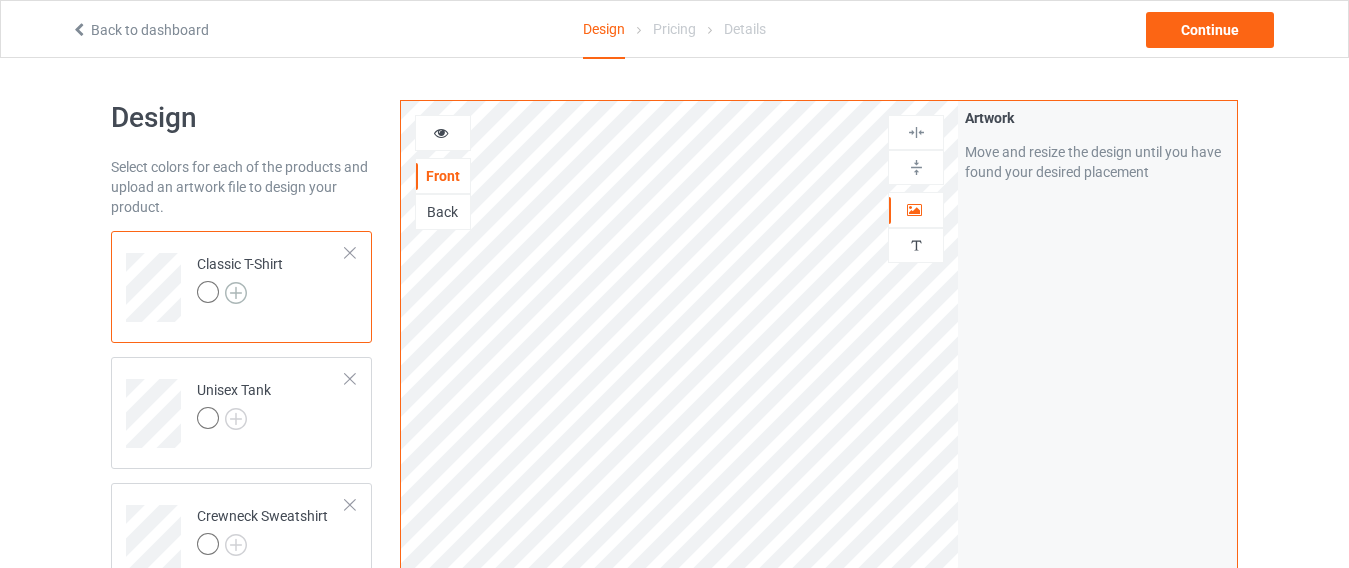 click at bounding box center [236, 293] 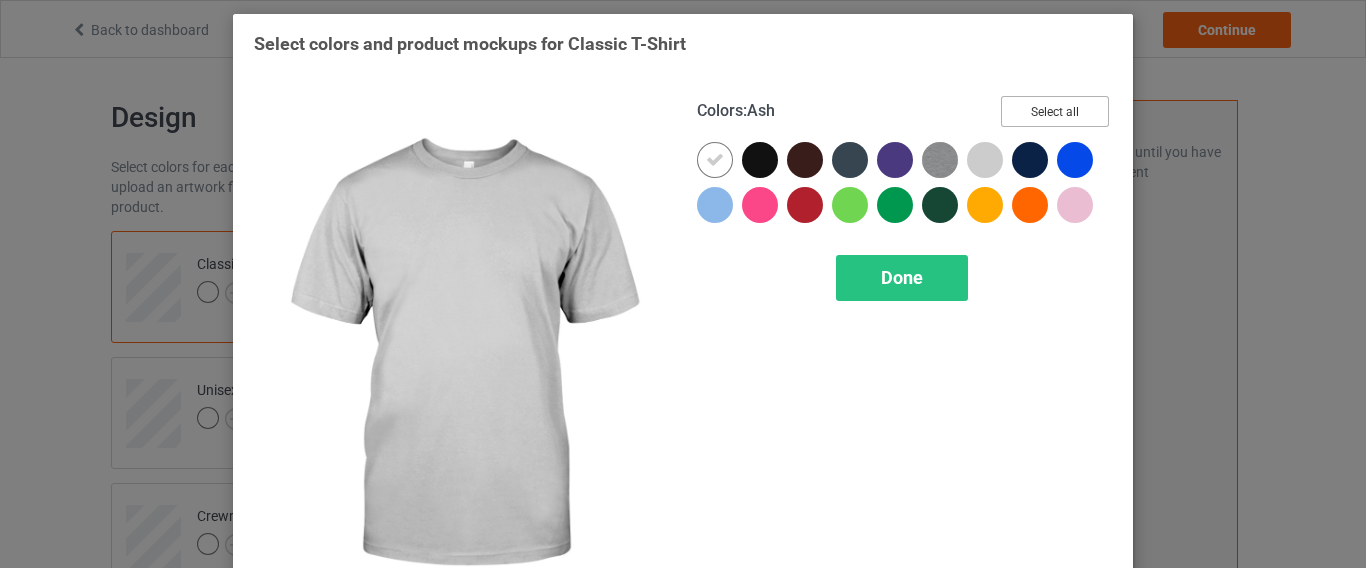 drag, startPoint x: 1019, startPoint y: 107, endPoint x: 989, endPoint y: 104, distance: 30.149628 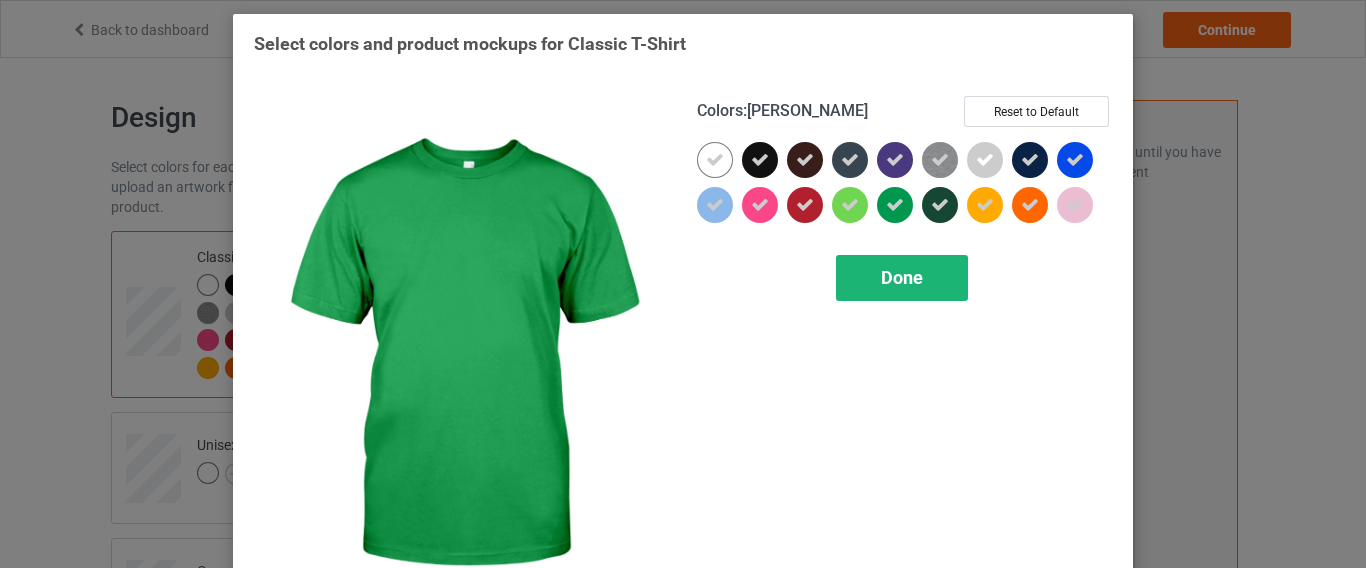 click on "Done" at bounding box center (902, 278) 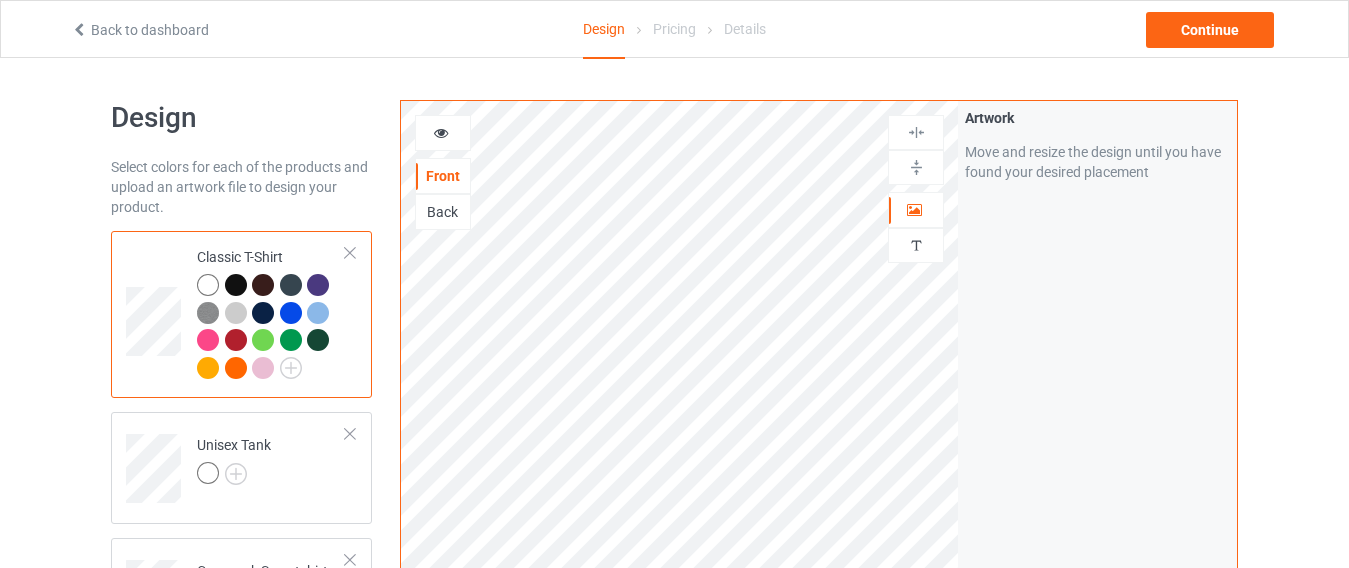 click at bounding box center (236, 285) 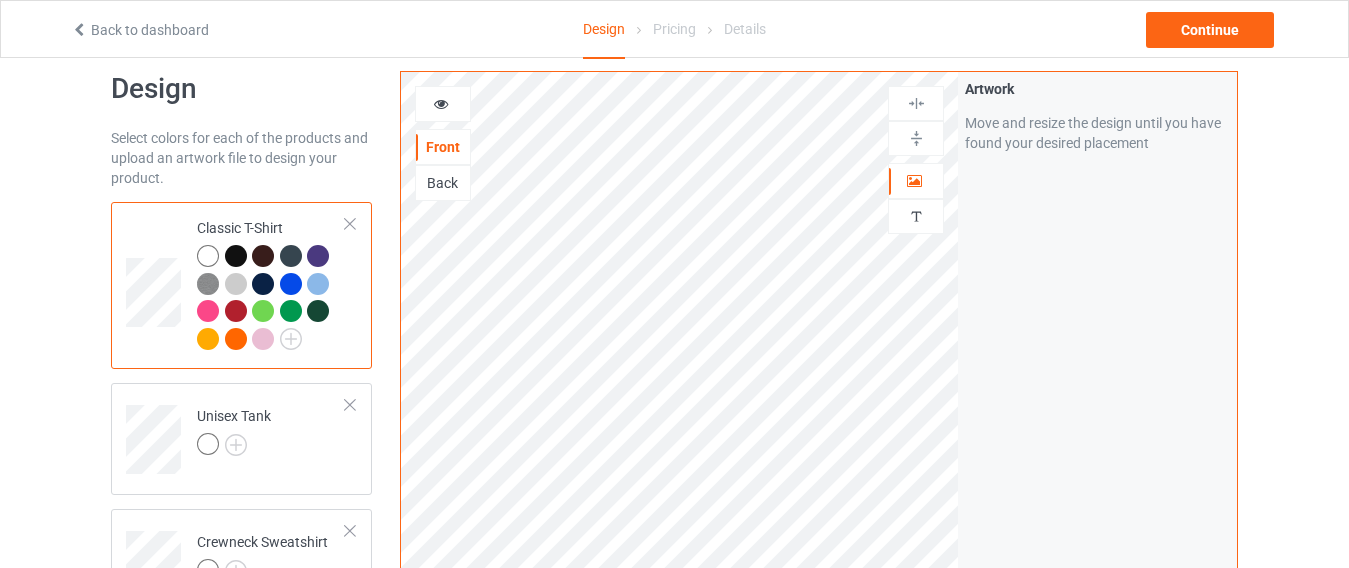 scroll, scrollTop: 32, scrollLeft: 0, axis: vertical 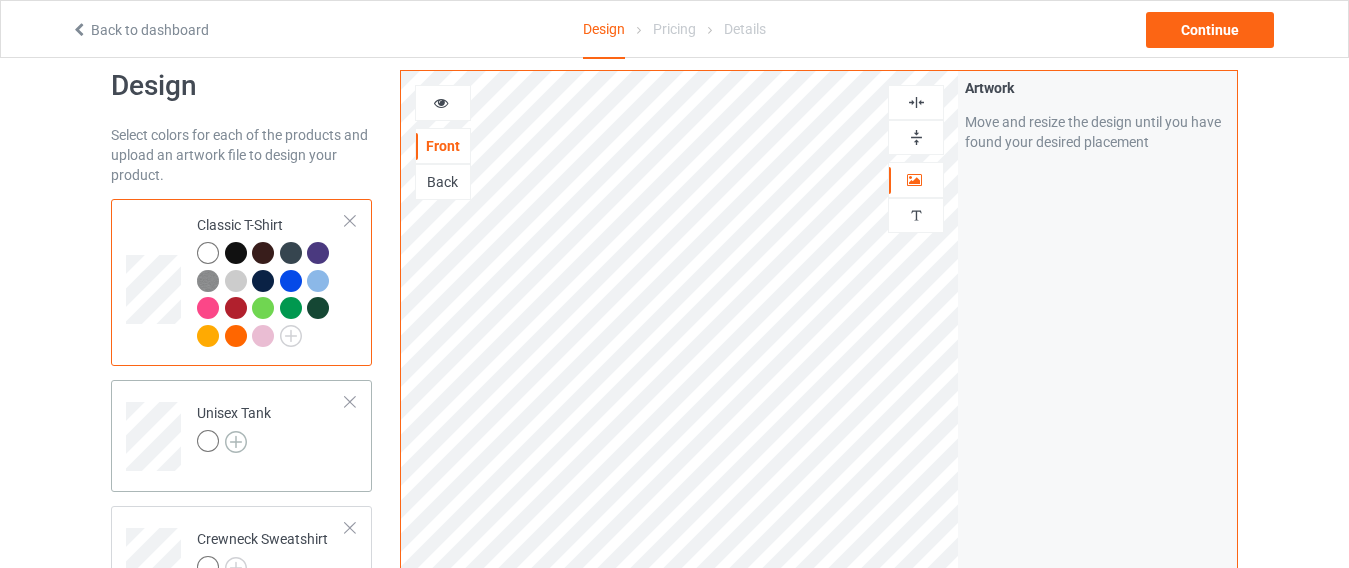 click at bounding box center [236, 442] 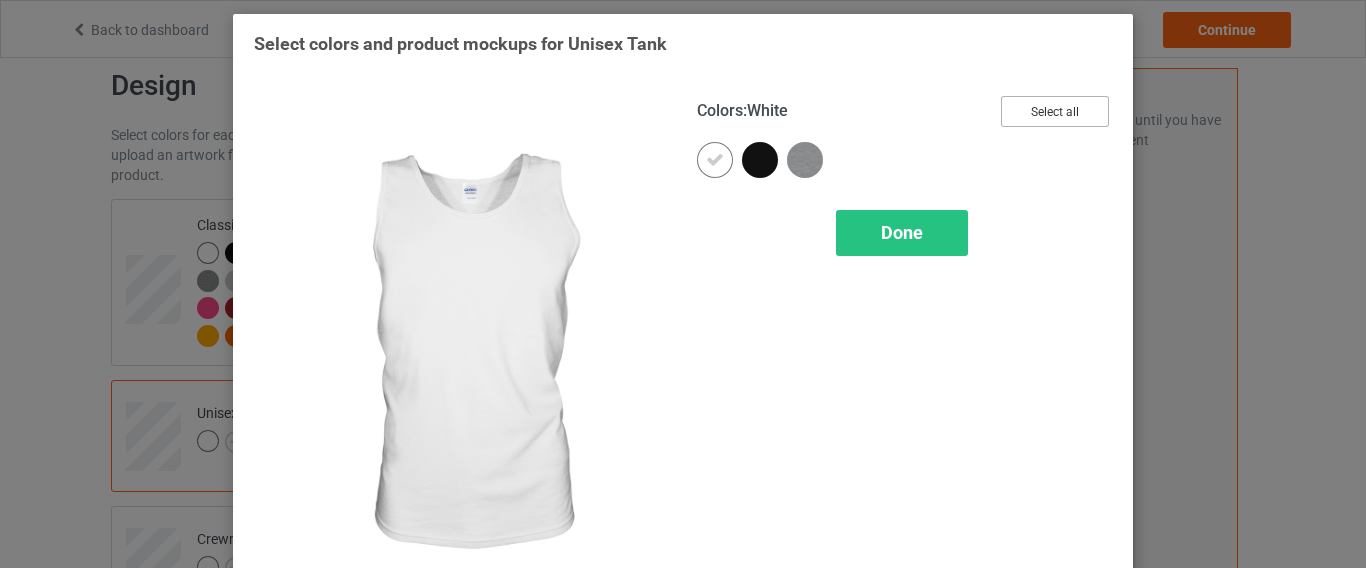 click on "Select all" at bounding box center [1055, 111] 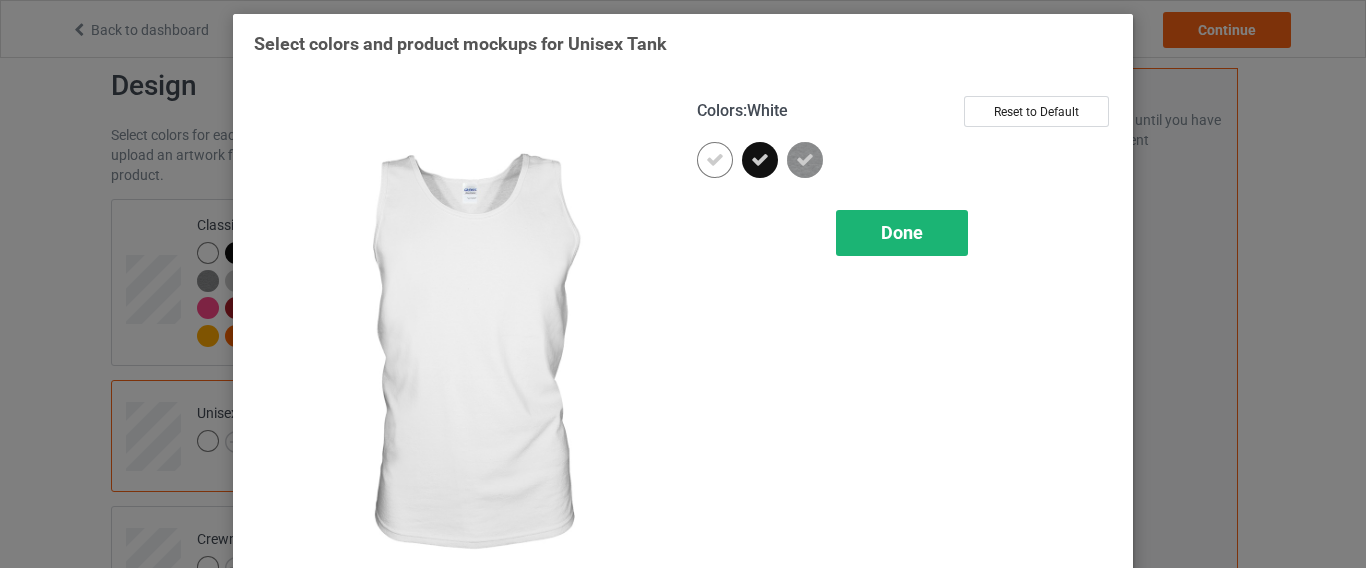 click on "Done" at bounding box center [902, 233] 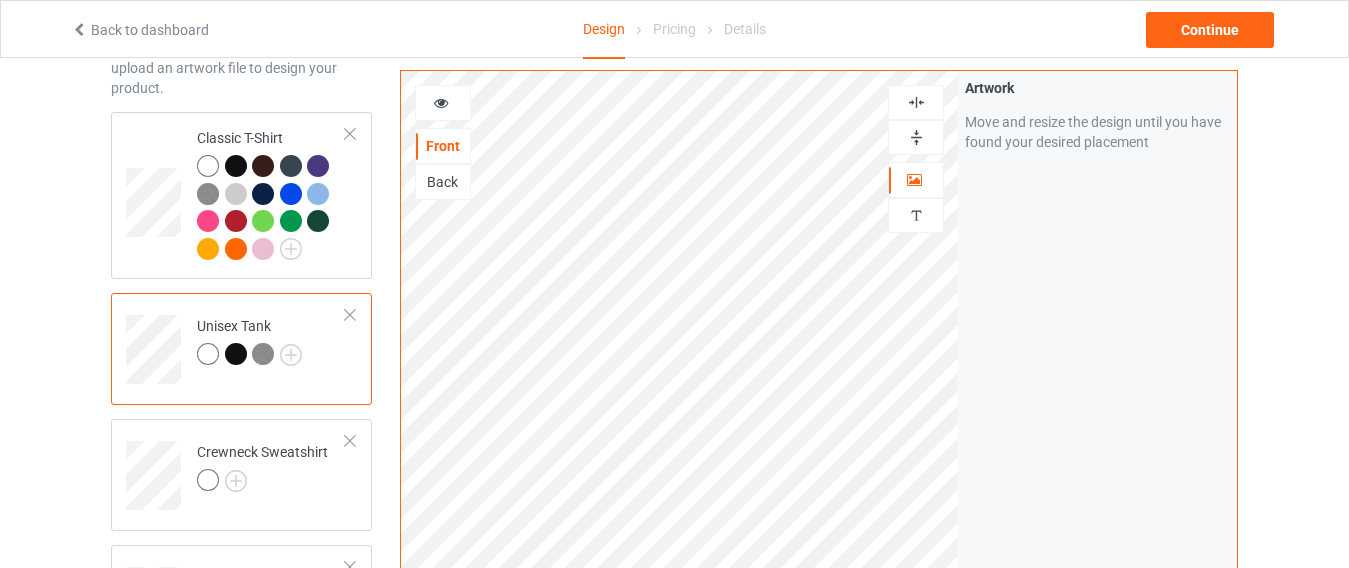 scroll, scrollTop: 257, scrollLeft: 0, axis: vertical 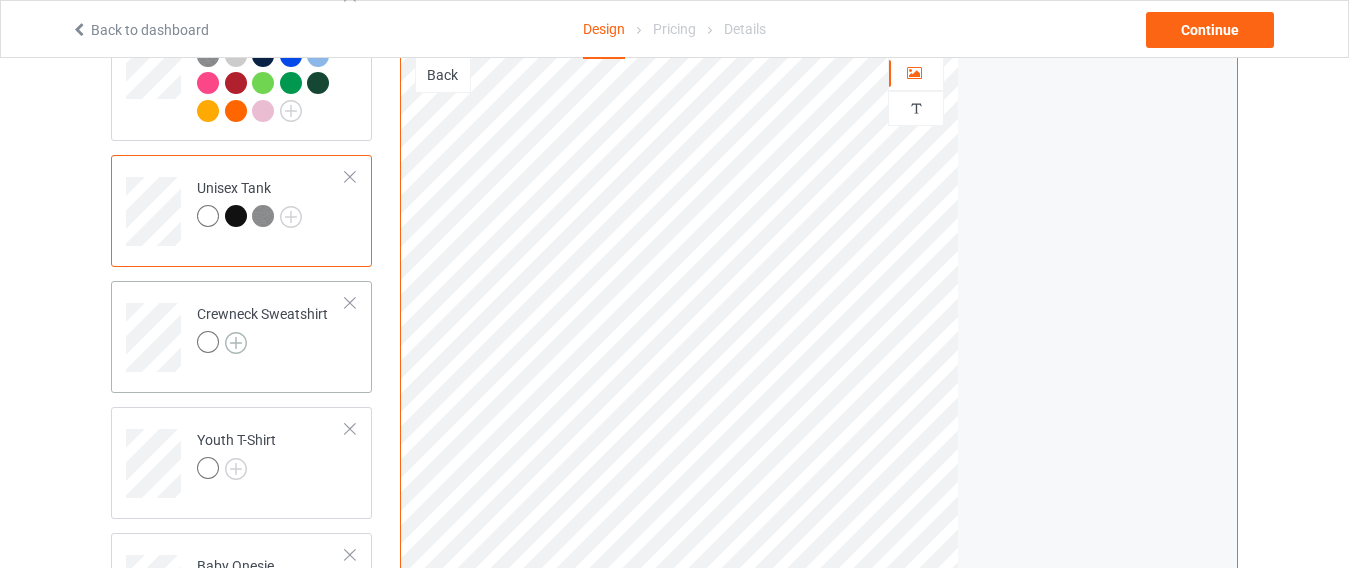 click at bounding box center [236, 343] 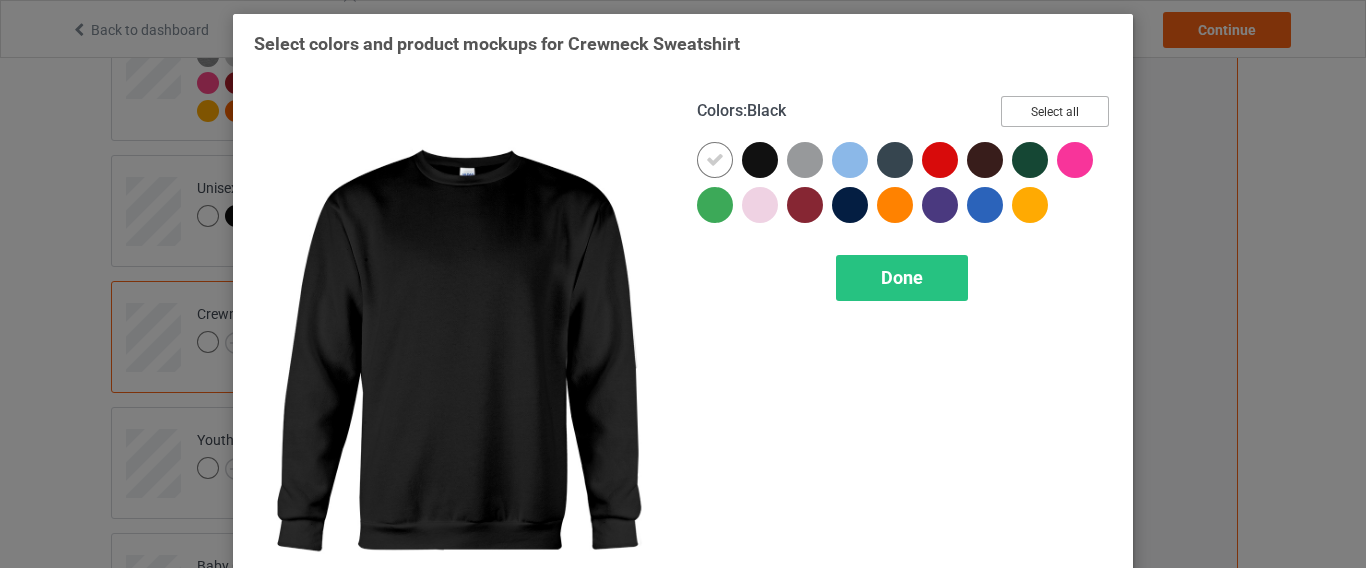 click on "Select all" at bounding box center (1055, 111) 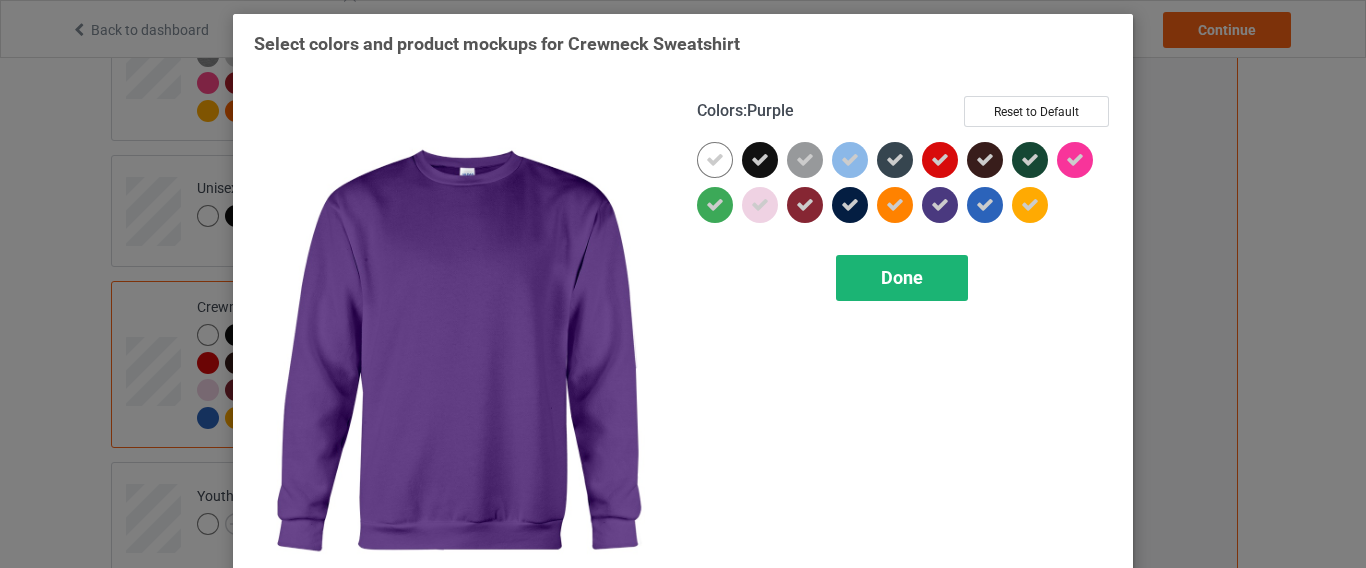 click on "Done" at bounding box center [902, 277] 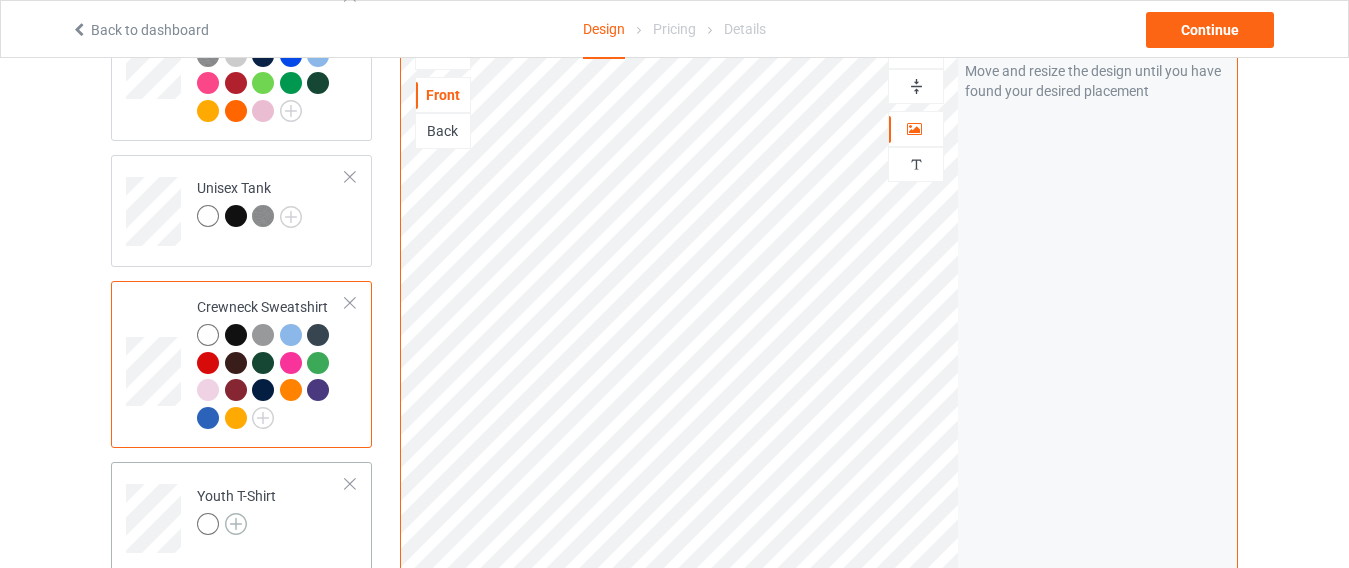 click at bounding box center [236, 524] 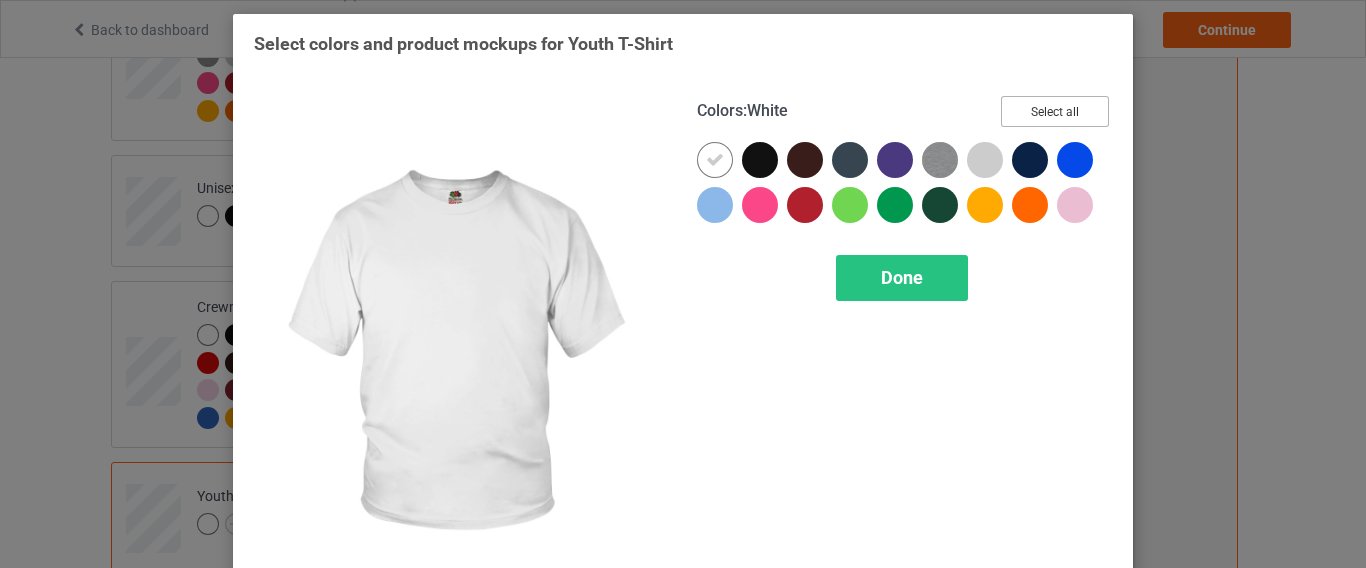 click on "Select all" at bounding box center [1055, 111] 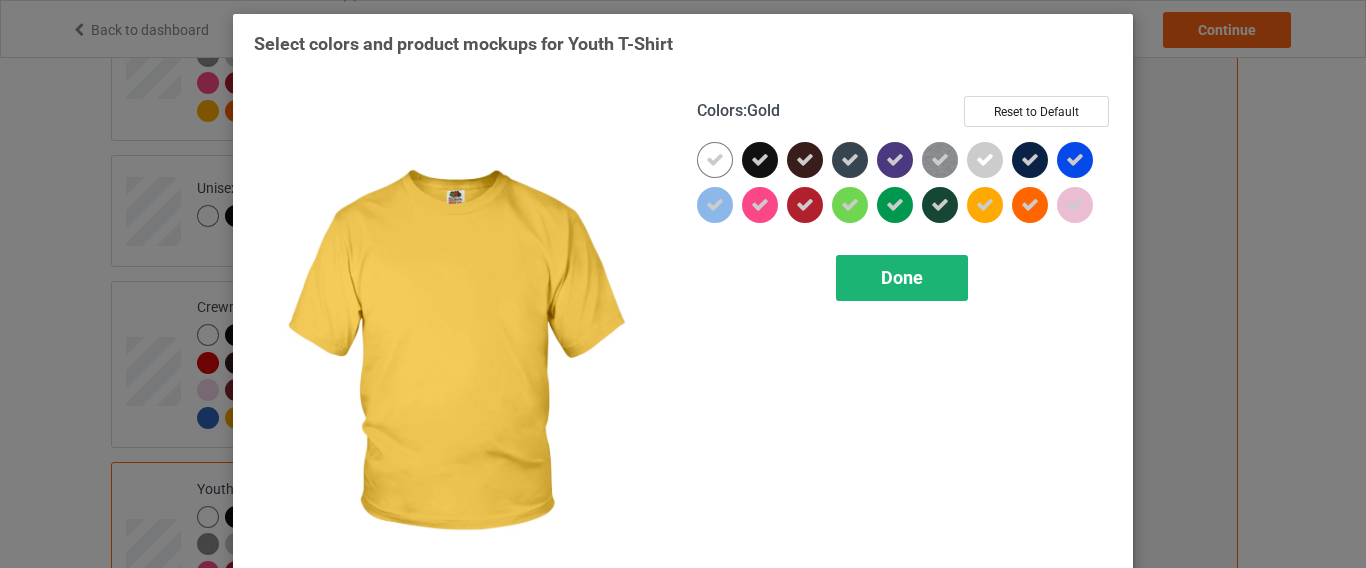 click on "Done" at bounding box center [902, 278] 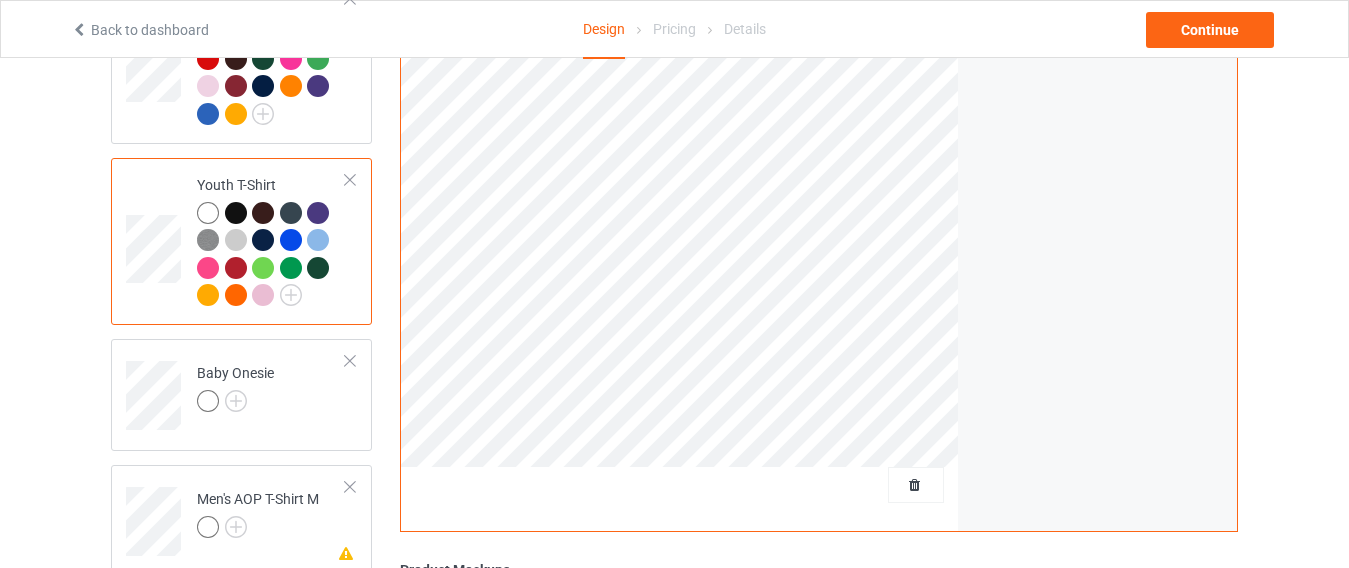 scroll, scrollTop: 630, scrollLeft: 0, axis: vertical 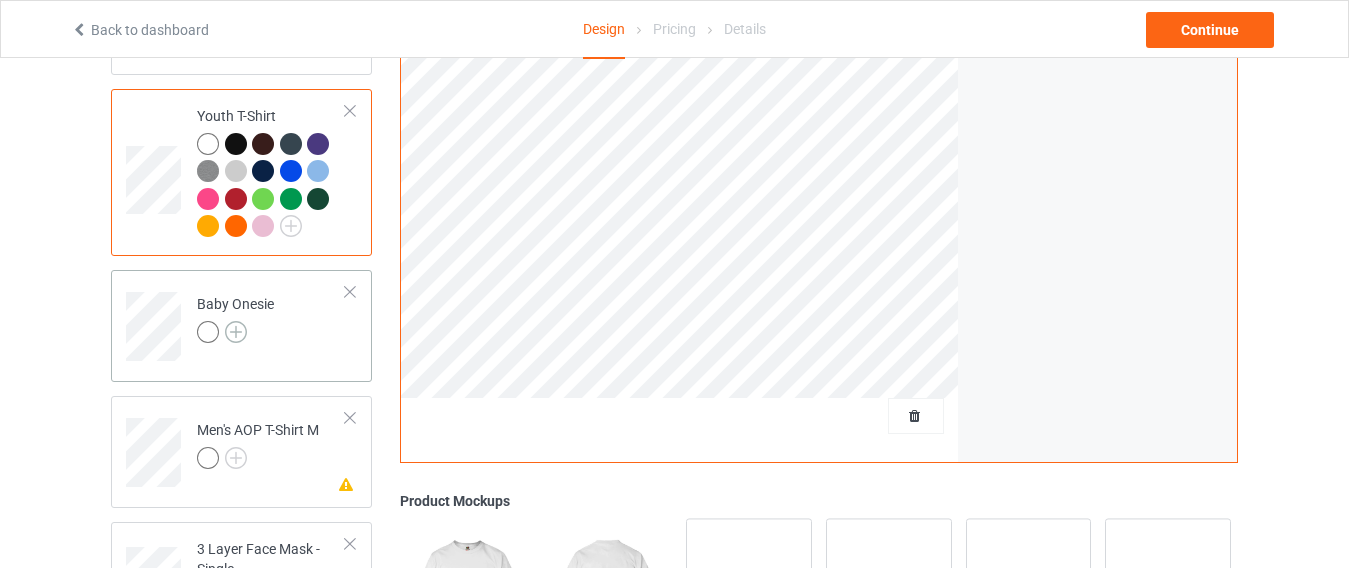 click at bounding box center [236, 332] 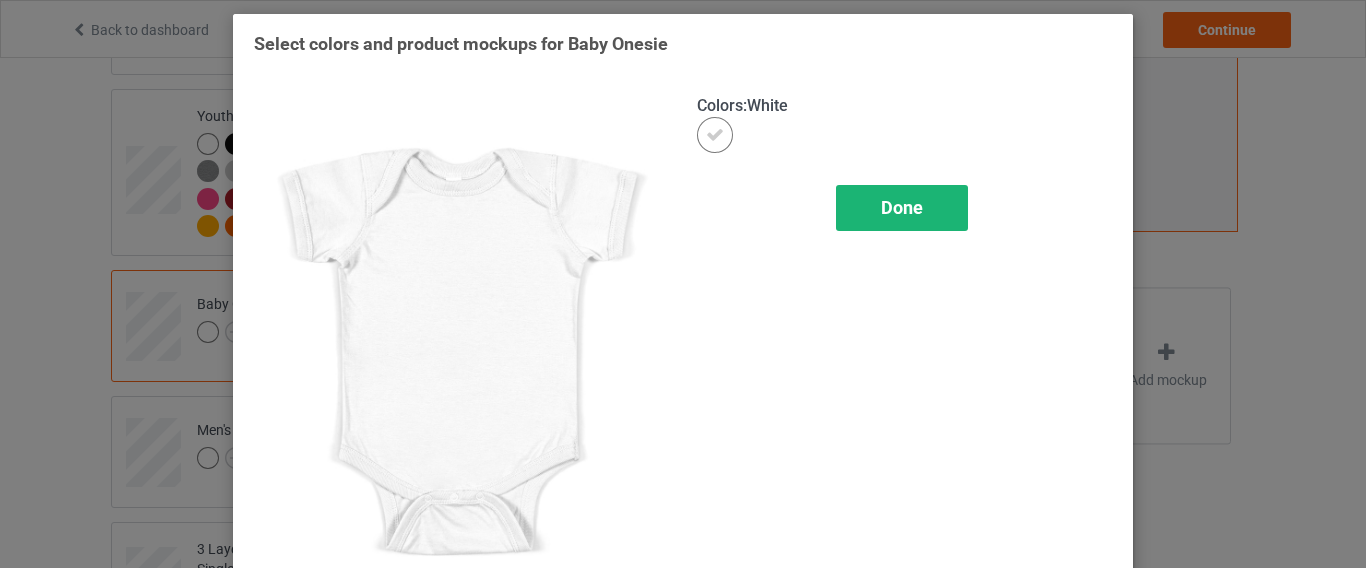 click on "Done" at bounding box center [902, 208] 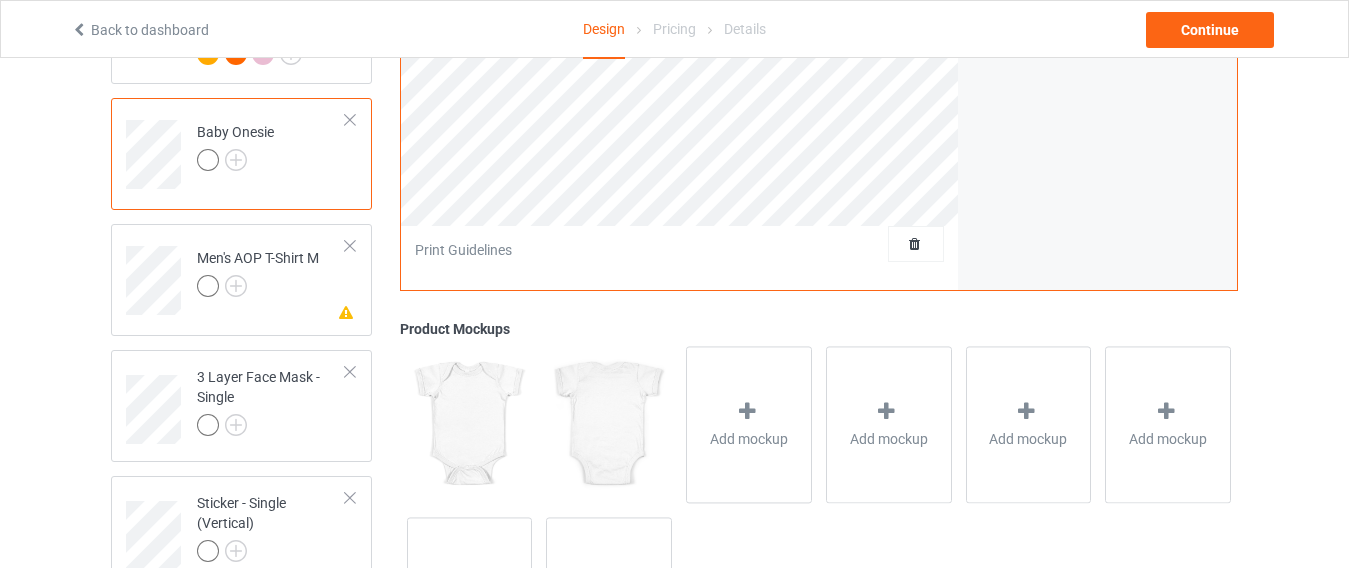 scroll, scrollTop: 822, scrollLeft: 0, axis: vertical 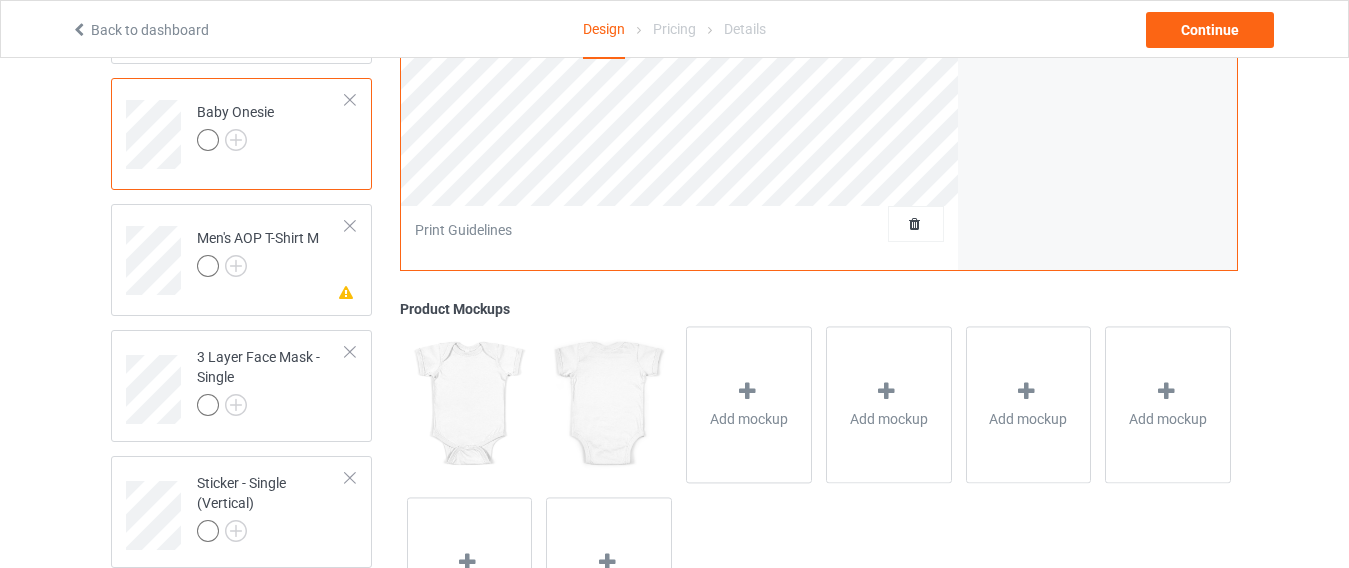 click at bounding box center [350, 100] 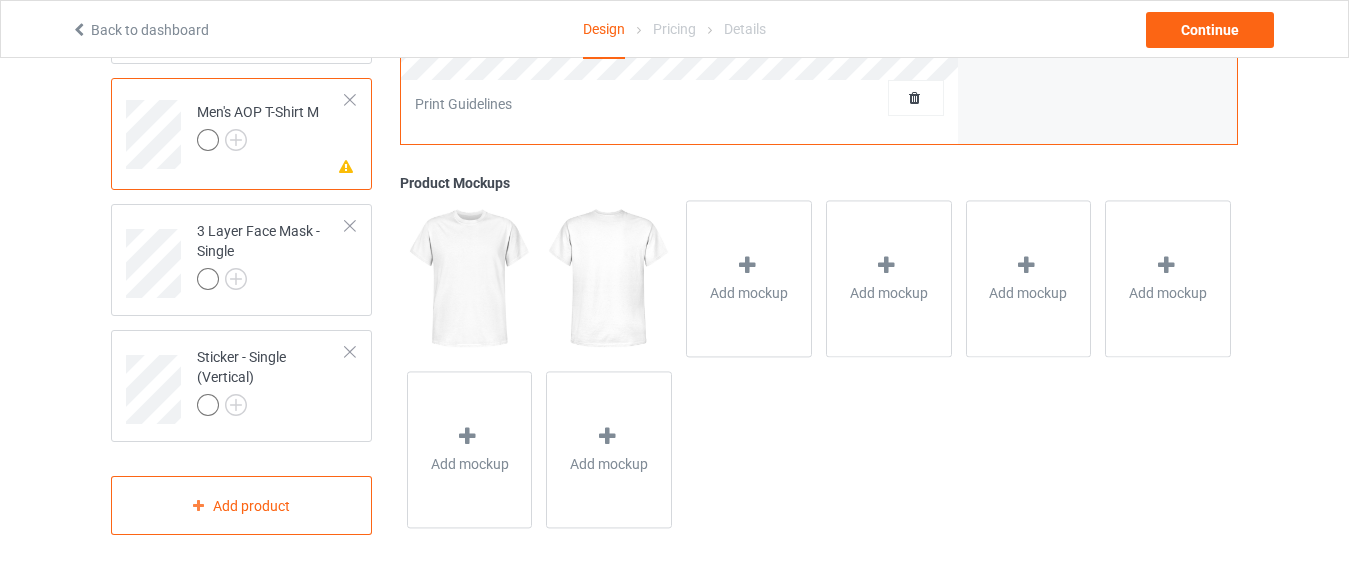click at bounding box center (350, 100) 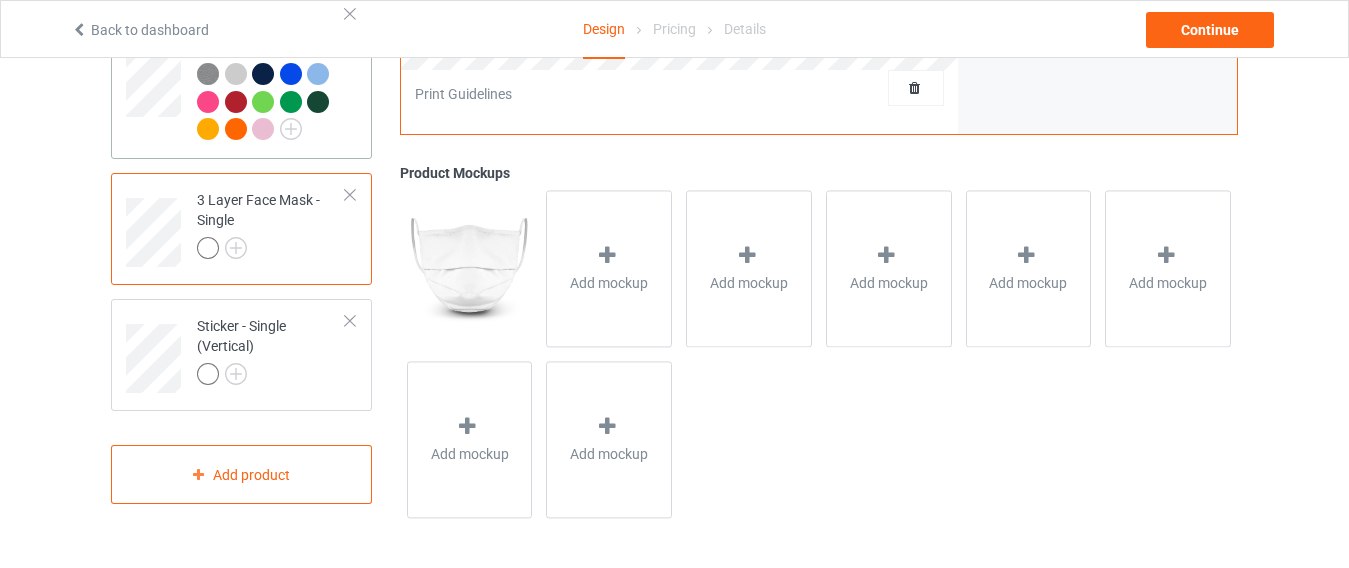 scroll, scrollTop: 726, scrollLeft: 0, axis: vertical 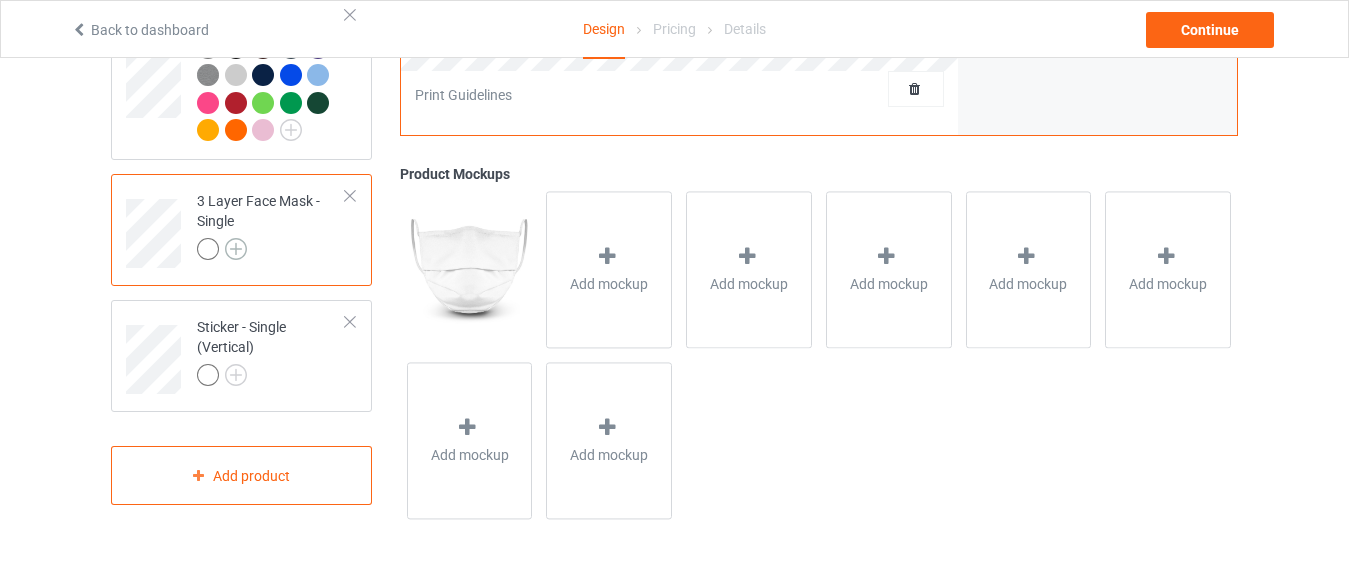 click at bounding box center [236, 249] 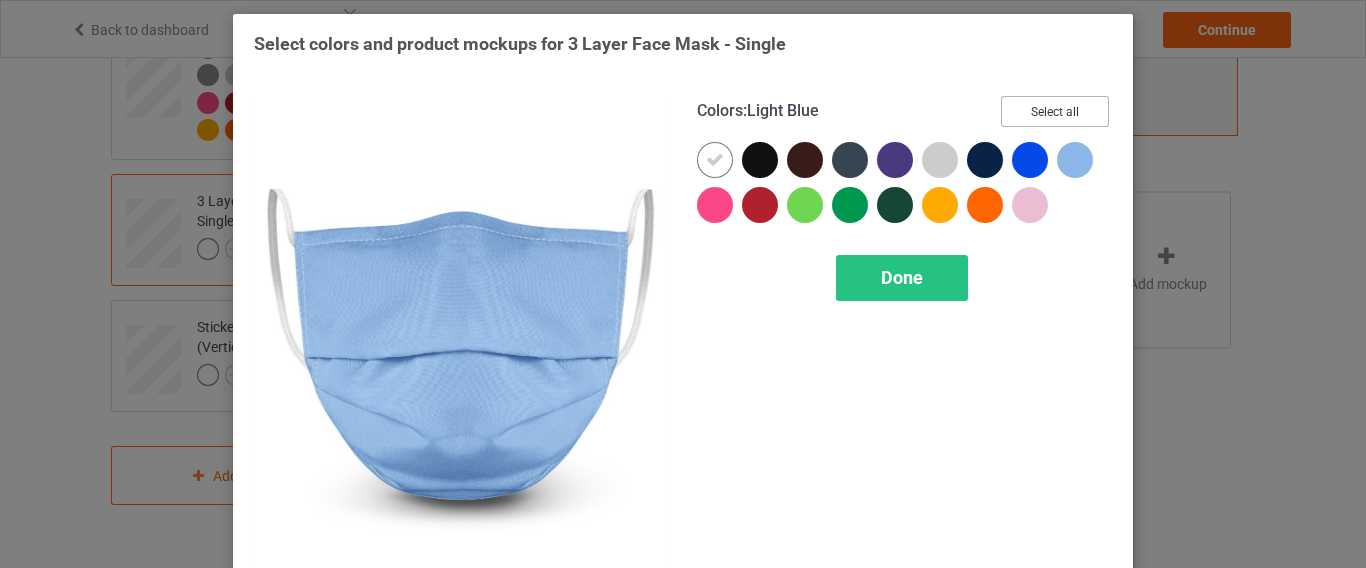 click on "Select all" at bounding box center [1055, 111] 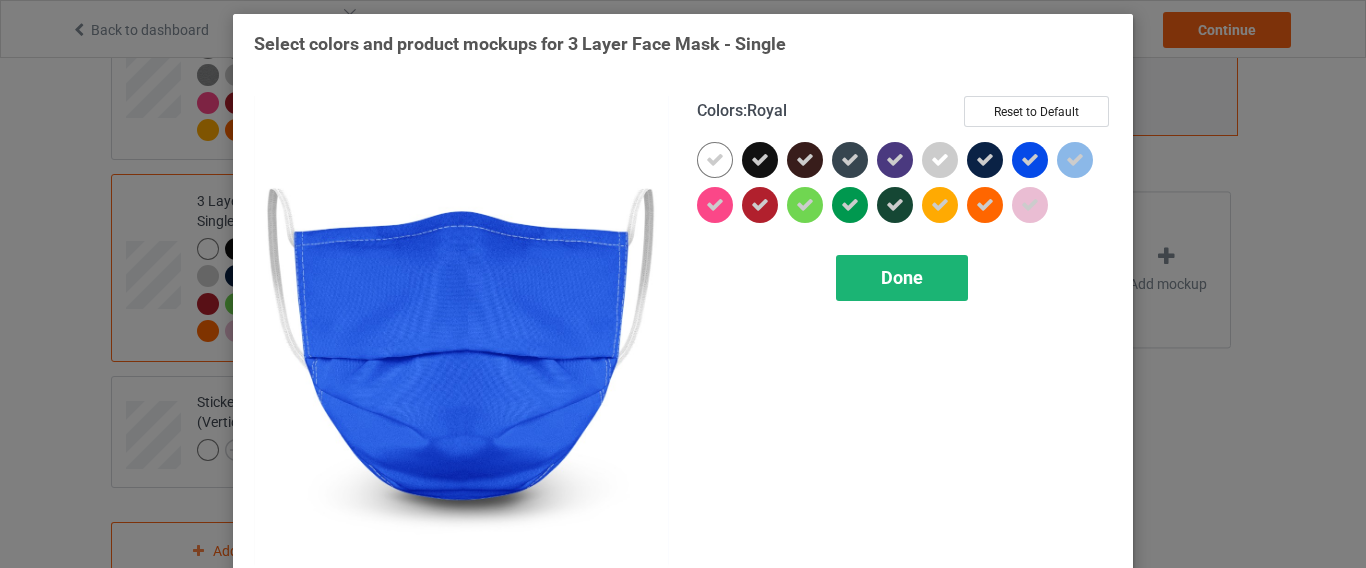 click on "Done" at bounding box center (902, 277) 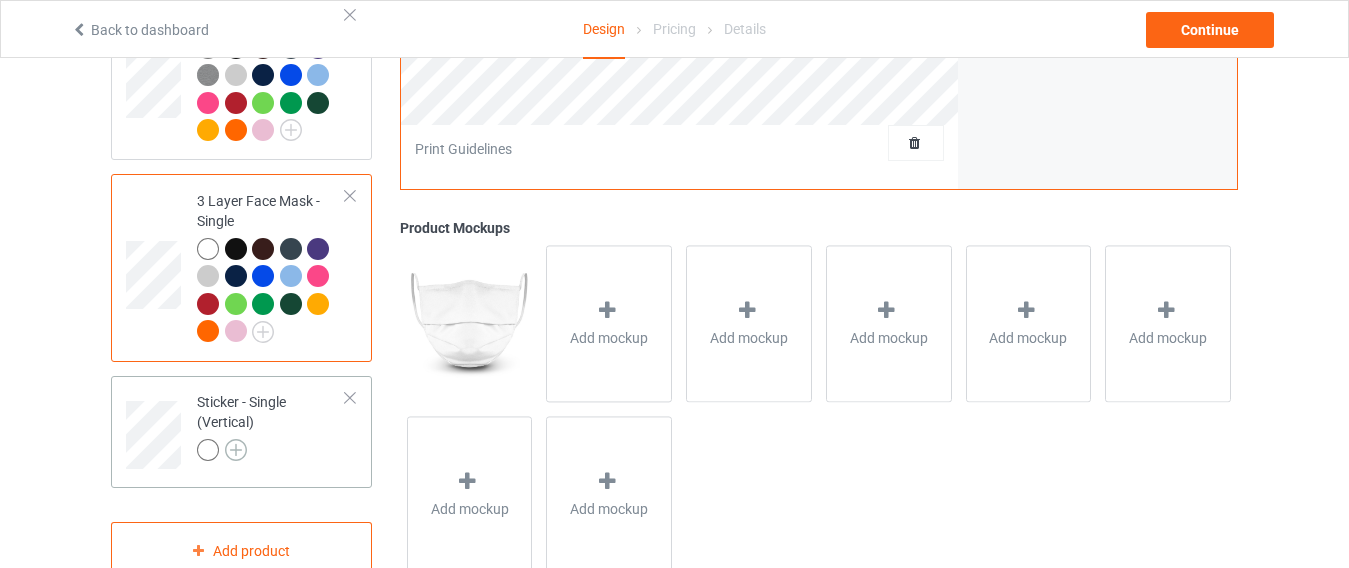 click at bounding box center (236, 450) 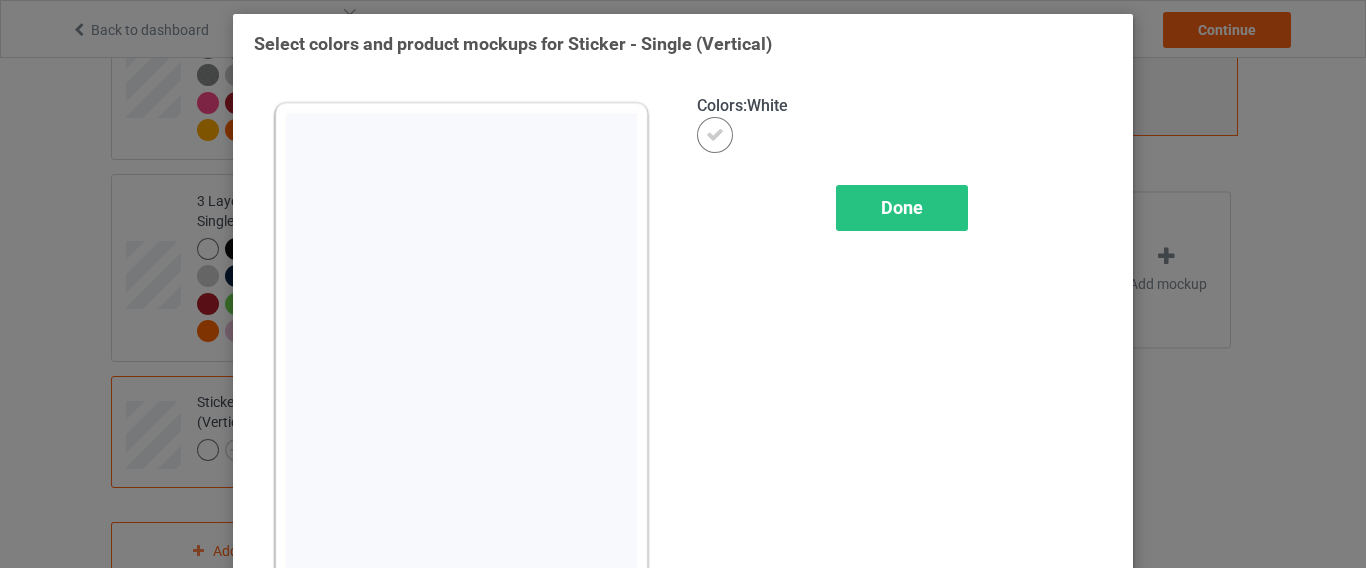 click on "Select colors and product mockups for Sticker - Single (Vertical) Colors :  White Done" at bounding box center (683, 284) 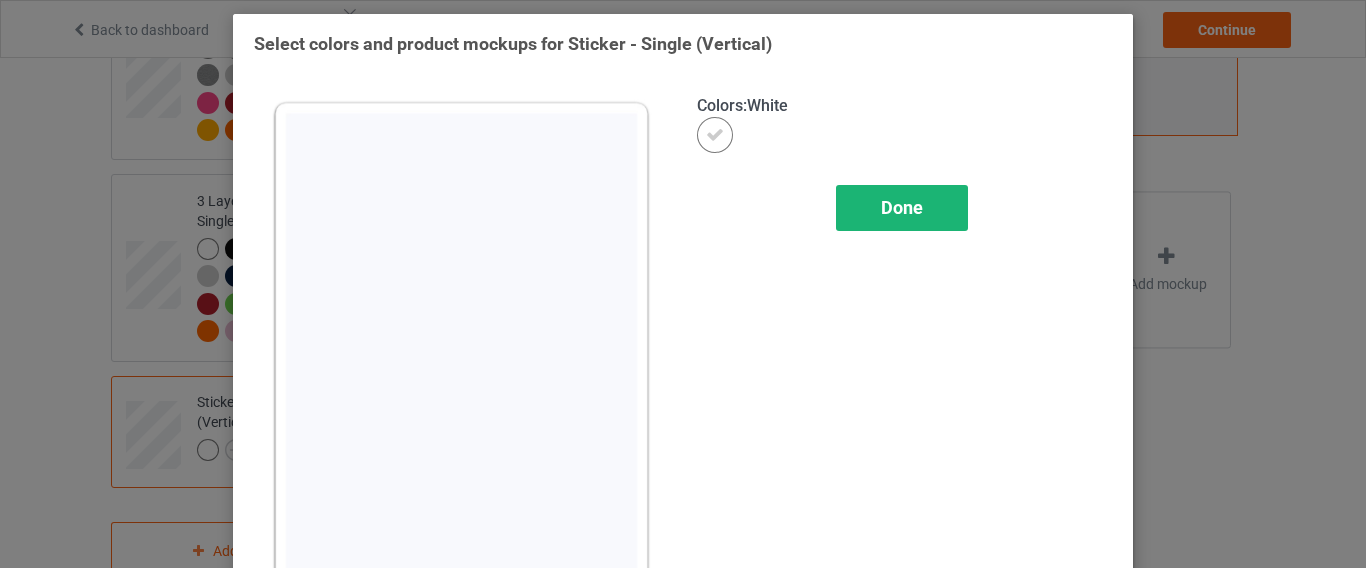 click on "Done" at bounding box center (902, 208) 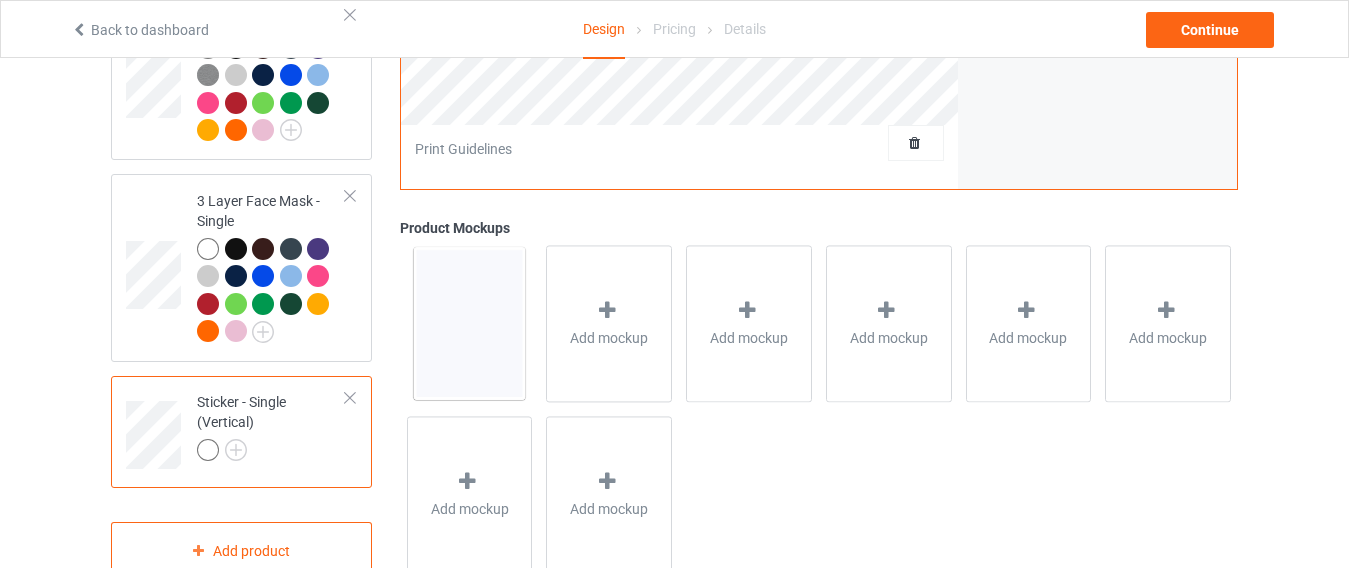 click at bounding box center (350, 398) 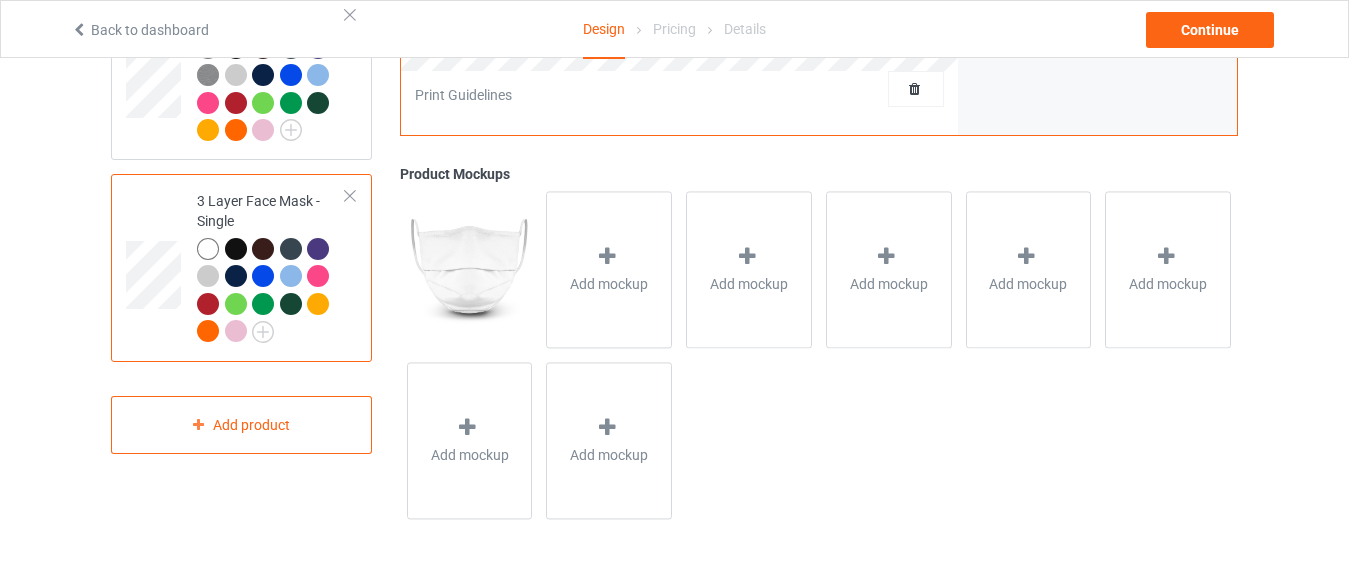 click at bounding box center (236, 249) 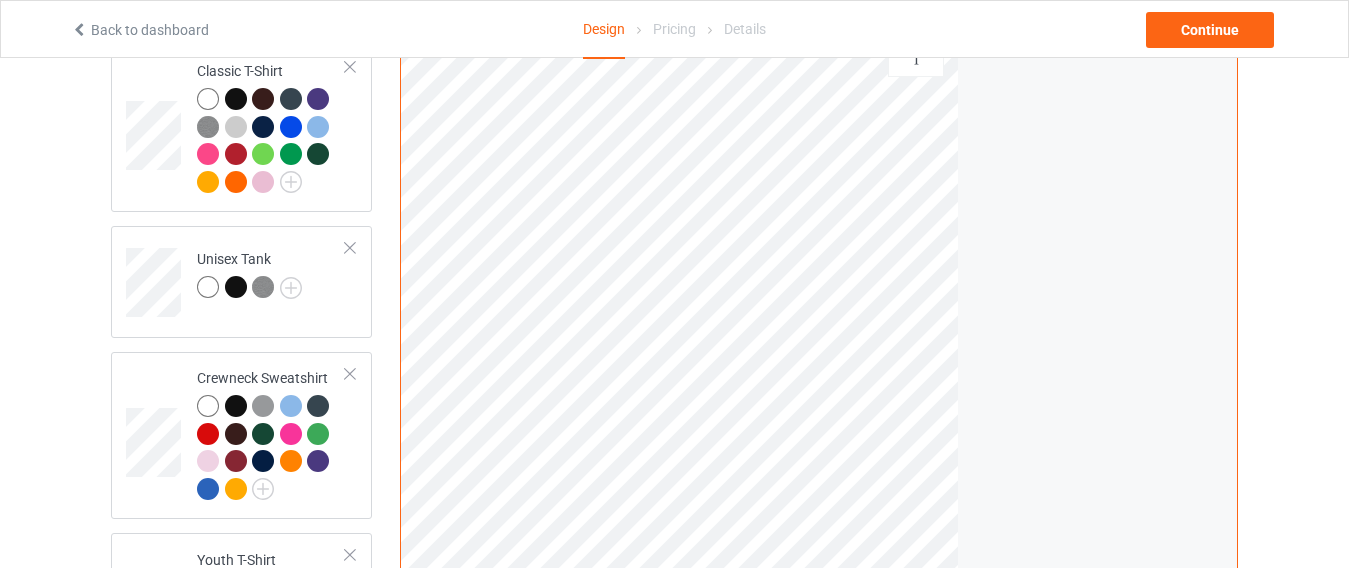 scroll, scrollTop: 169, scrollLeft: 0, axis: vertical 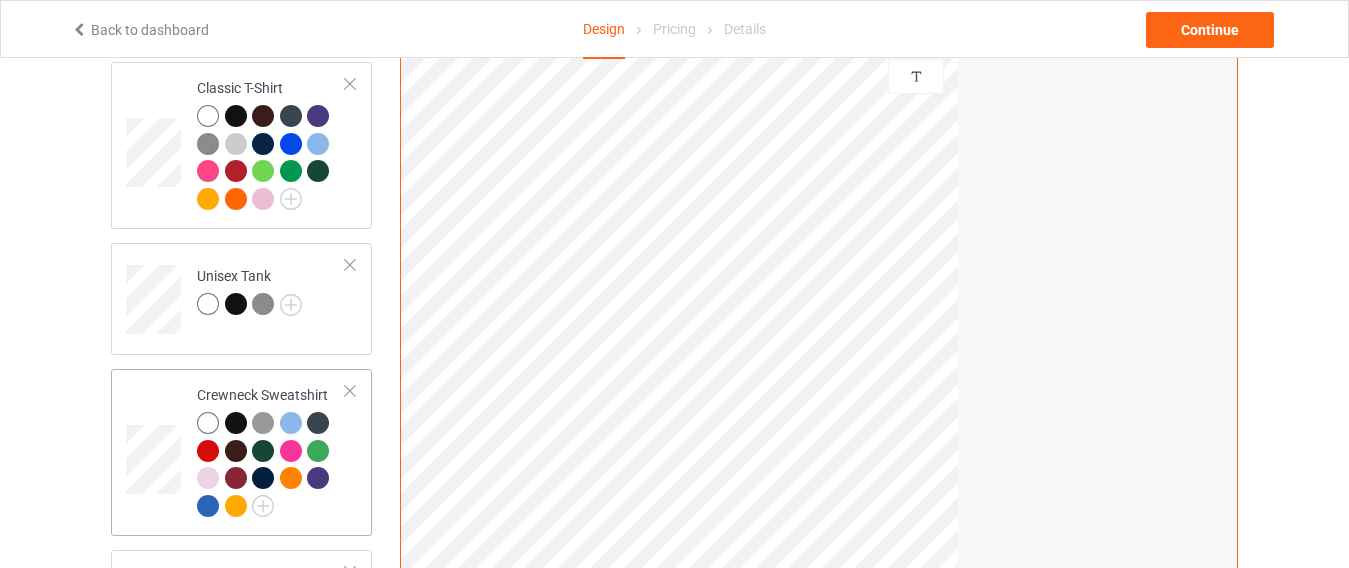 click at bounding box center (236, 423) 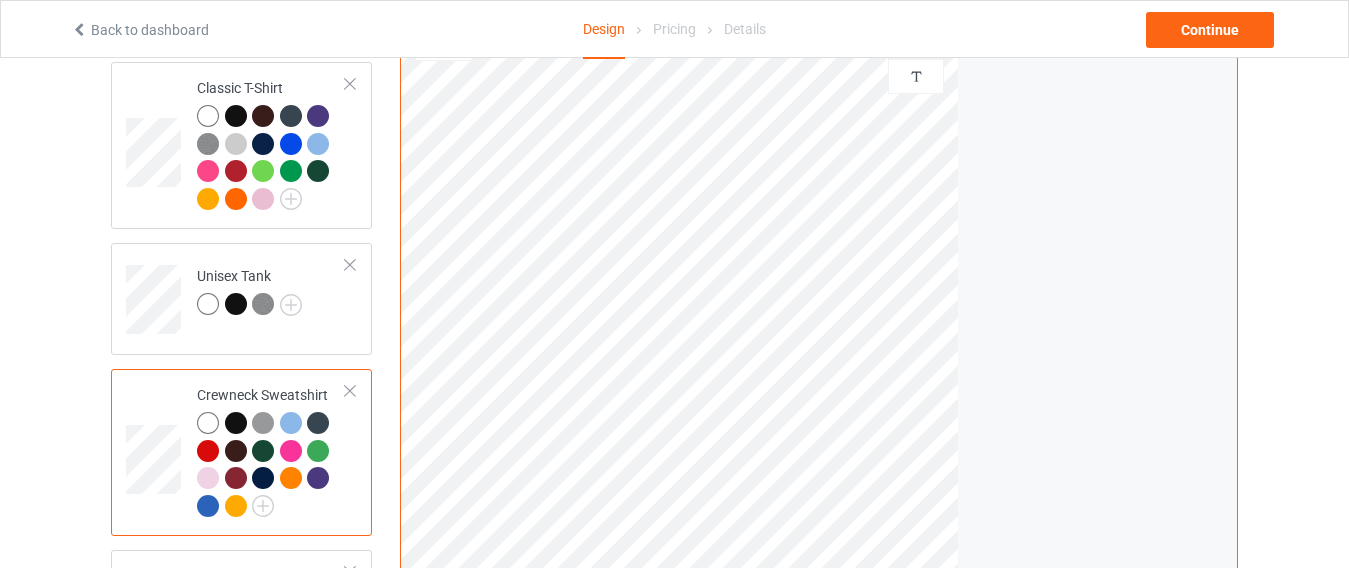 click at bounding box center (236, 423) 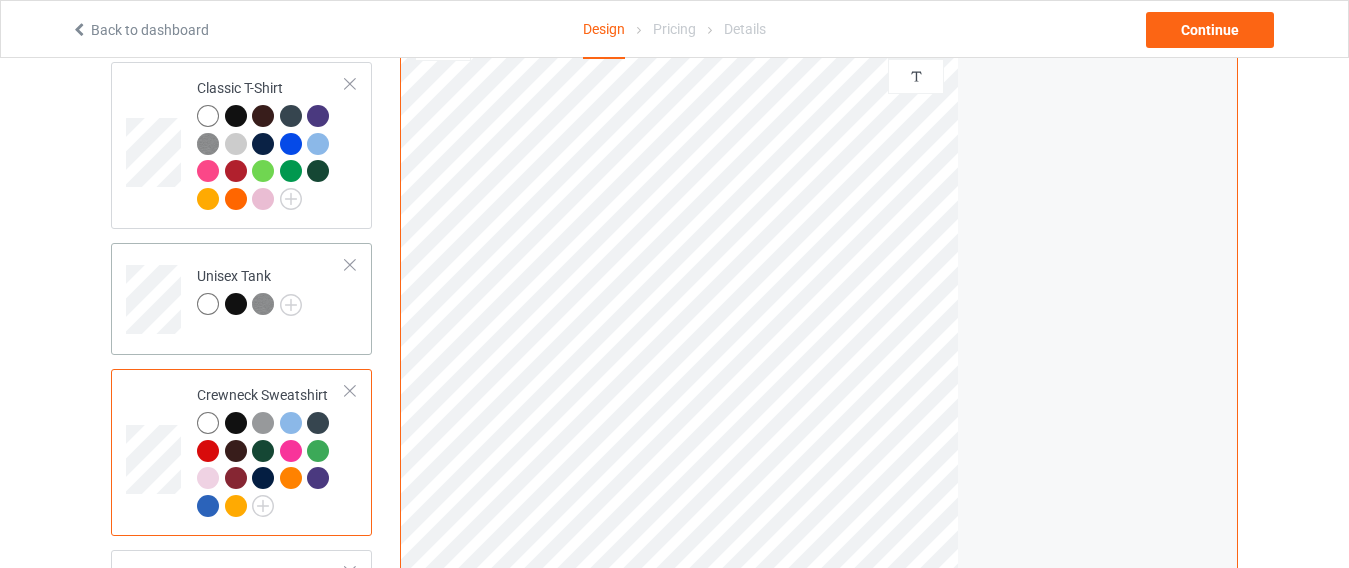 click at bounding box center (236, 304) 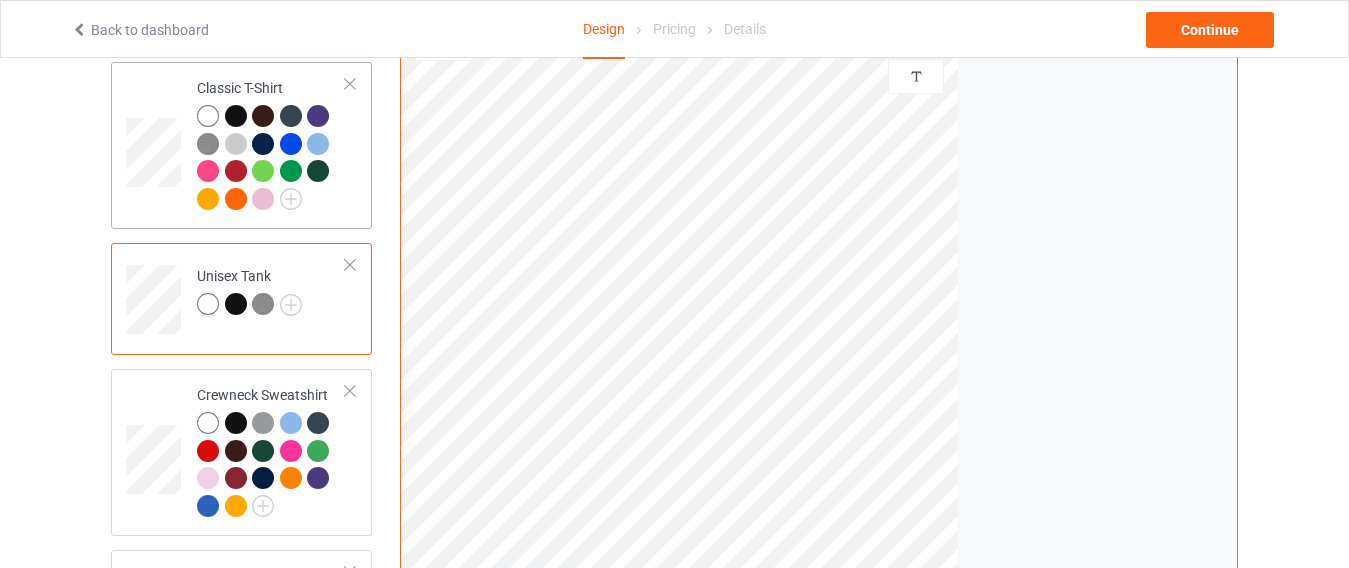 click at bounding box center (236, 116) 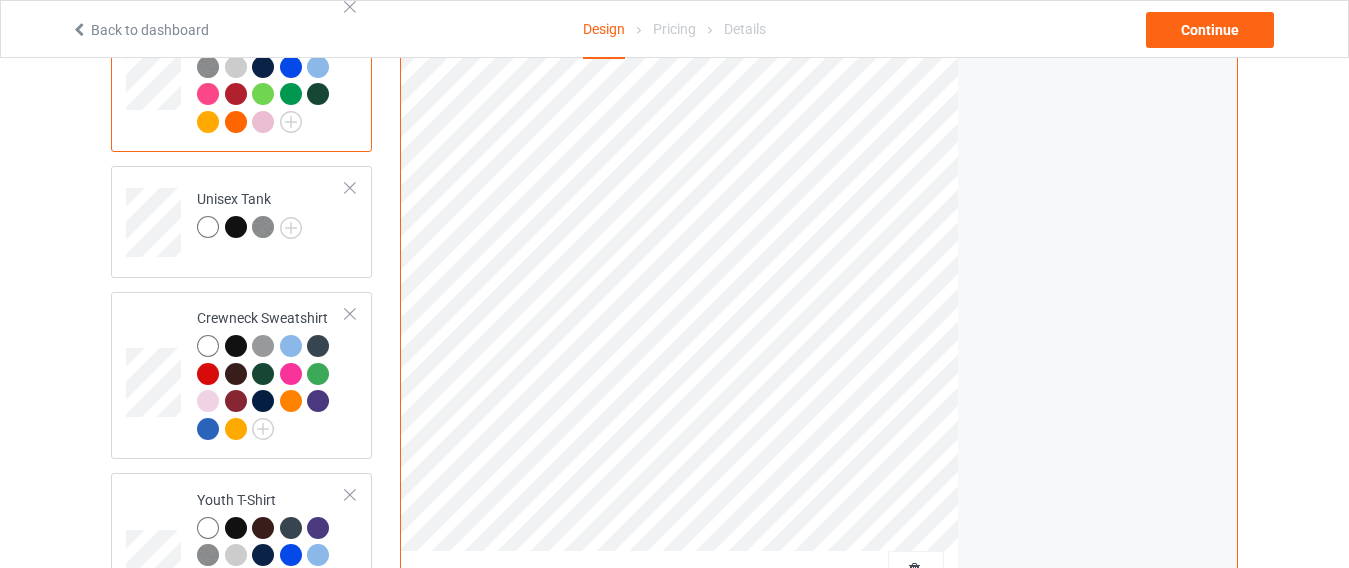 scroll, scrollTop: 239, scrollLeft: 0, axis: vertical 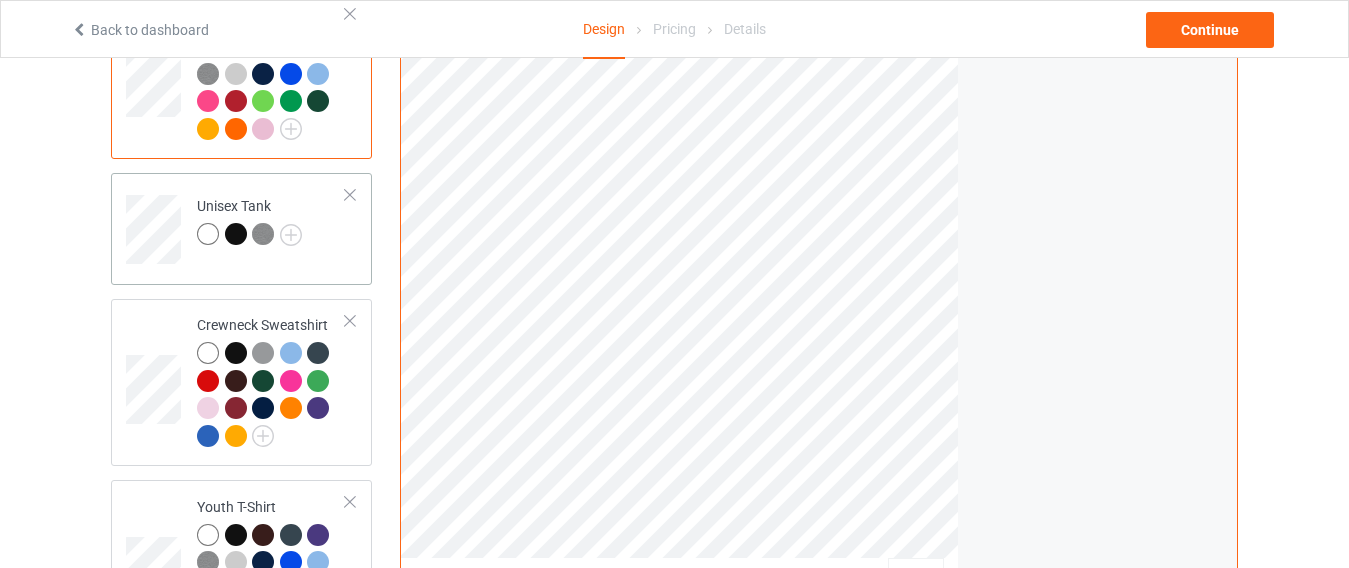 click at bounding box center (236, 234) 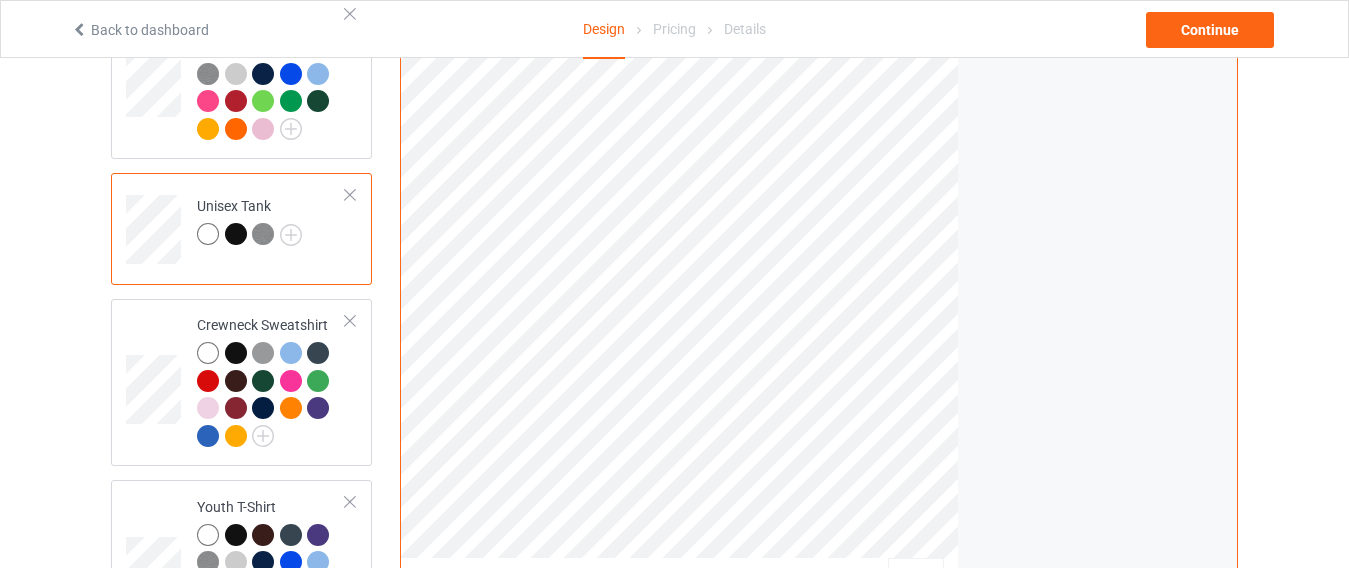scroll, scrollTop: 0, scrollLeft: 0, axis: both 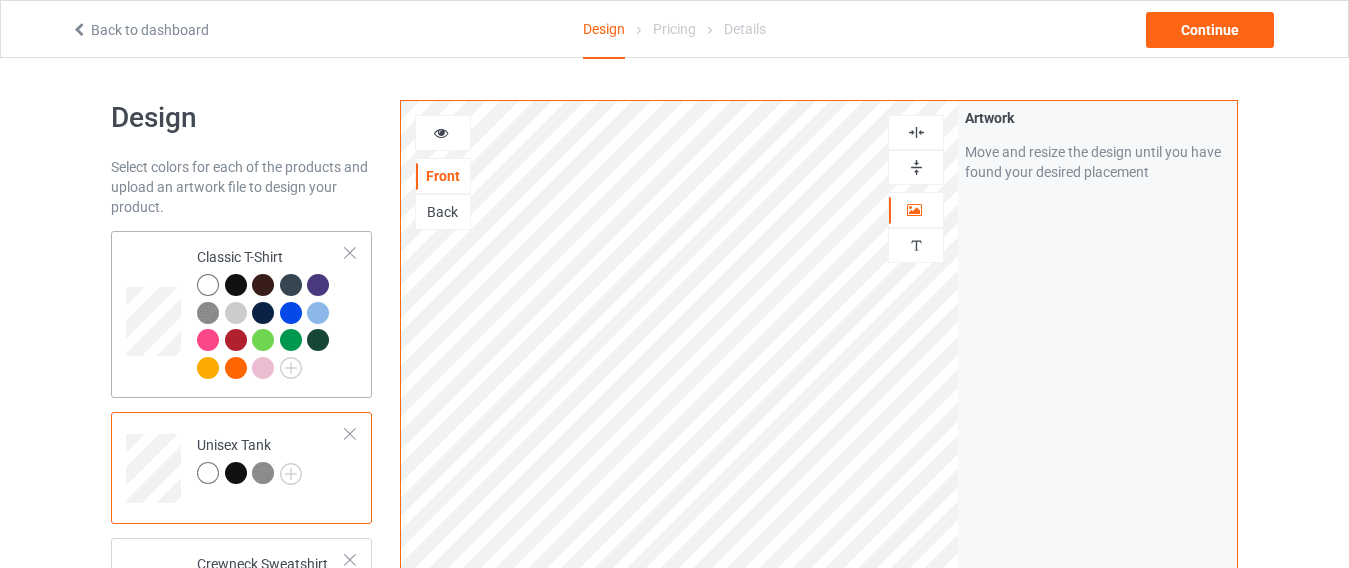 click at bounding box center (236, 285) 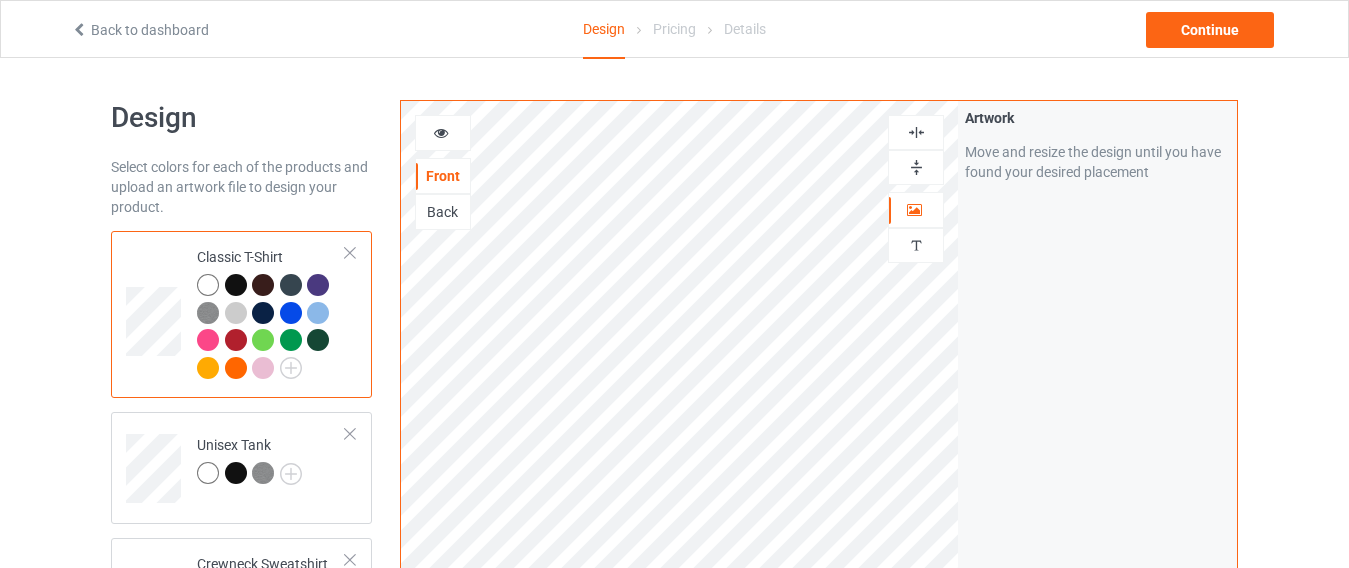 click at bounding box center [443, 133] 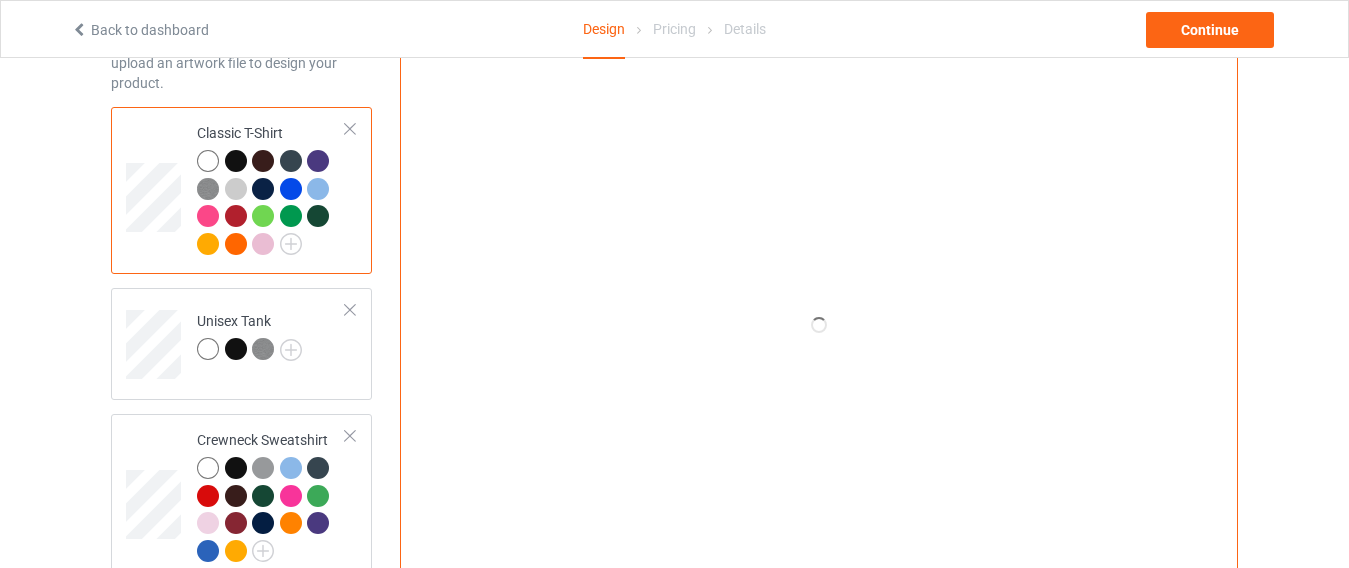 scroll, scrollTop: 126, scrollLeft: 0, axis: vertical 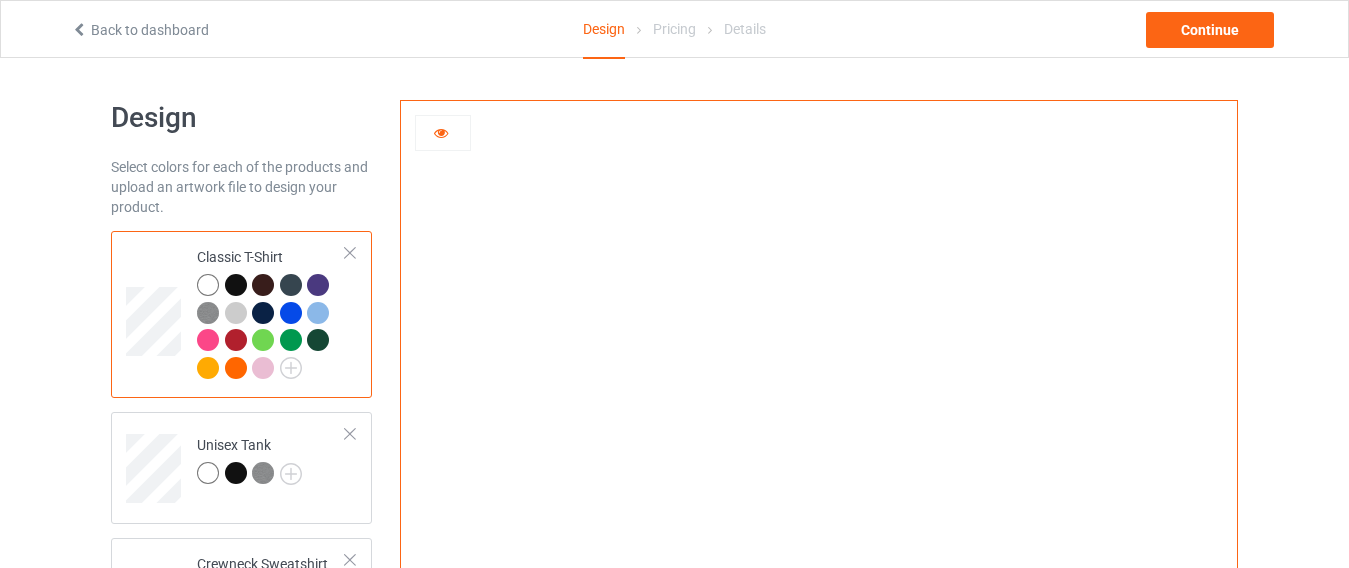 click at bounding box center (443, 133) 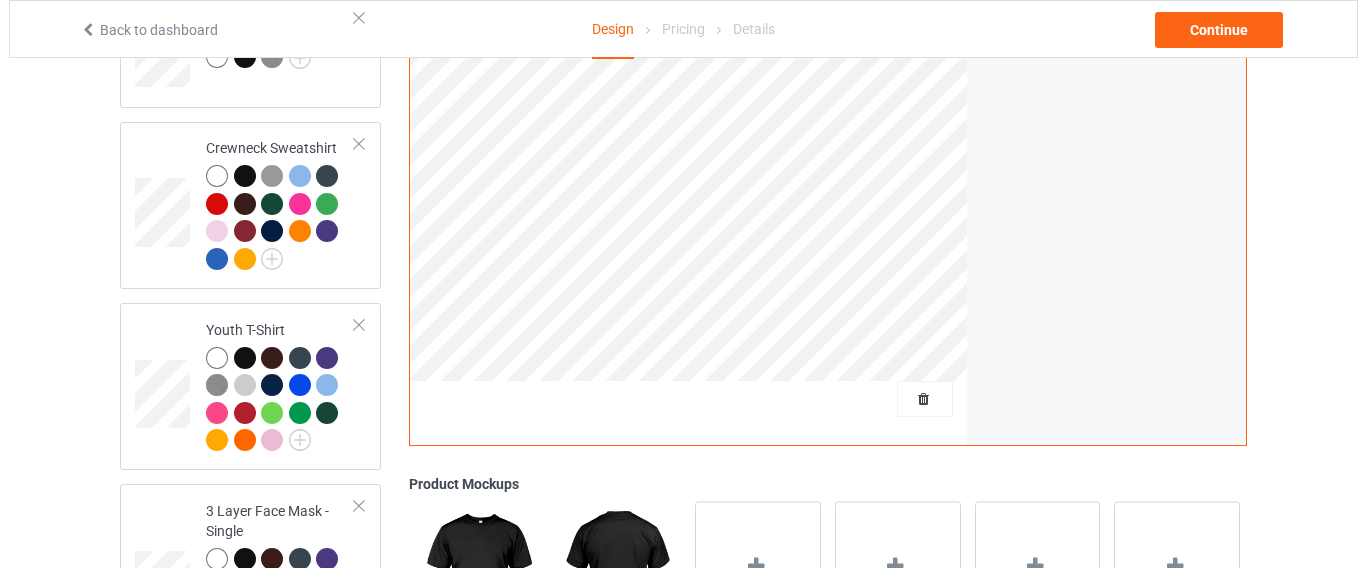 scroll, scrollTop: 445, scrollLeft: 0, axis: vertical 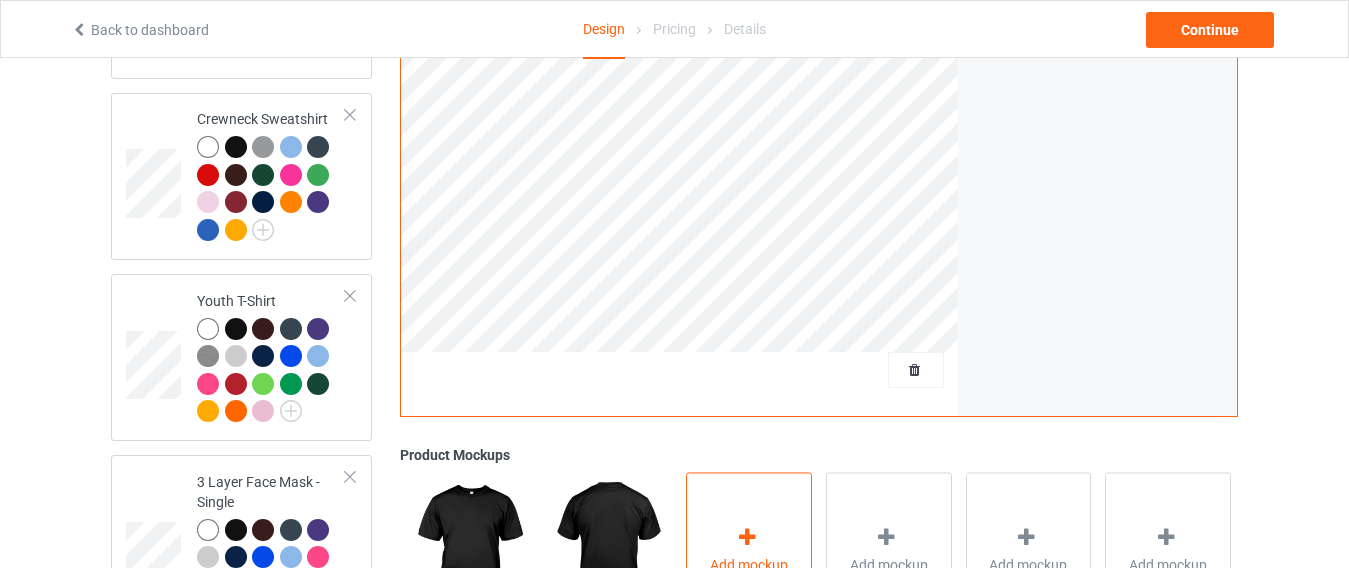 click on "Add mockup" at bounding box center (749, 550) 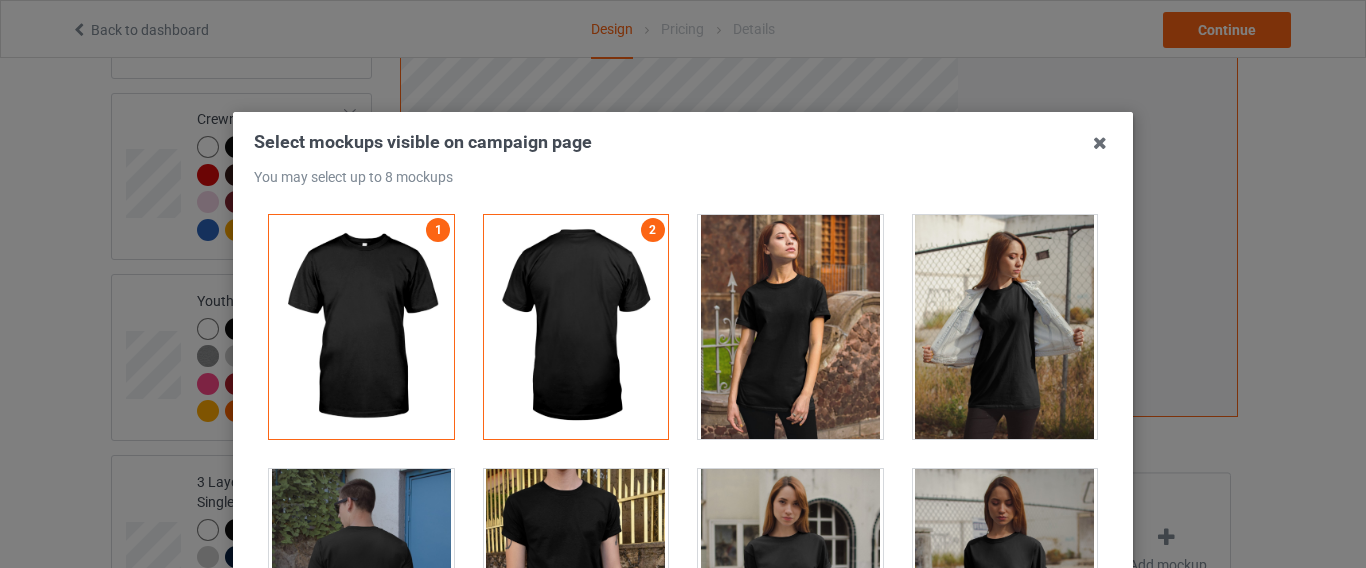 scroll, scrollTop: 398, scrollLeft: 0, axis: vertical 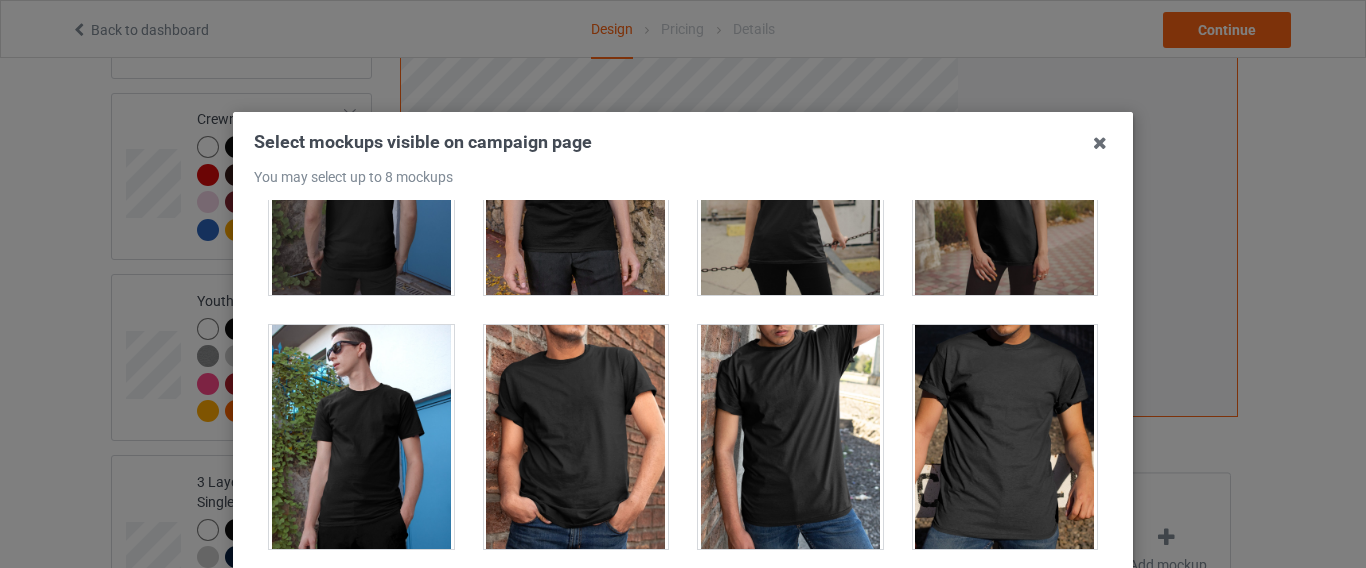 click at bounding box center (790, 437) 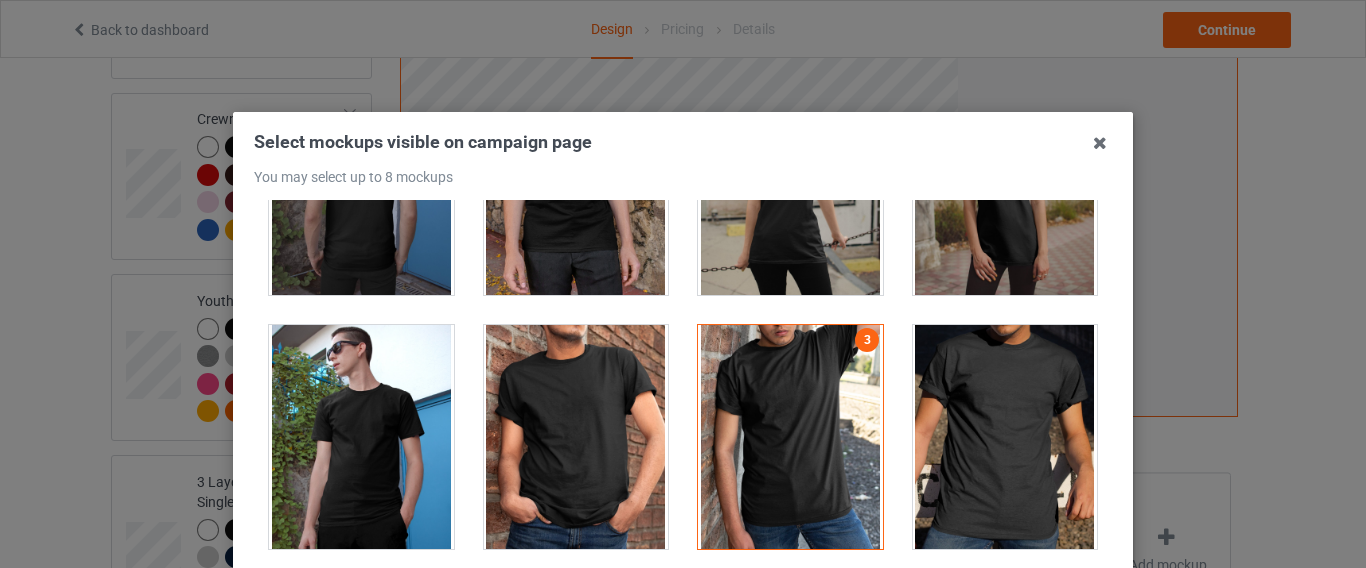 scroll, scrollTop: 796, scrollLeft: 0, axis: vertical 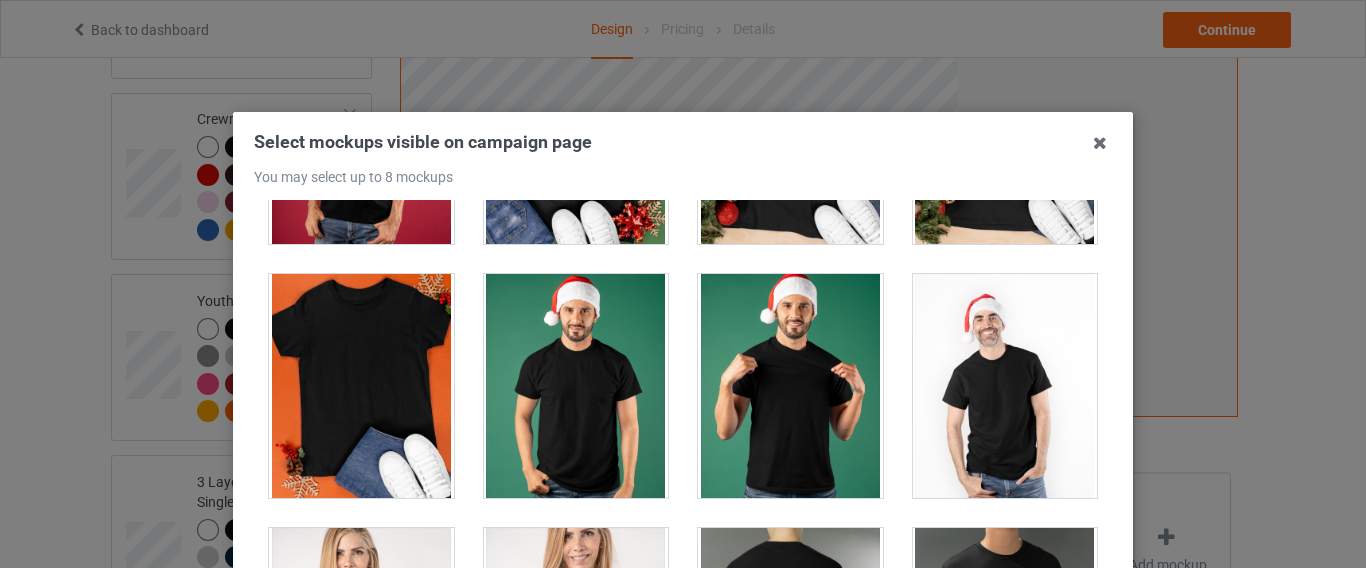 click at bounding box center [790, 386] 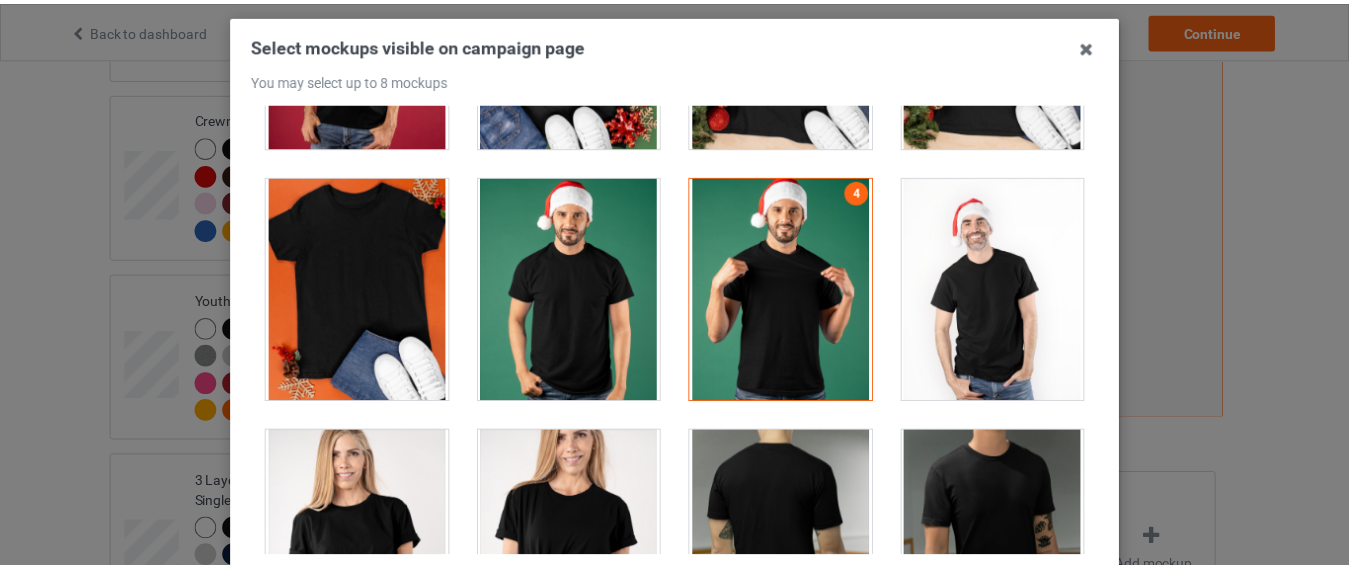 scroll, scrollTop: 180, scrollLeft: 0, axis: vertical 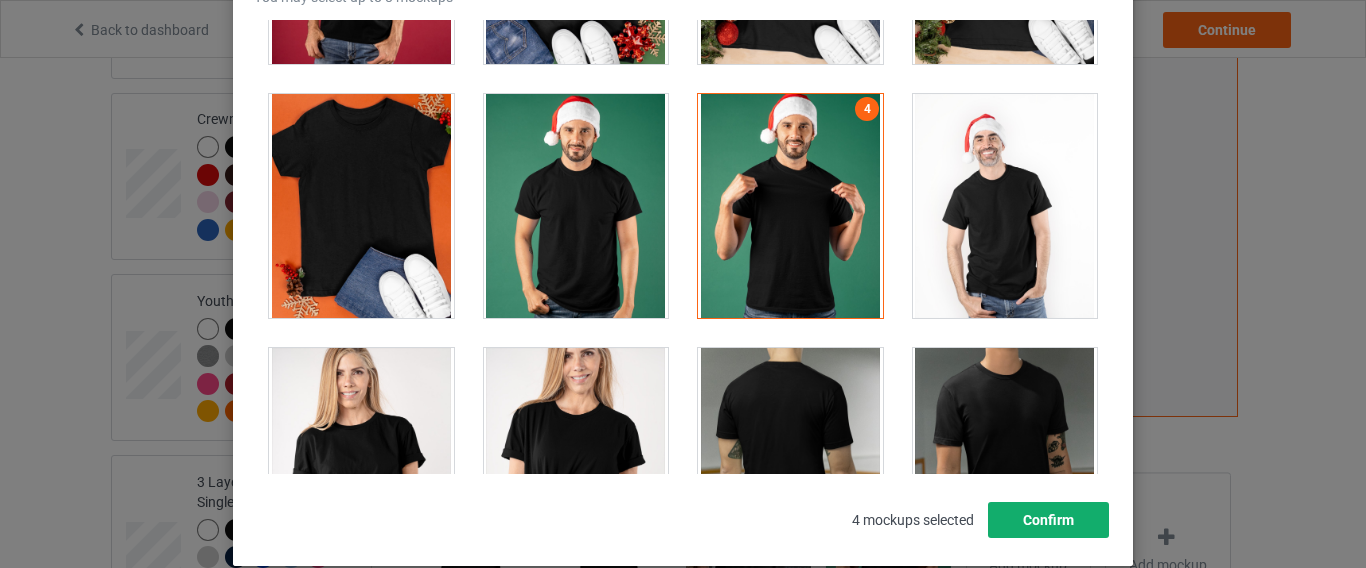click on "Confirm" at bounding box center [1048, 520] 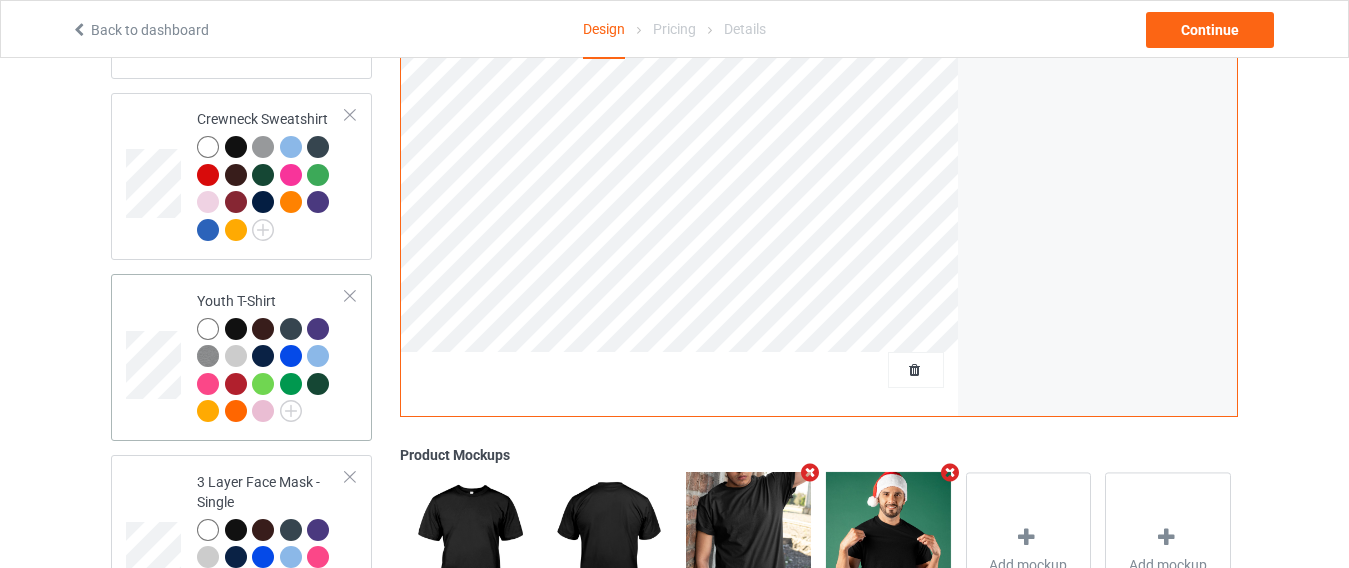 click at bounding box center [271, 373] 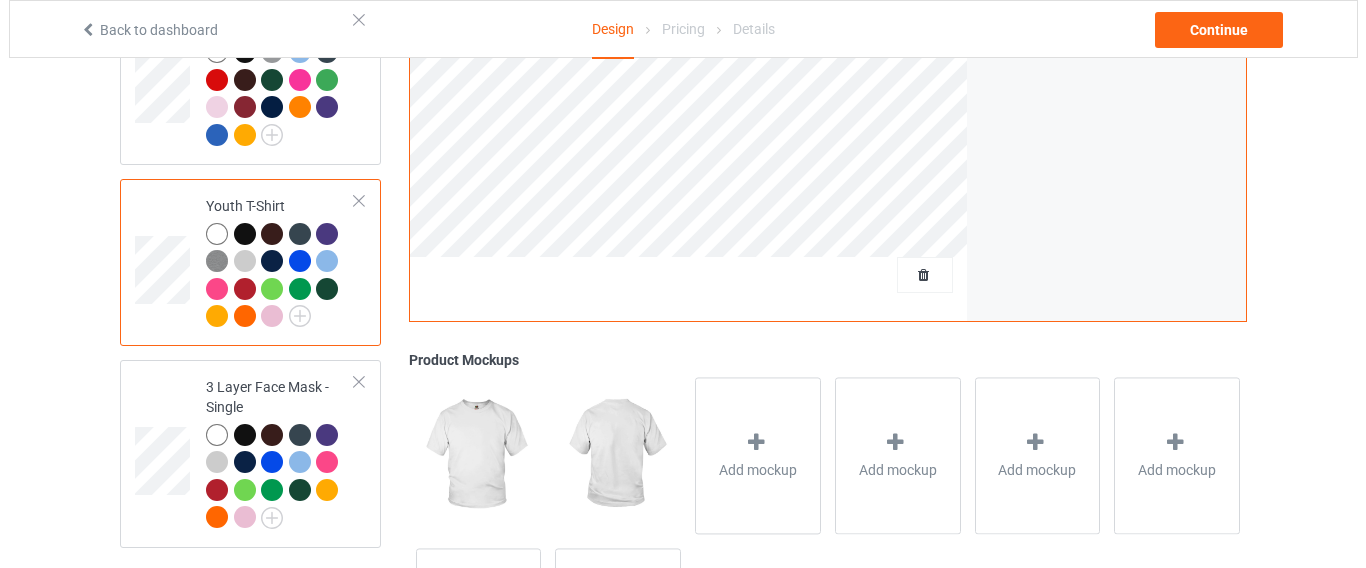scroll, scrollTop: 557, scrollLeft: 0, axis: vertical 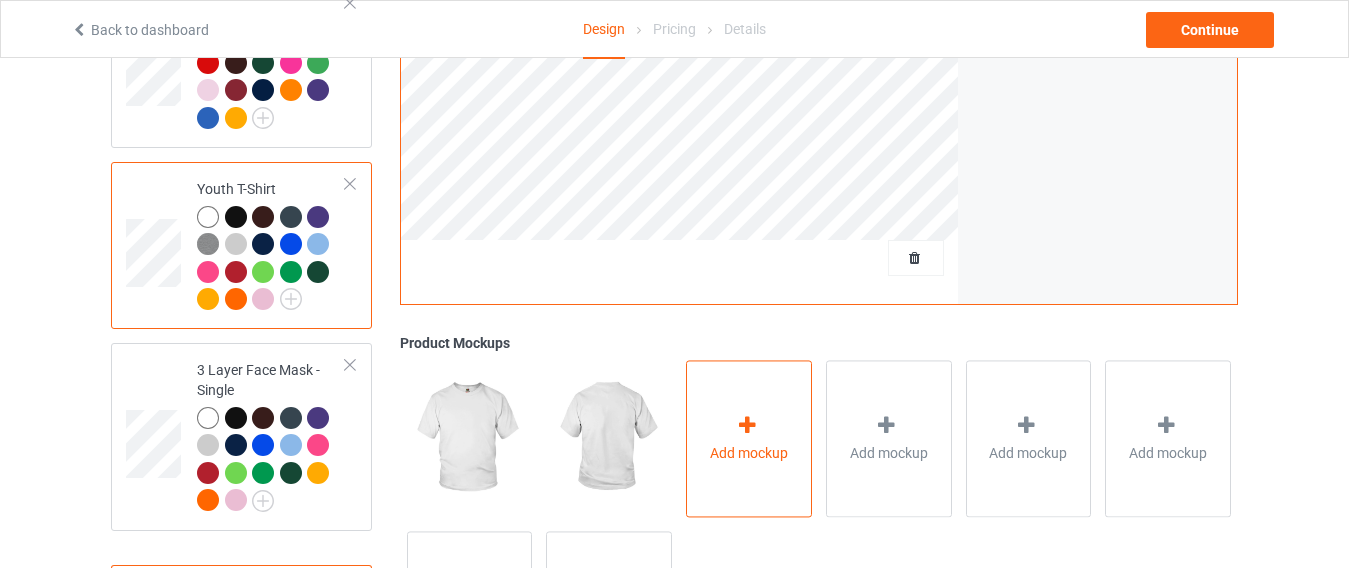 click on "Add mockup" at bounding box center (749, 453) 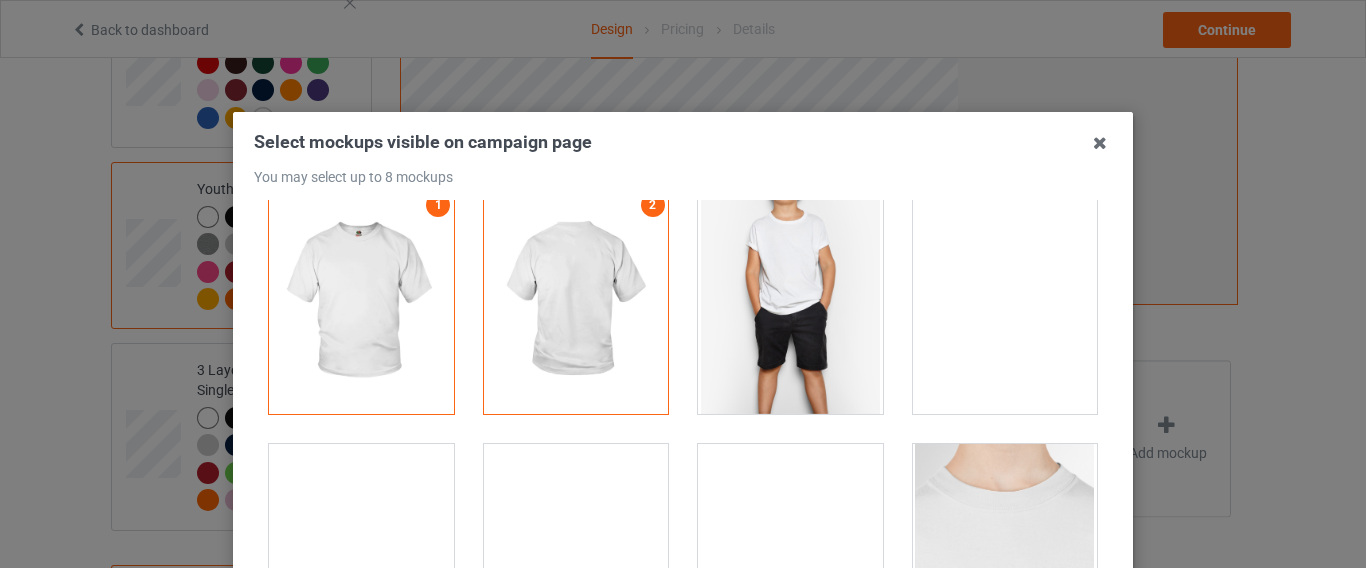 scroll, scrollTop: 0, scrollLeft: 0, axis: both 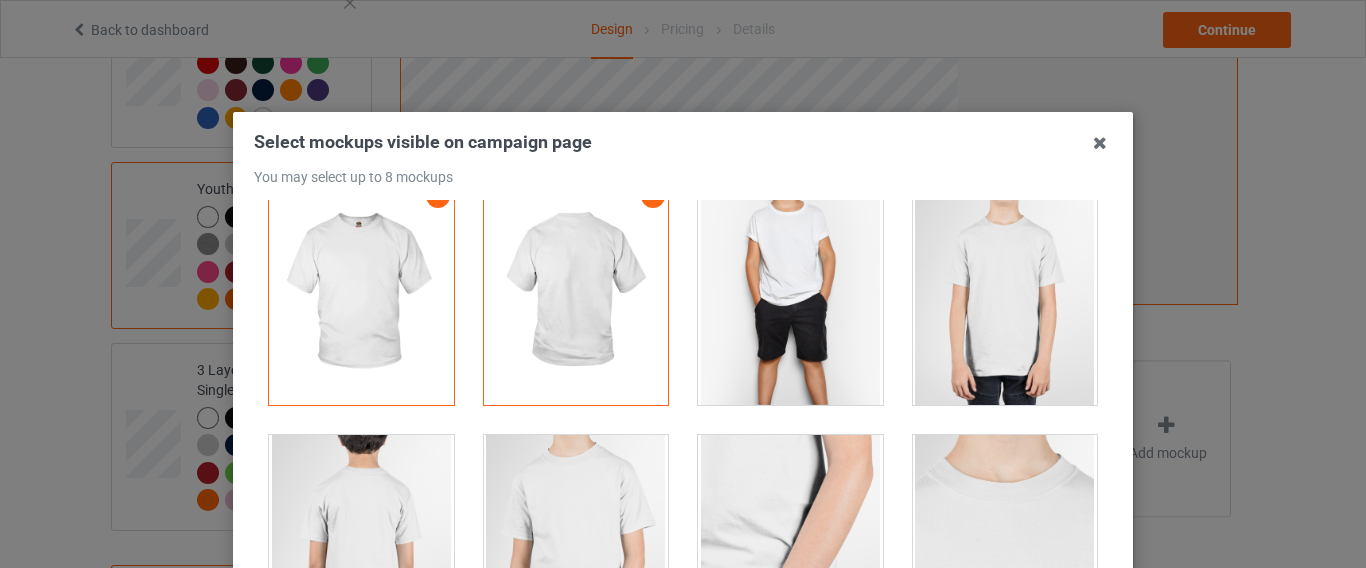 click at bounding box center [790, 293] 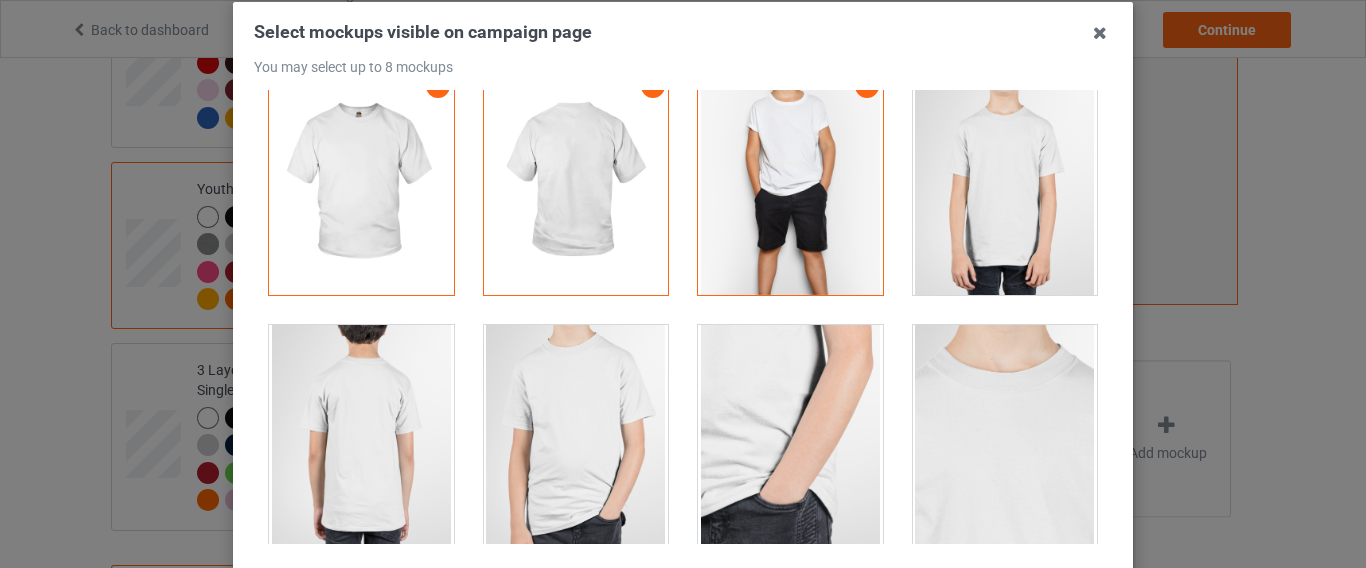 scroll, scrollTop: 177, scrollLeft: 0, axis: vertical 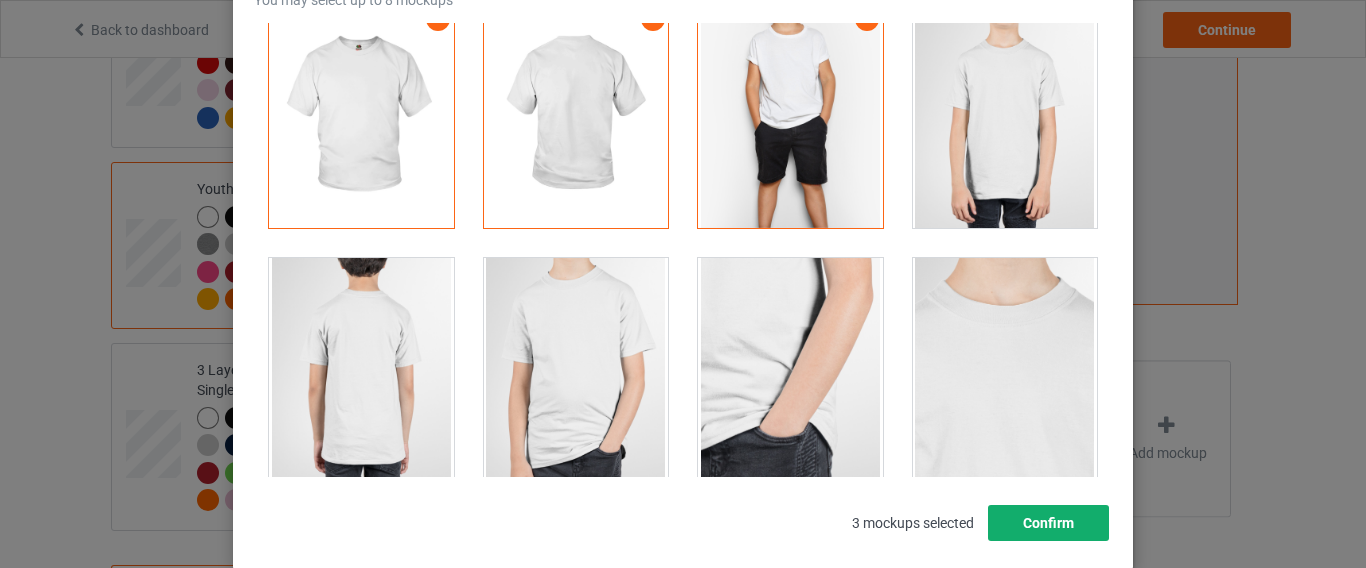 click on "Confirm" at bounding box center [1048, 523] 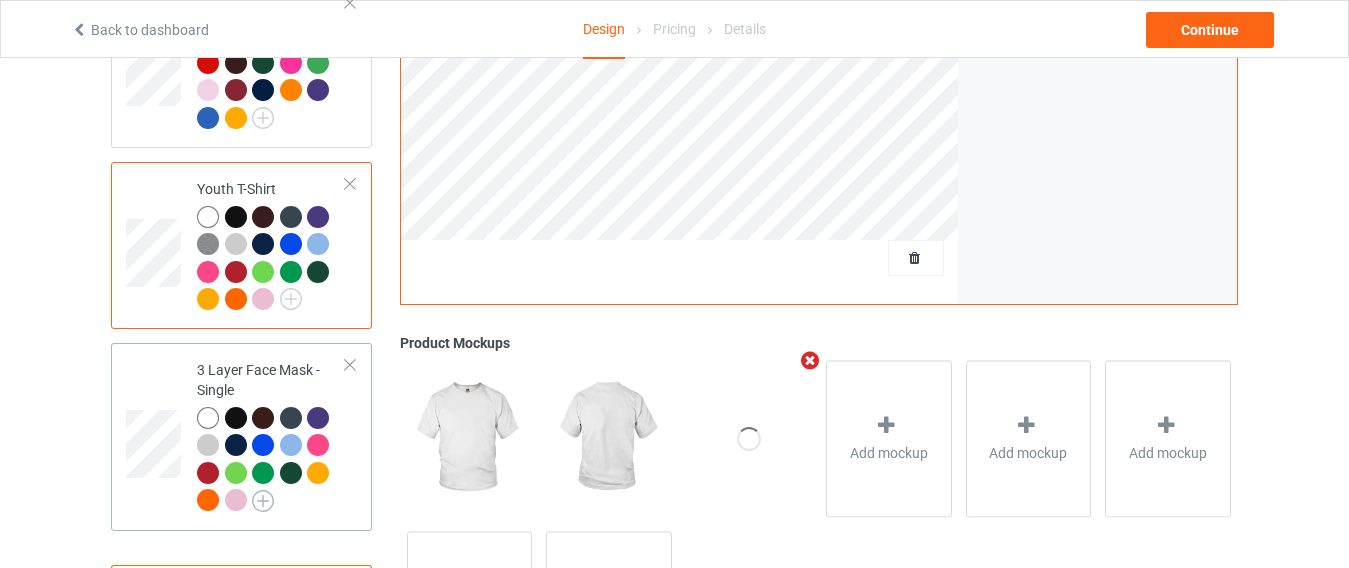 click at bounding box center (263, 501) 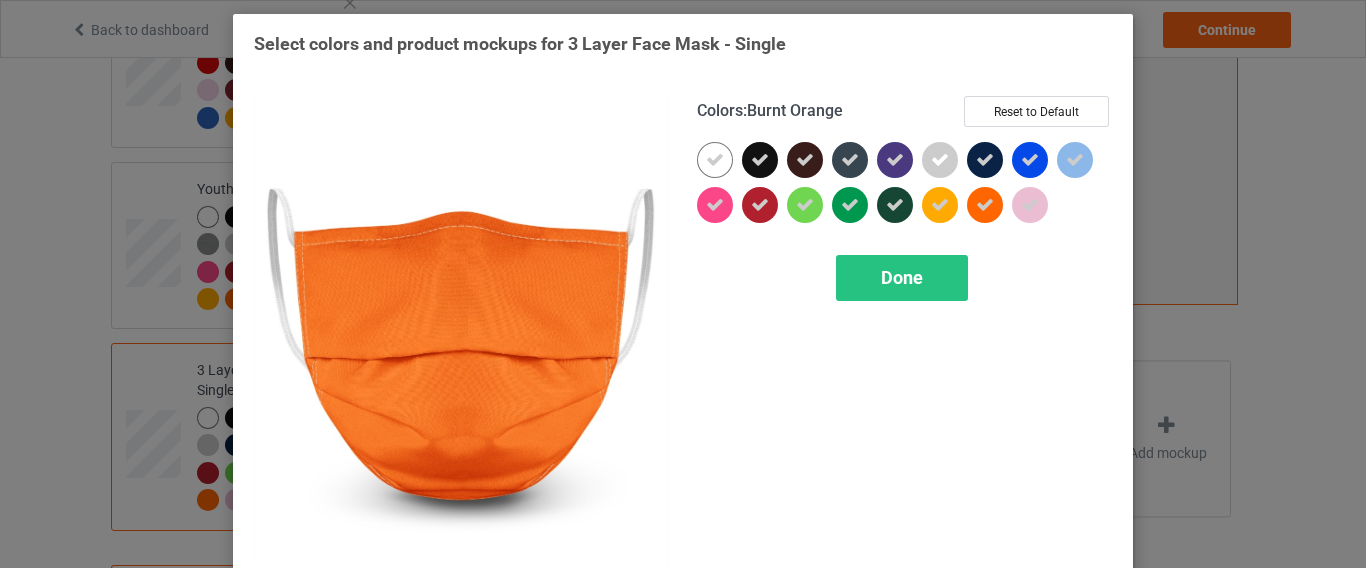 click on "Select colors and product mockups for 3 Layer Face Mask - Single Colors :  Burnt Orange Reset to Default Done" at bounding box center (683, 284) 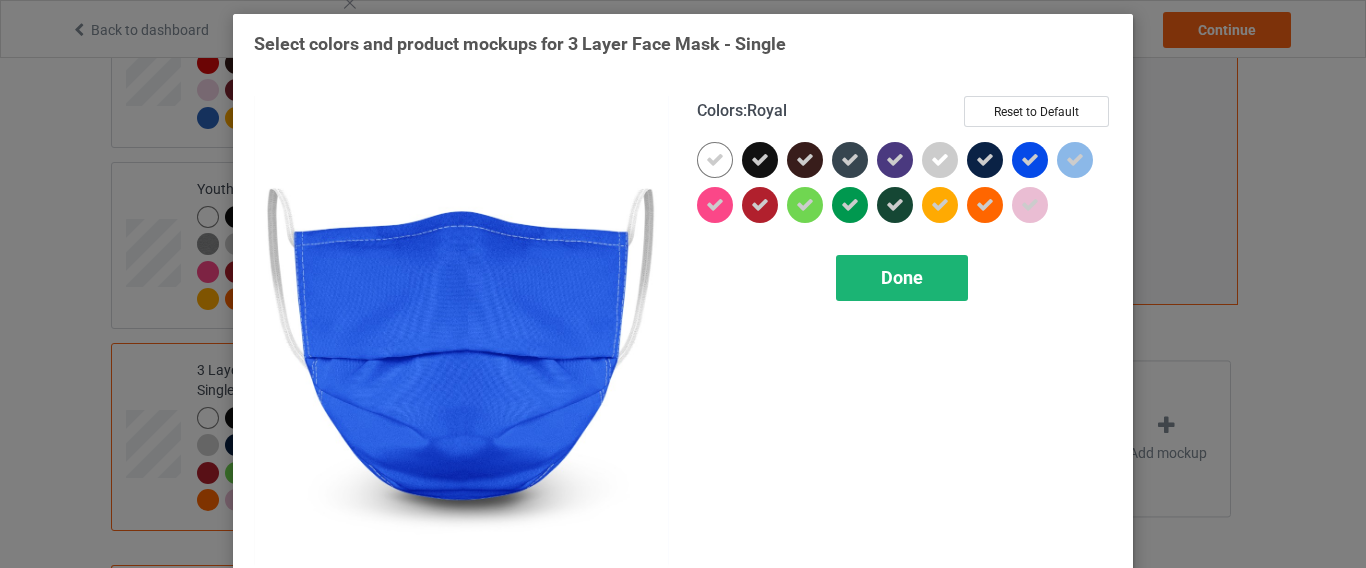 click on "Done" at bounding box center (902, 278) 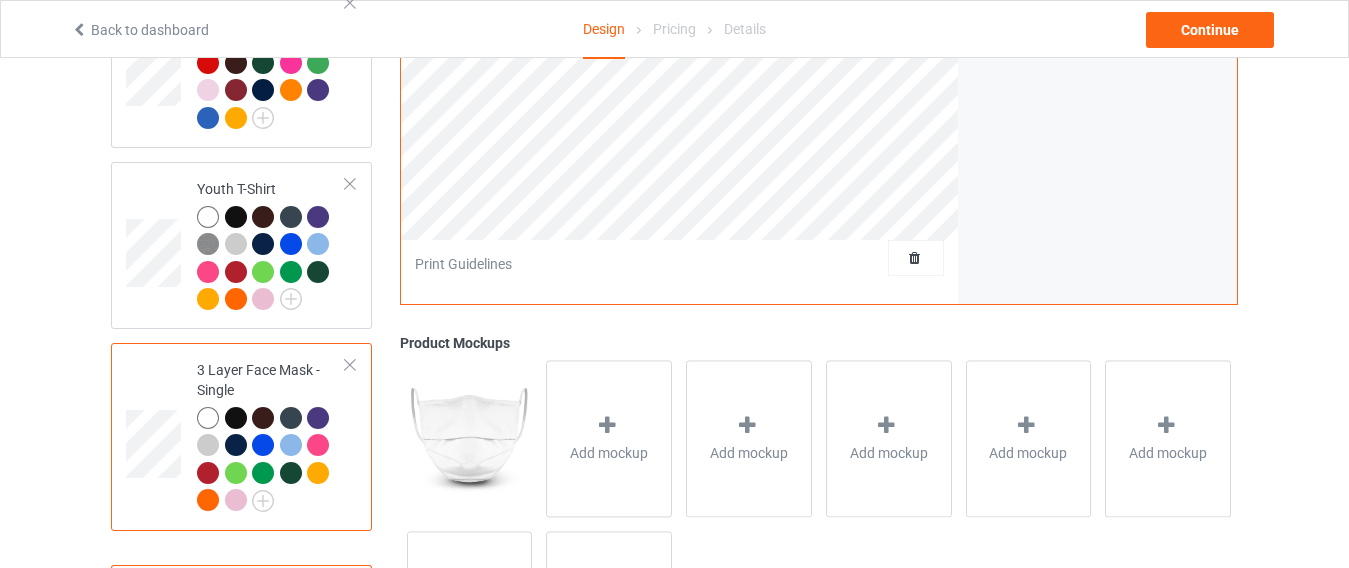 click on "3 Layer Face Mask - Single" at bounding box center [241, 436] 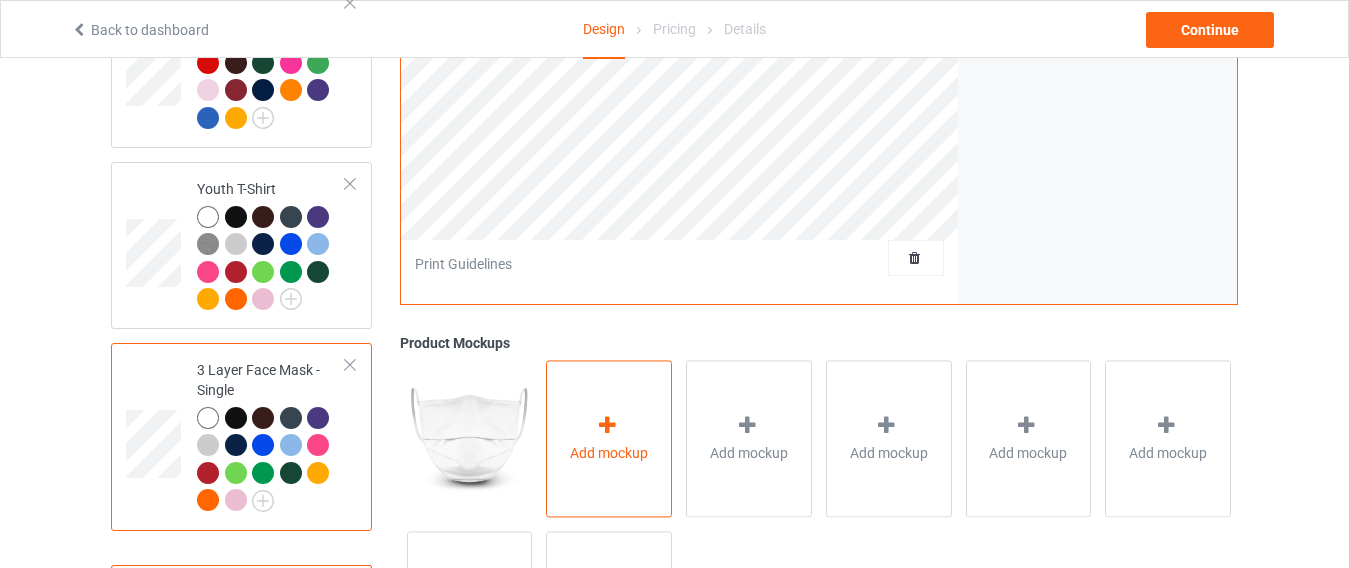 click at bounding box center (607, 425) 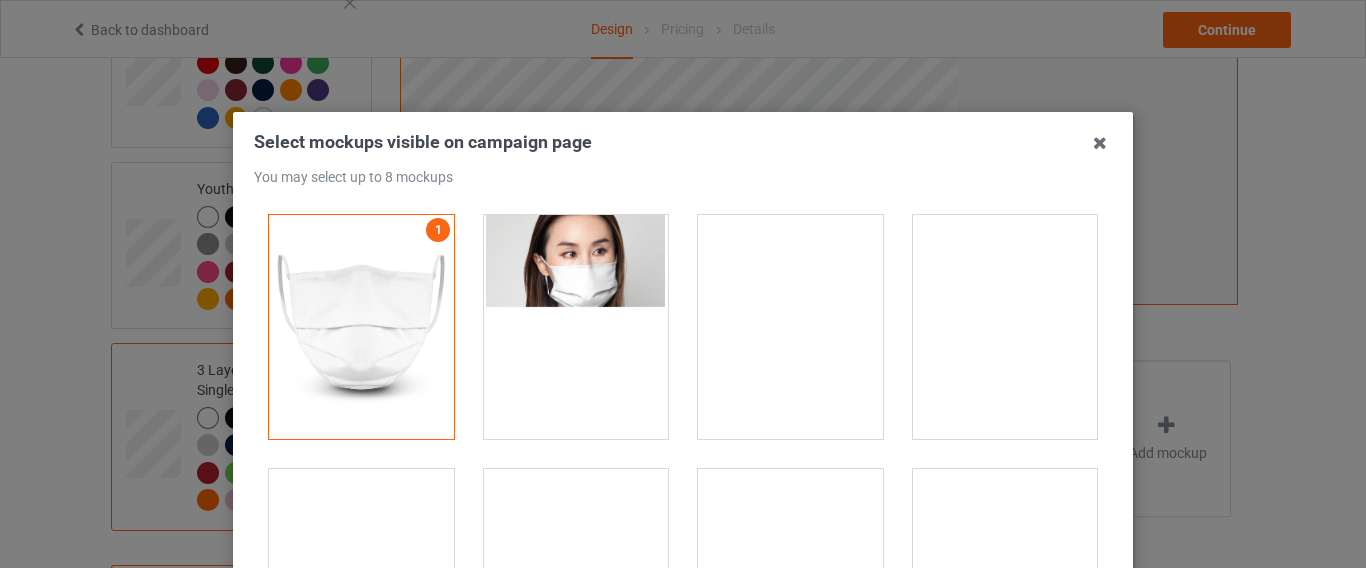 click at bounding box center [790, 327] 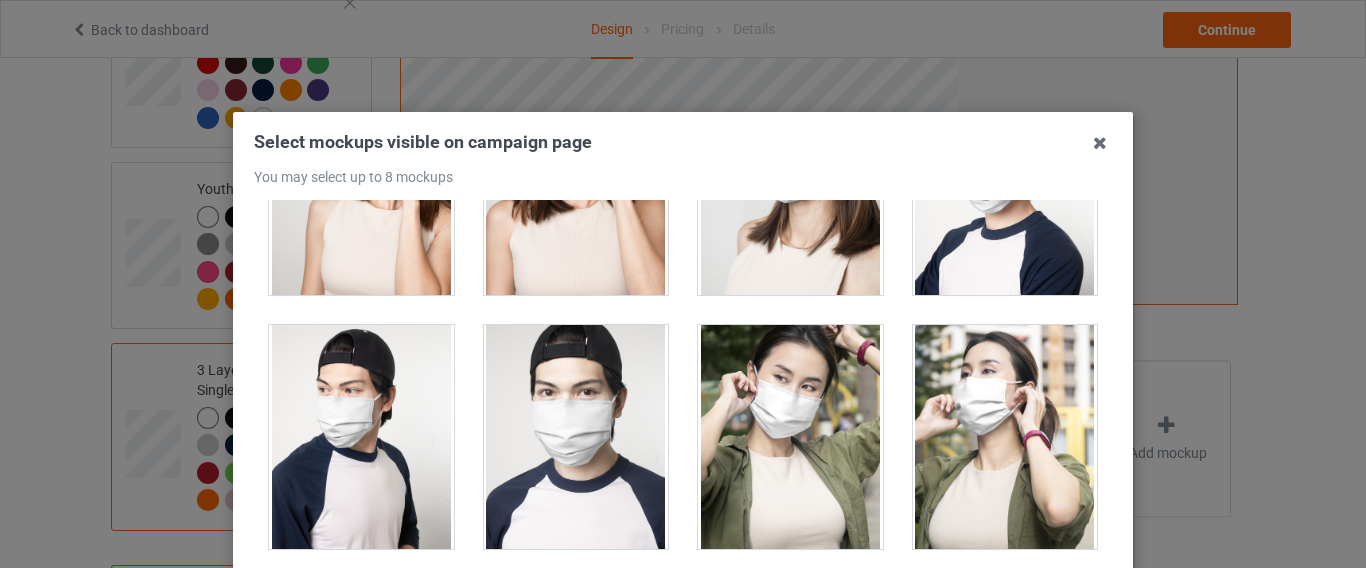 scroll, scrollTop: 796, scrollLeft: 0, axis: vertical 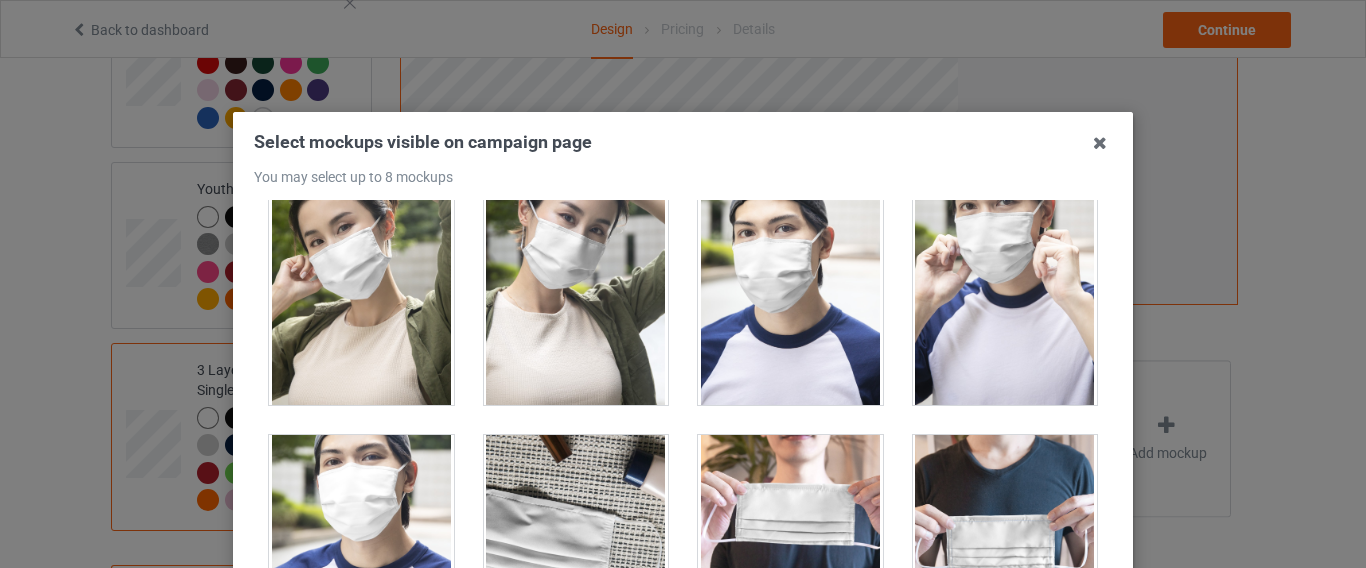 click at bounding box center [1005, 547] 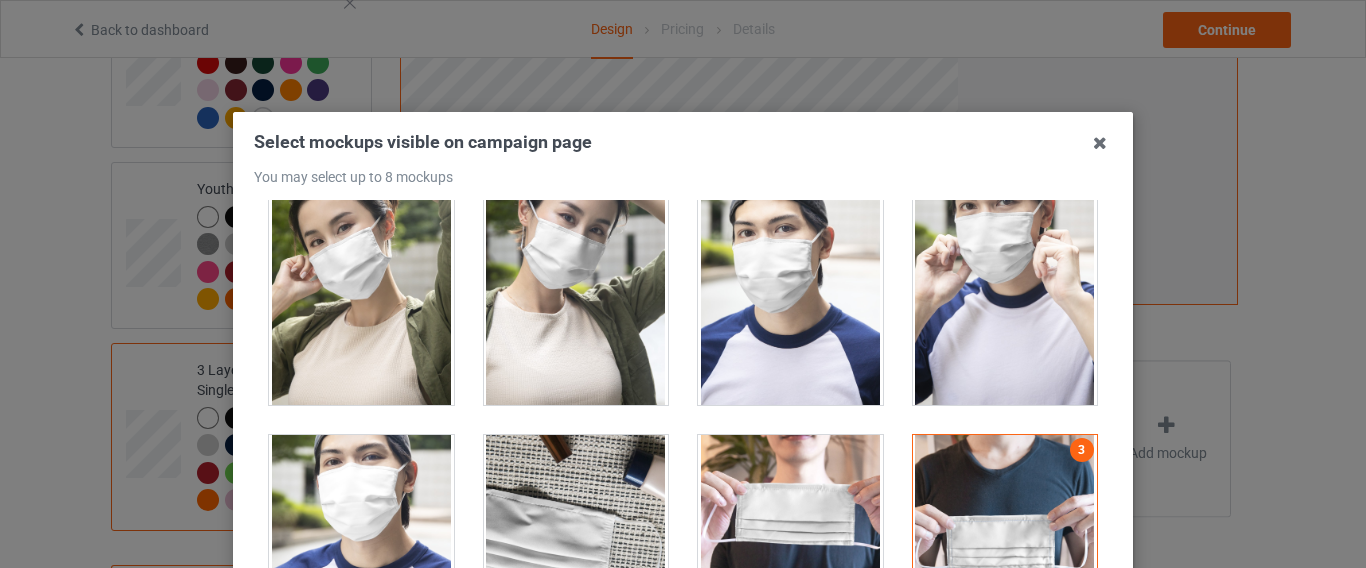 scroll, scrollTop: 290, scrollLeft: 0, axis: vertical 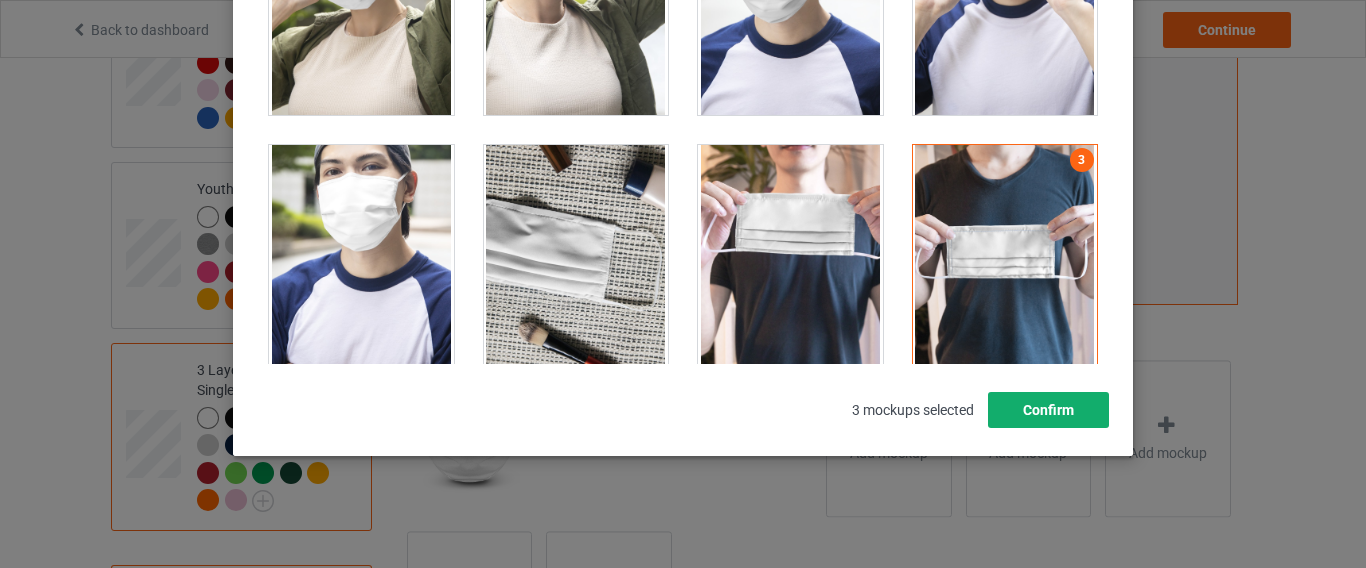 click on "Confirm" at bounding box center (1048, 410) 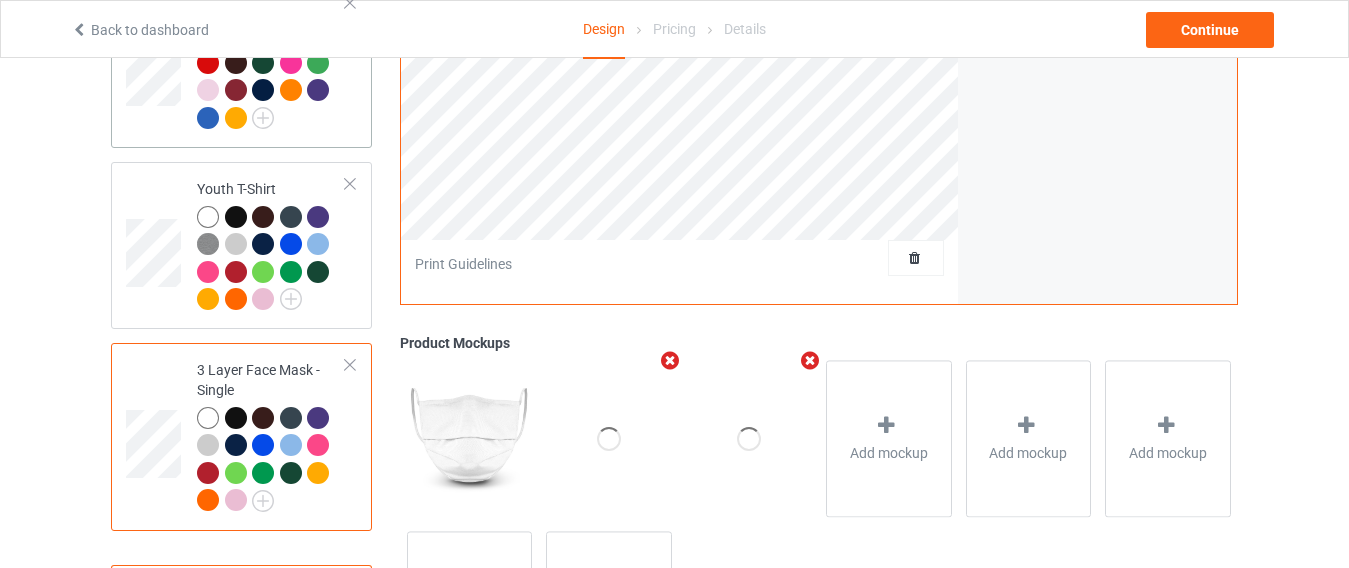 click at bounding box center [271, 79] 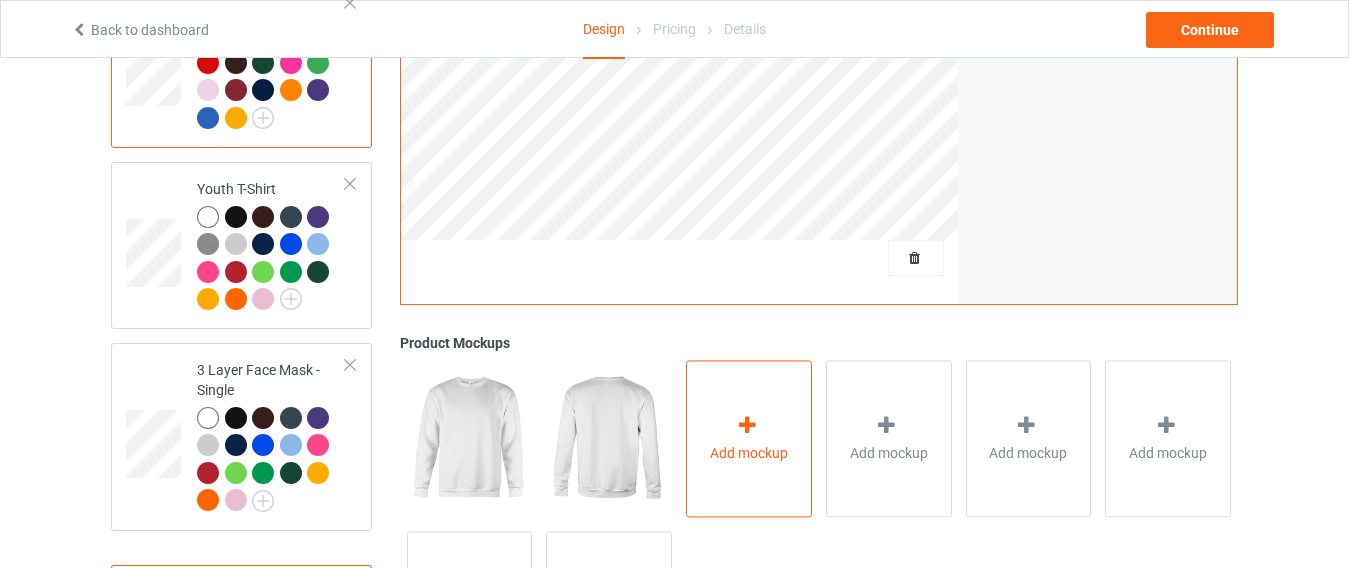 click at bounding box center (747, 425) 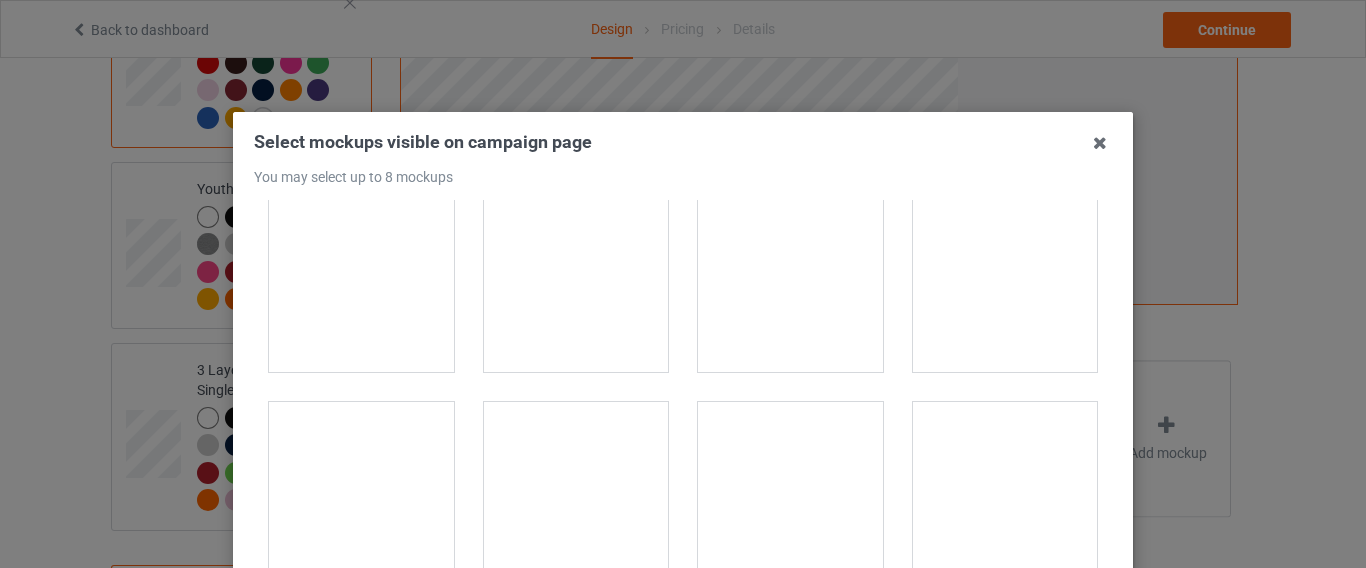 scroll, scrollTop: 272, scrollLeft: 0, axis: vertical 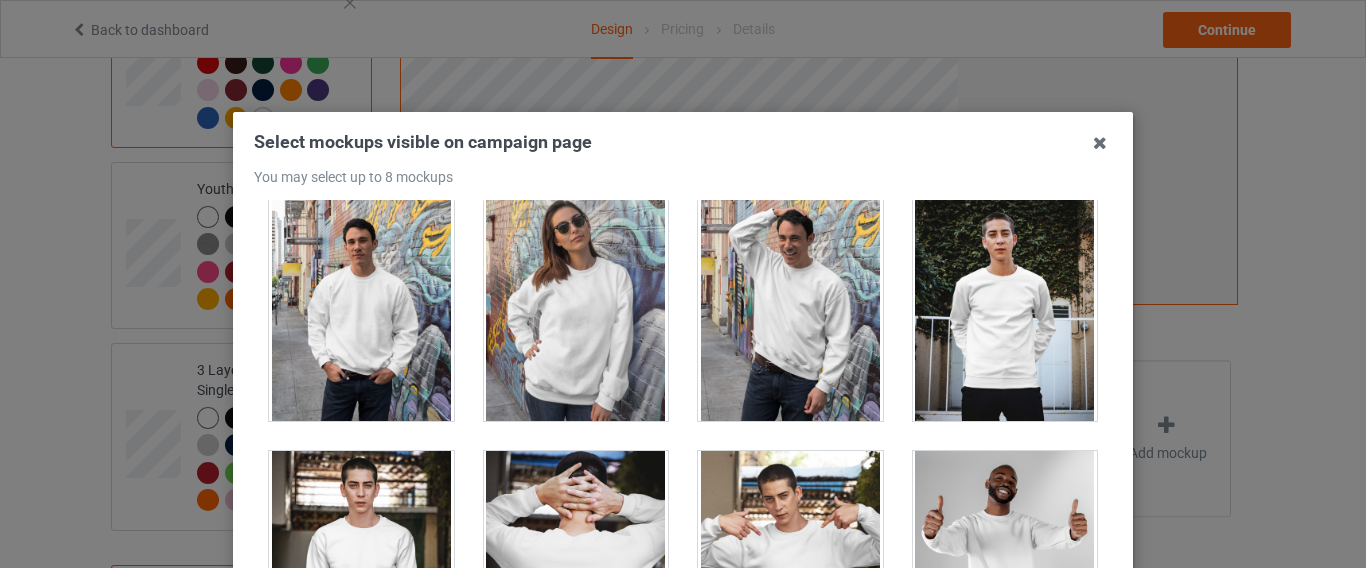 click at bounding box center (790, 309) 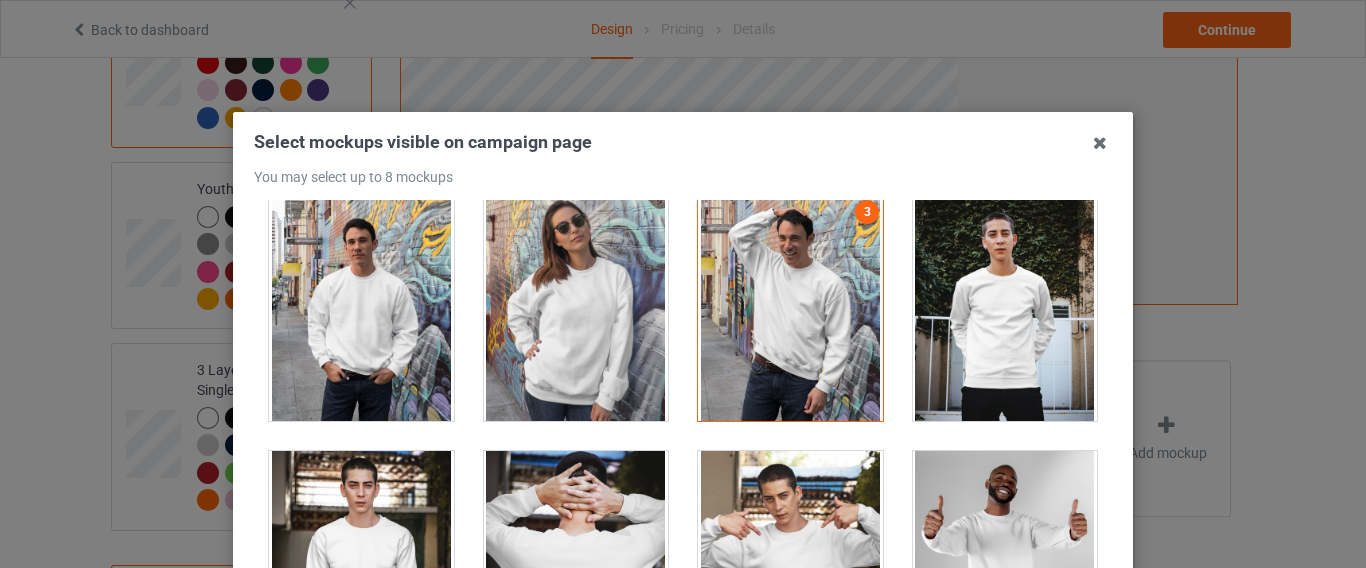 click at bounding box center (361, 309) 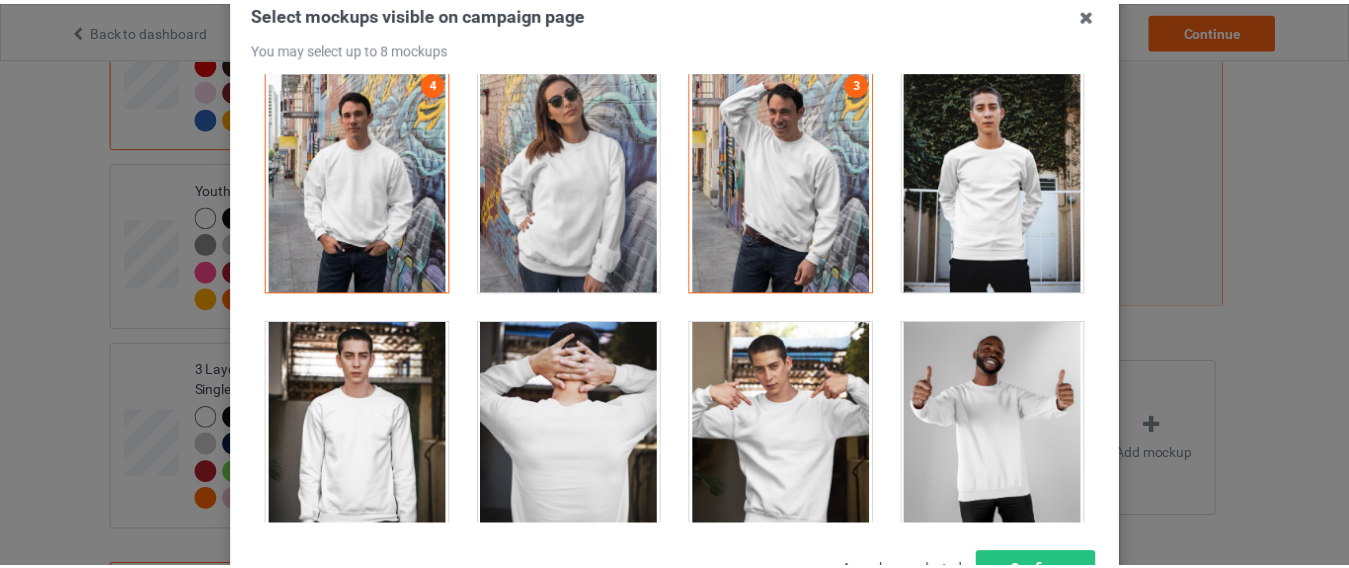 scroll, scrollTop: 290, scrollLeft: 0, axis: vertical 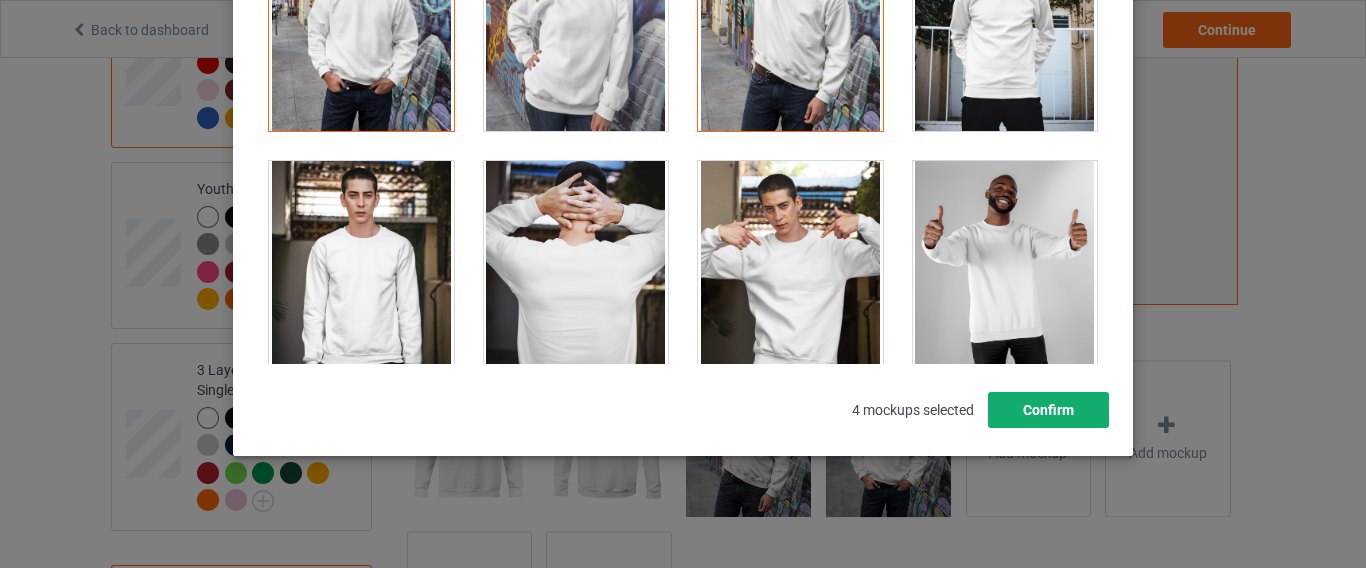click on "Confirm" at bounding box center [1048, 410] 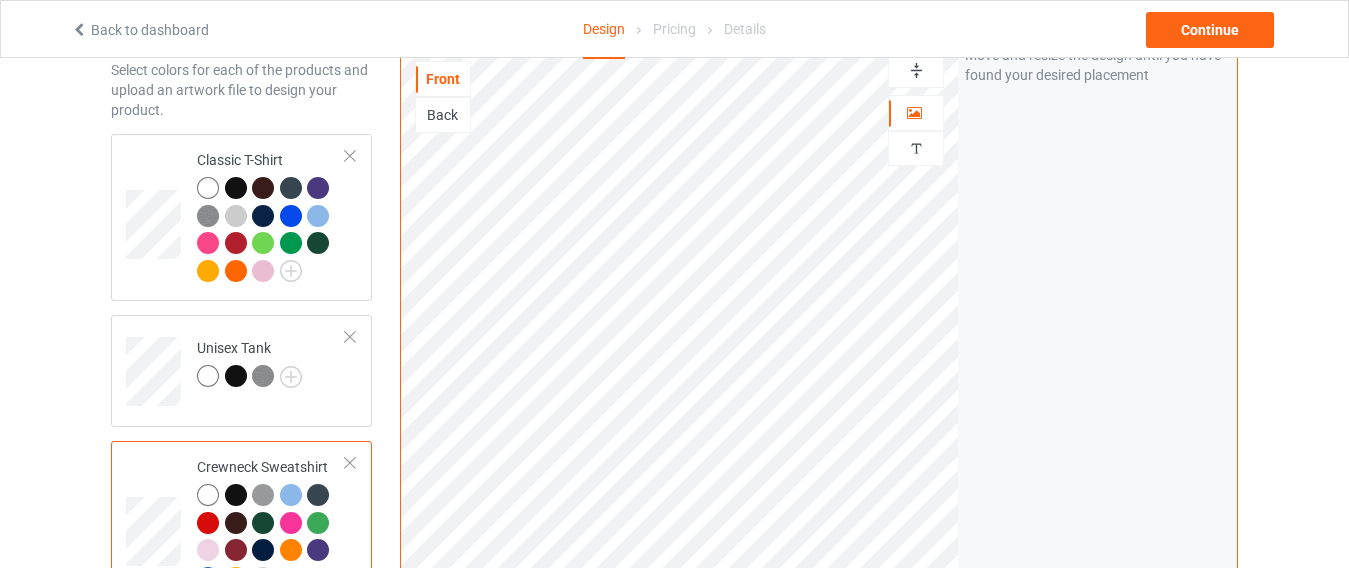scroll, scrollTop: 92, scrollLeft: 0, axis: vertical 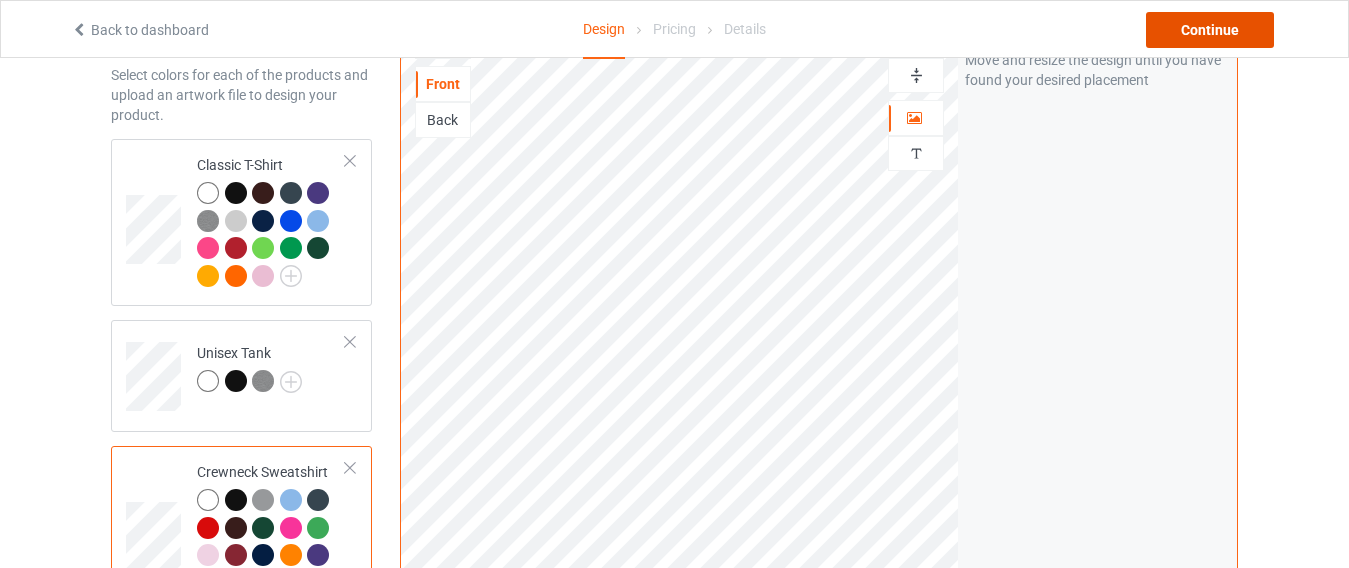 click on "Continue" at bounding box center (1210, 30) 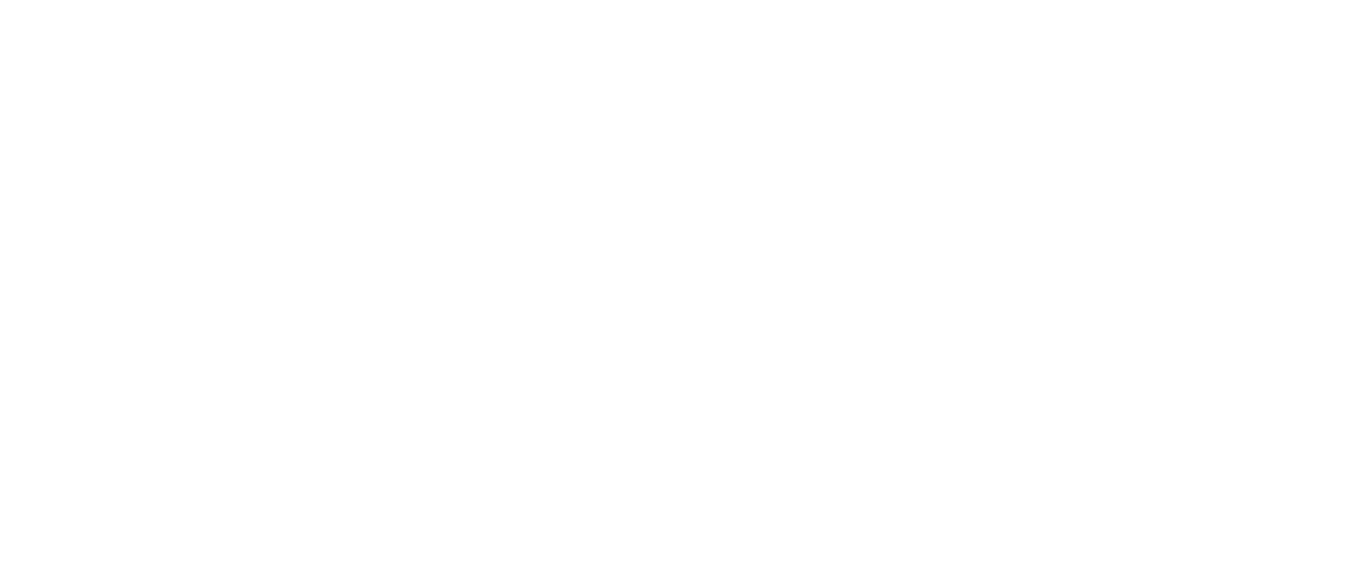 scroll, scrollTop: 0, scrollLeft: 0, axis: both 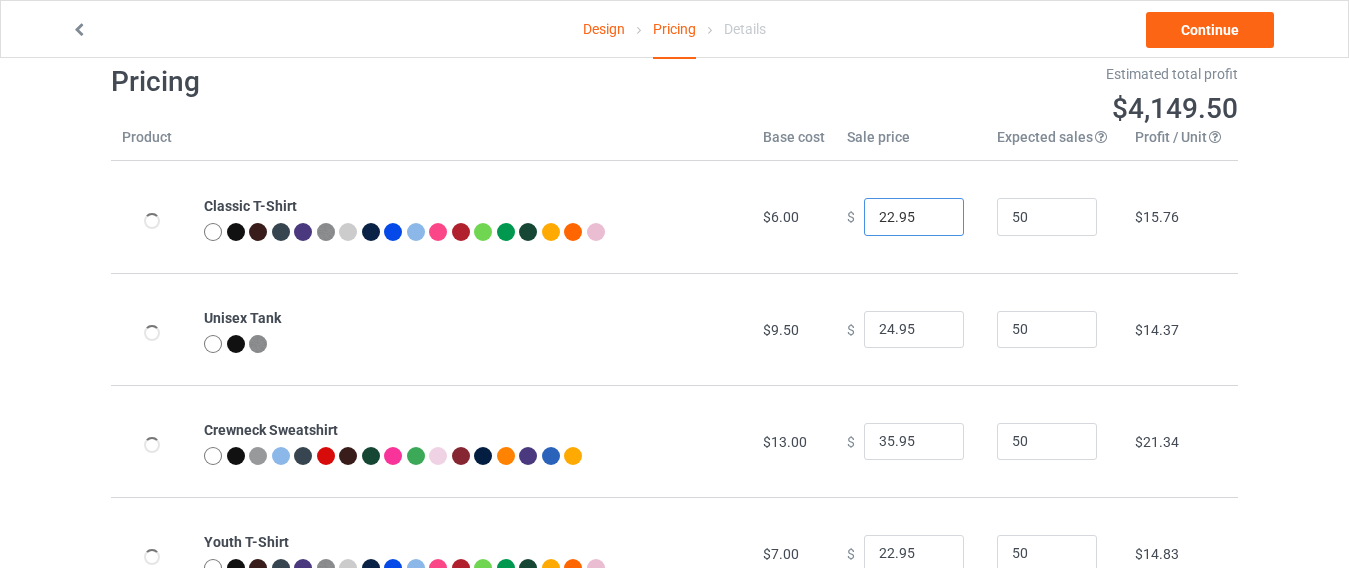 click on "22.95" at bounding box center [914, 217] 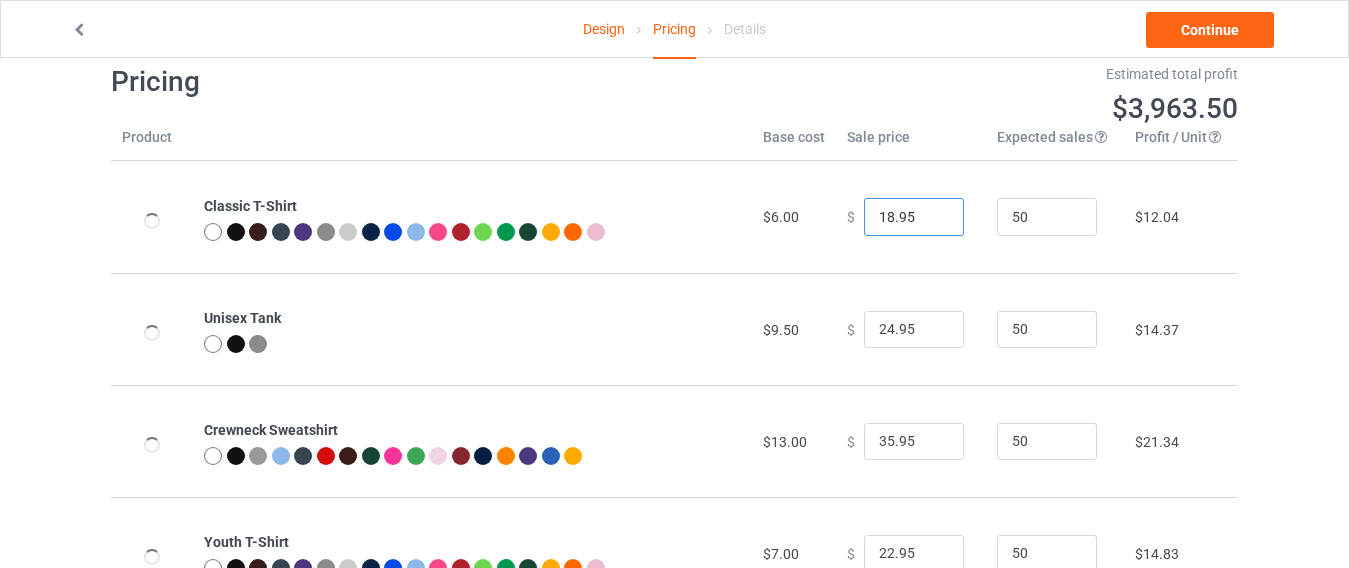 type on "18.95" 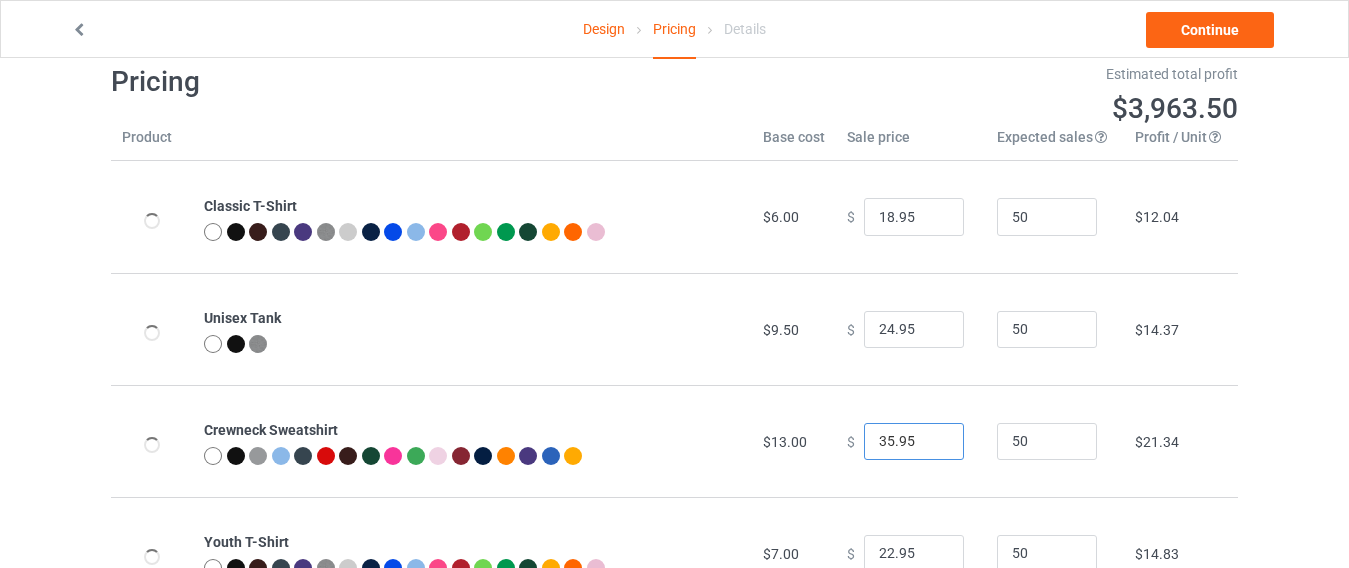 click on "35.95" at bounding box center (914, 442) 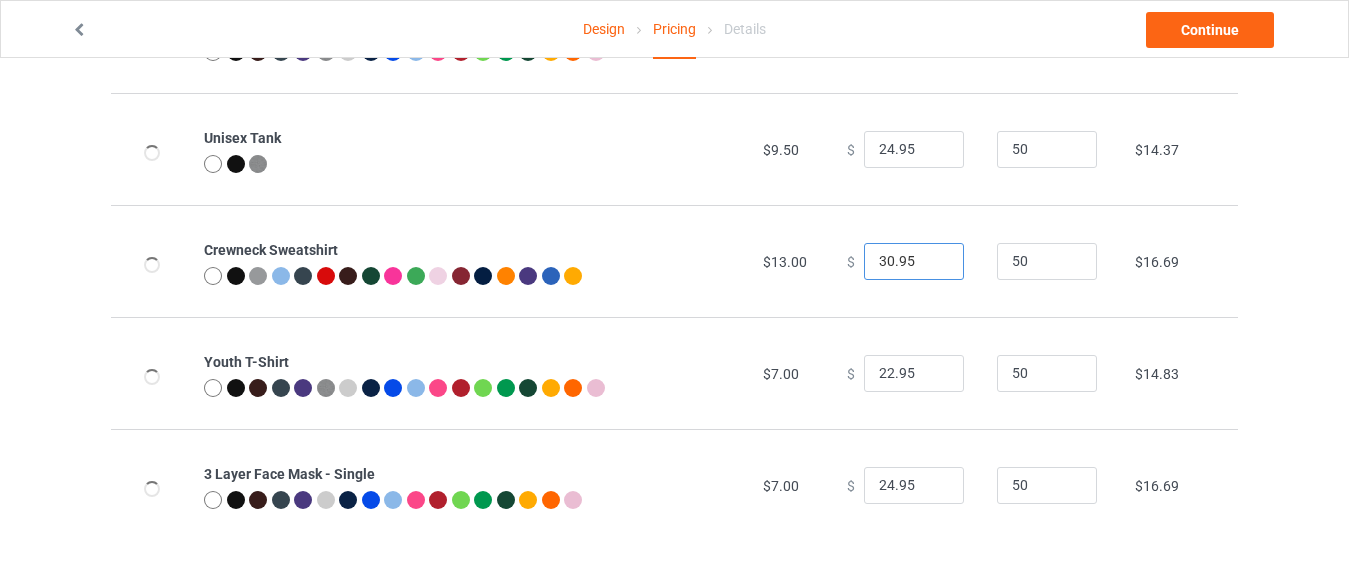 scroll, scrollTop: 231, scrollLeft: 0, axis: vertical 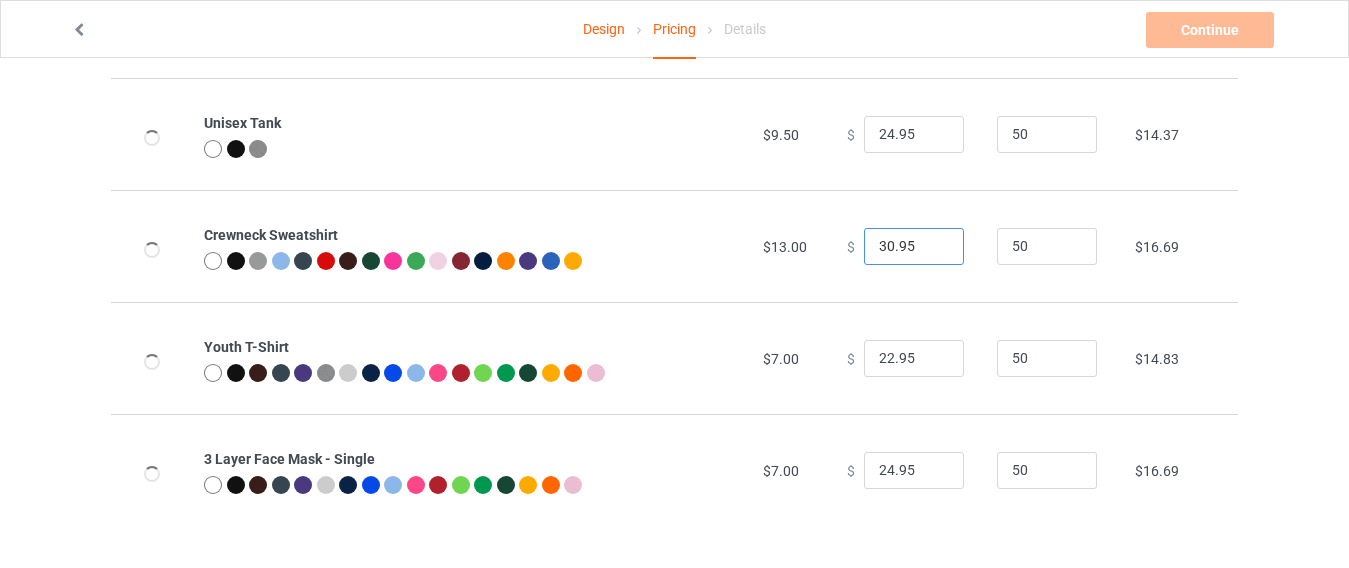 type on "30.95" 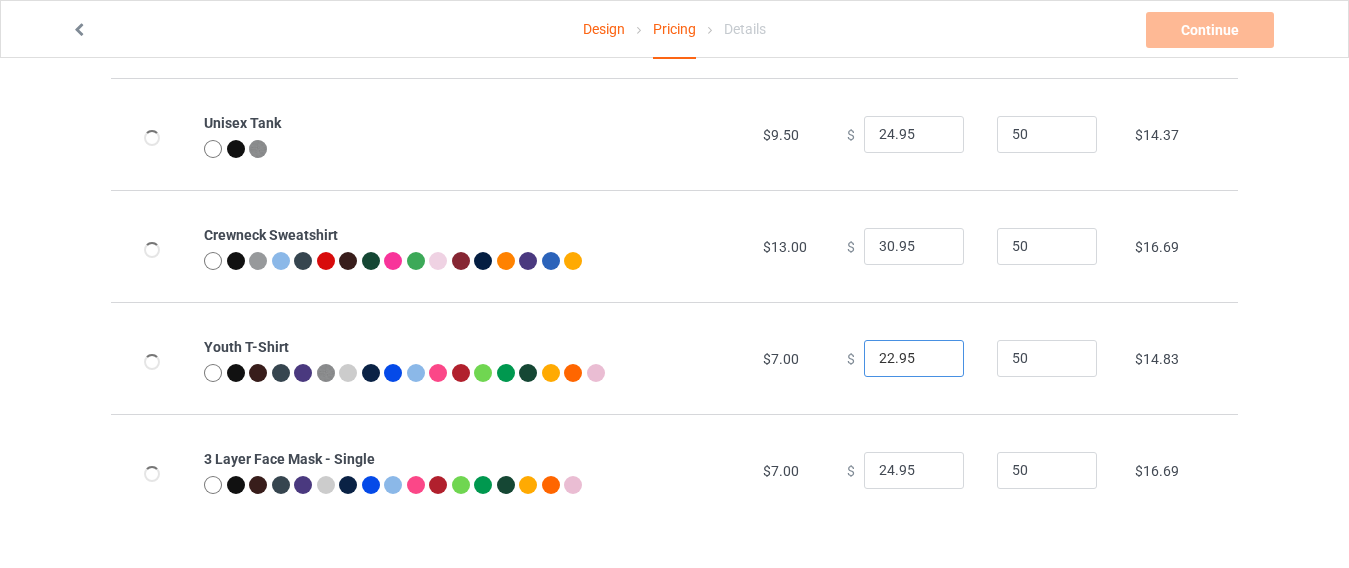 click on "22.95" at bounding box center [914, 359] 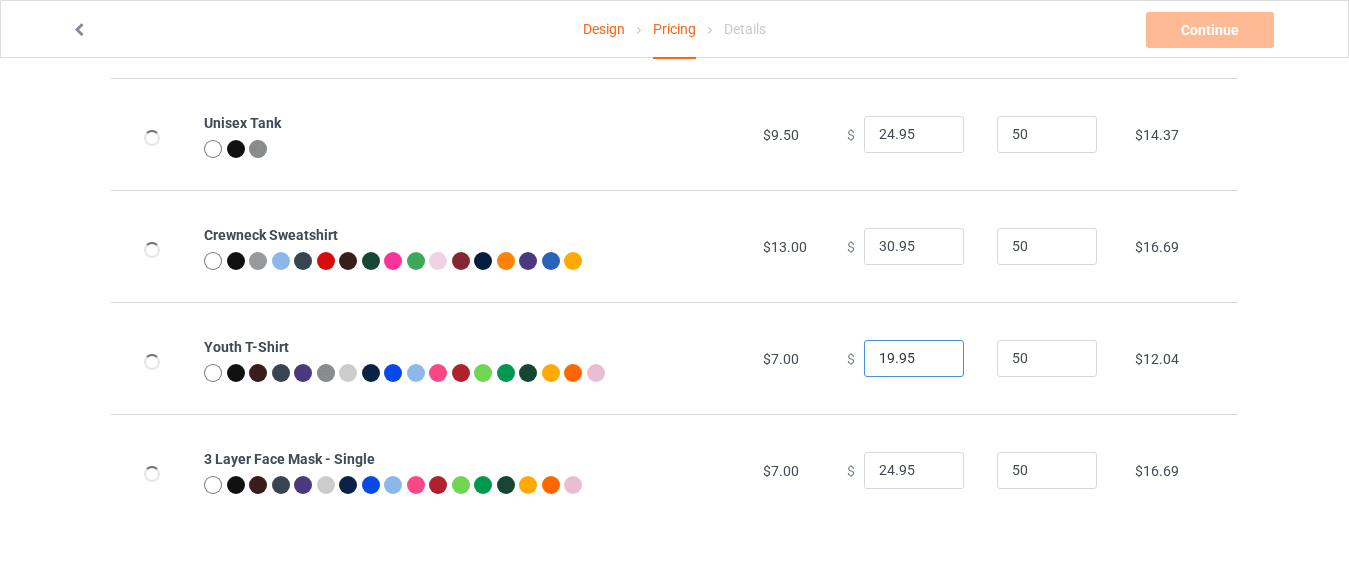 type on "19.95" 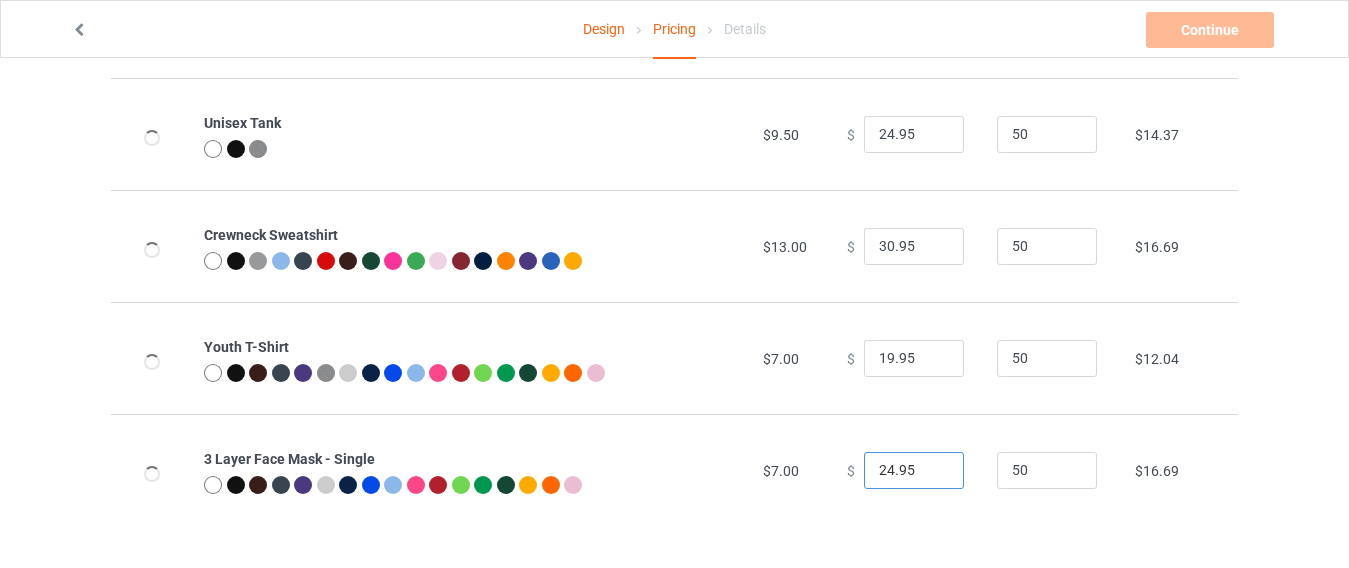 click on "24.95" at bounding box center (914, 471) 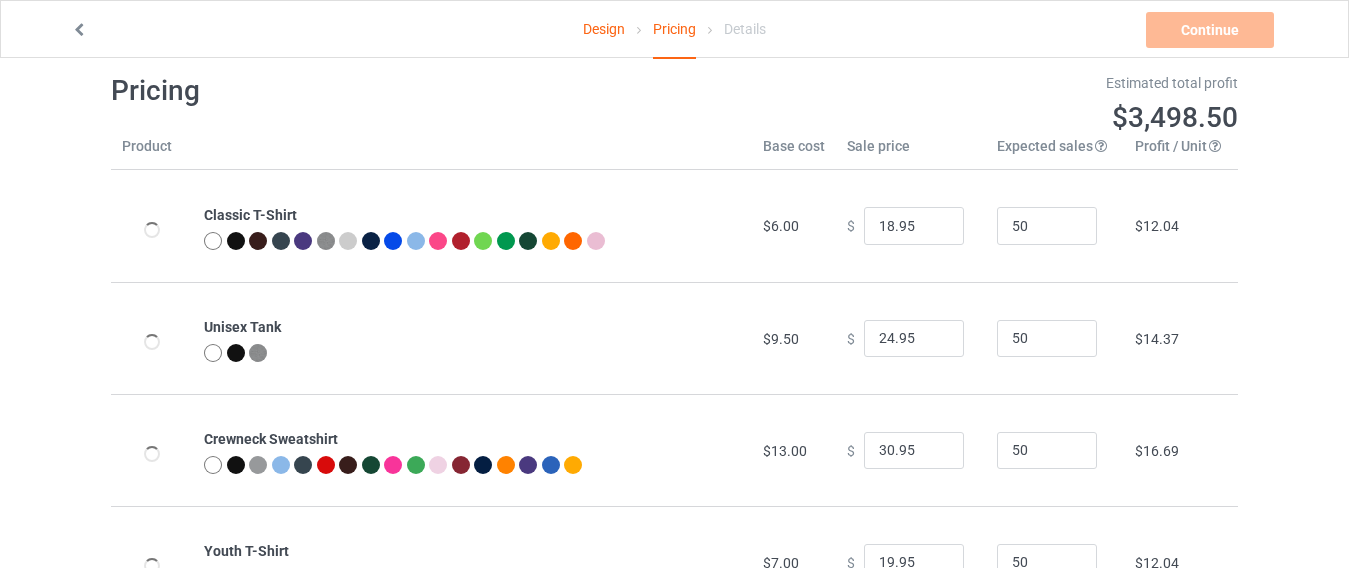 scroll, scrollTop: 3, scrollLeft: 0, axis: vertical 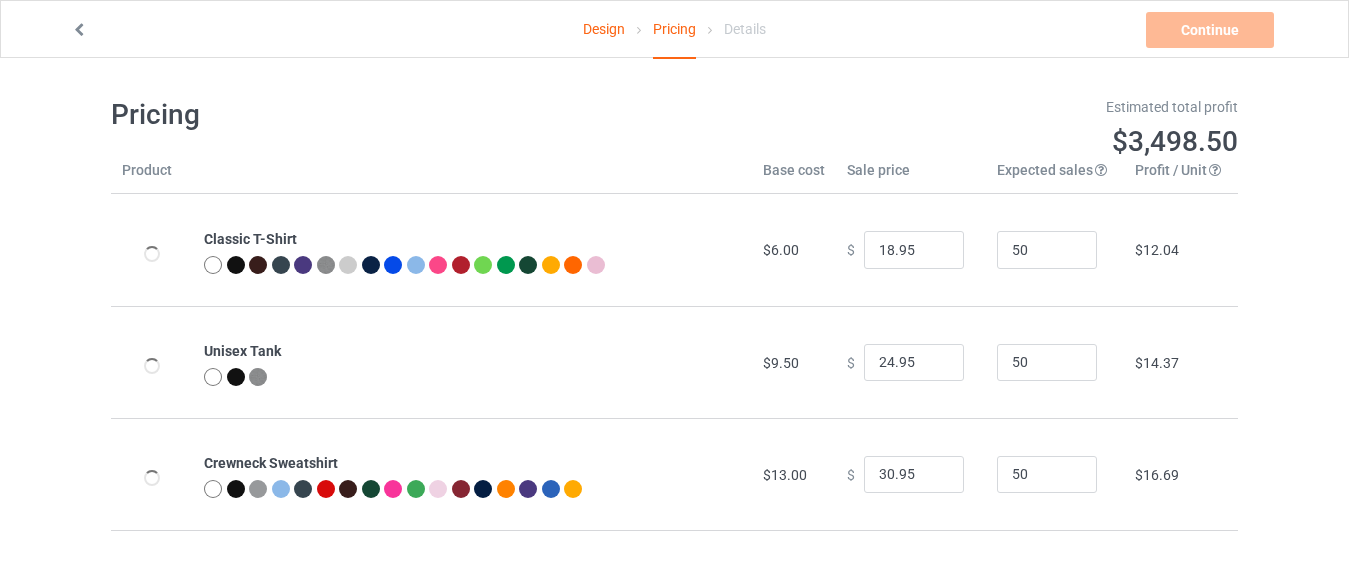 type on "22.95" 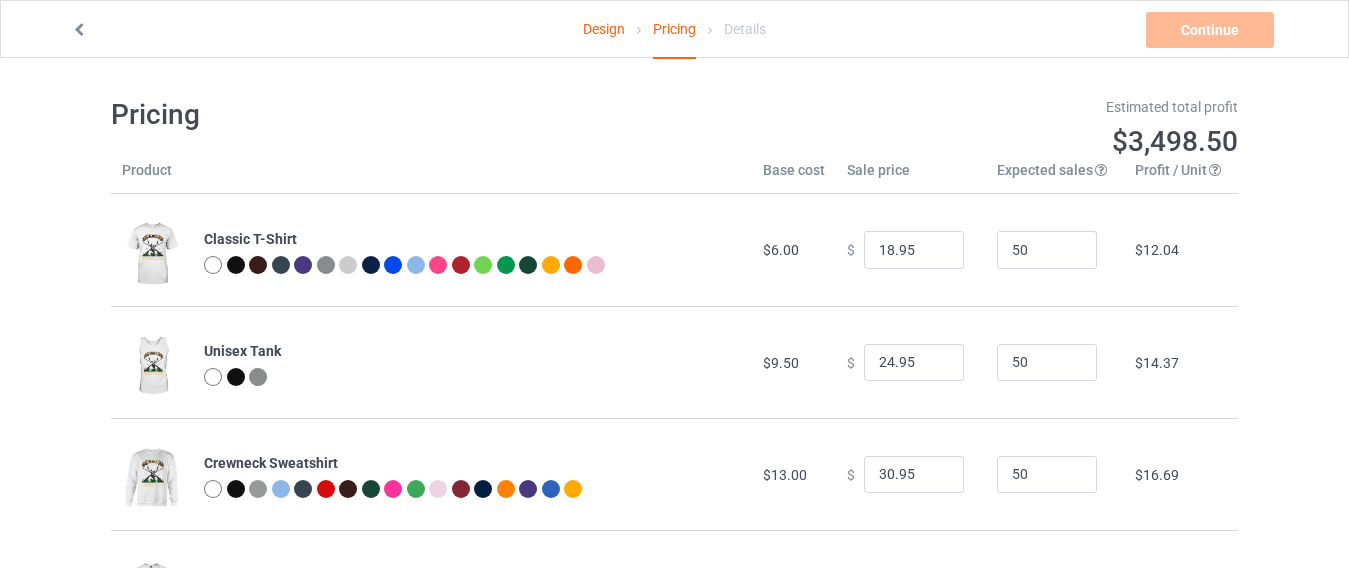 click on "Design Pricing Details Continue Can't create campaign." at bounding box center [674, 29] 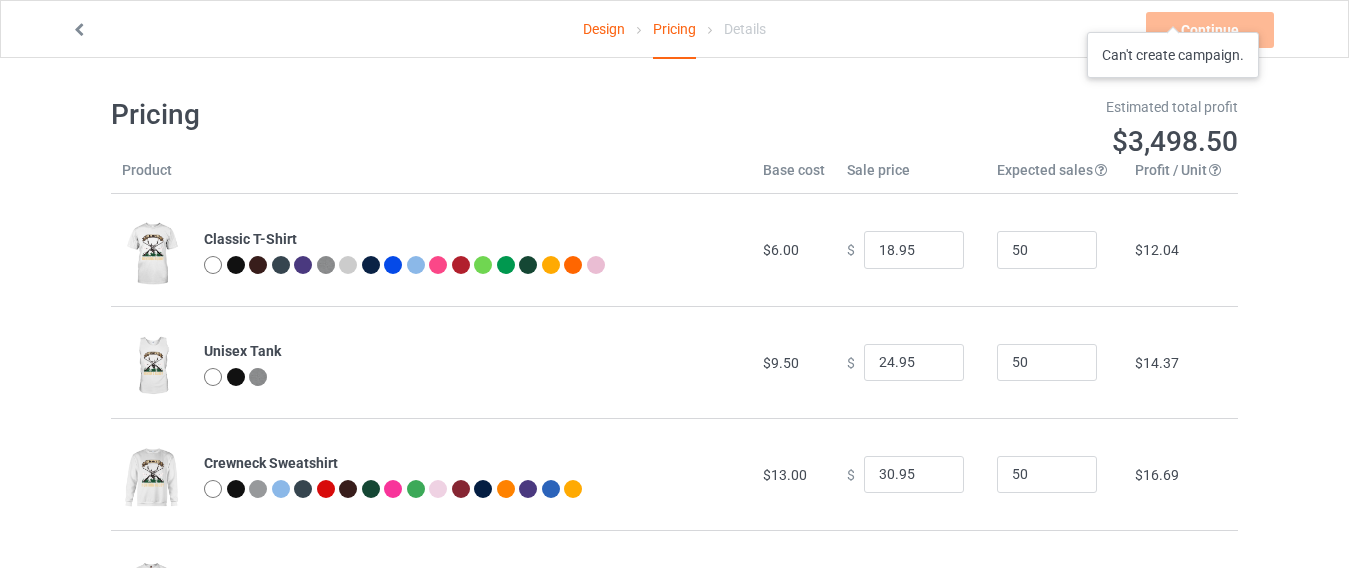 click on "Continue Can't create campaign." at bounding box center [1212, 30] 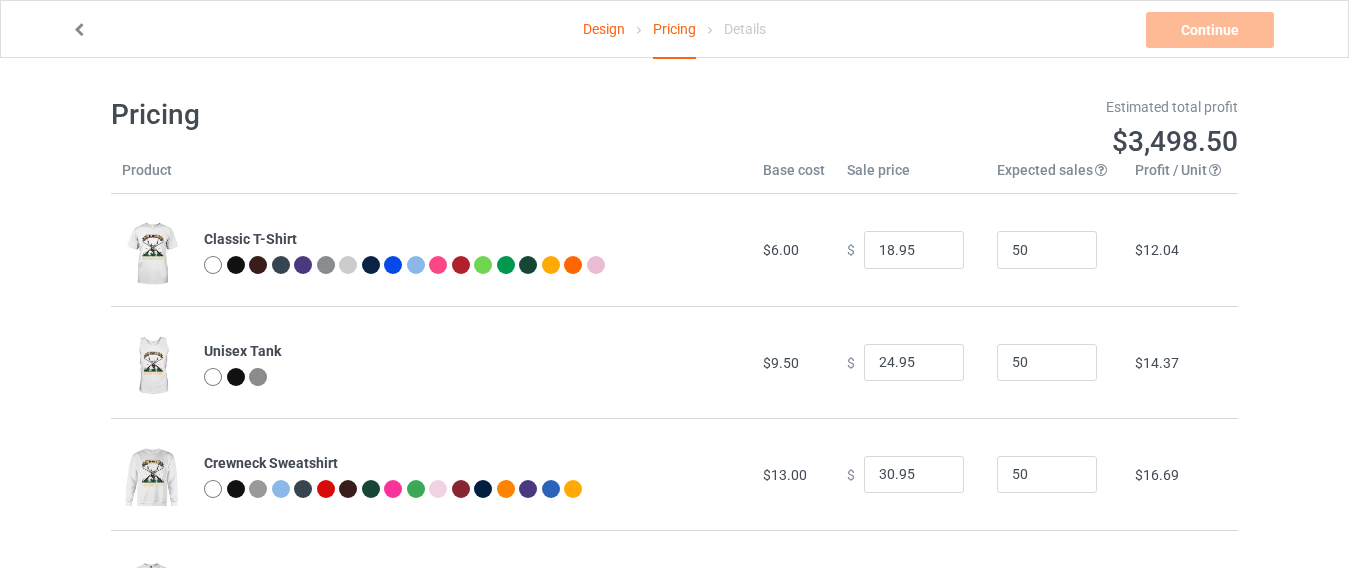 click on "Pricing Estimated total profit $3,498.50 Product Base cost Sale price Expected sales   Your expected sales will change your profit estimate (on the right), but will not affect the actual amount of profit you earn. Profit / Unit   Your profit is your sale price minus your base cost and processing fee. Classic T-Shirt $6.00 $     18.95 50 $12.04 Unisex Tank $9.50 $     24.95 50 $14.37 Crewneck Sweatshirt $13.00 $     30.95 50 $16.69 Youth T-Shirt $7.00 $     19.95 50 $12.04 3 Layer Face Mask - Single $7.00 $     22.95 50 $14.83" at bounding box center (674, 425) 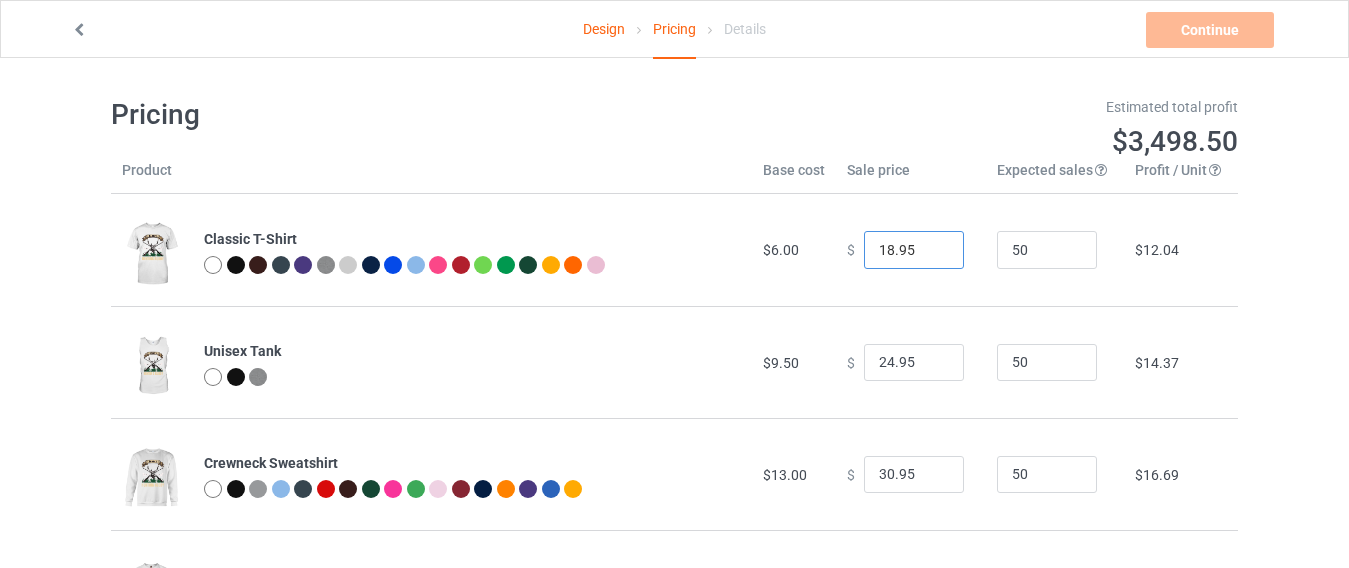 click on "18.95" at bounding box center [914, 250] 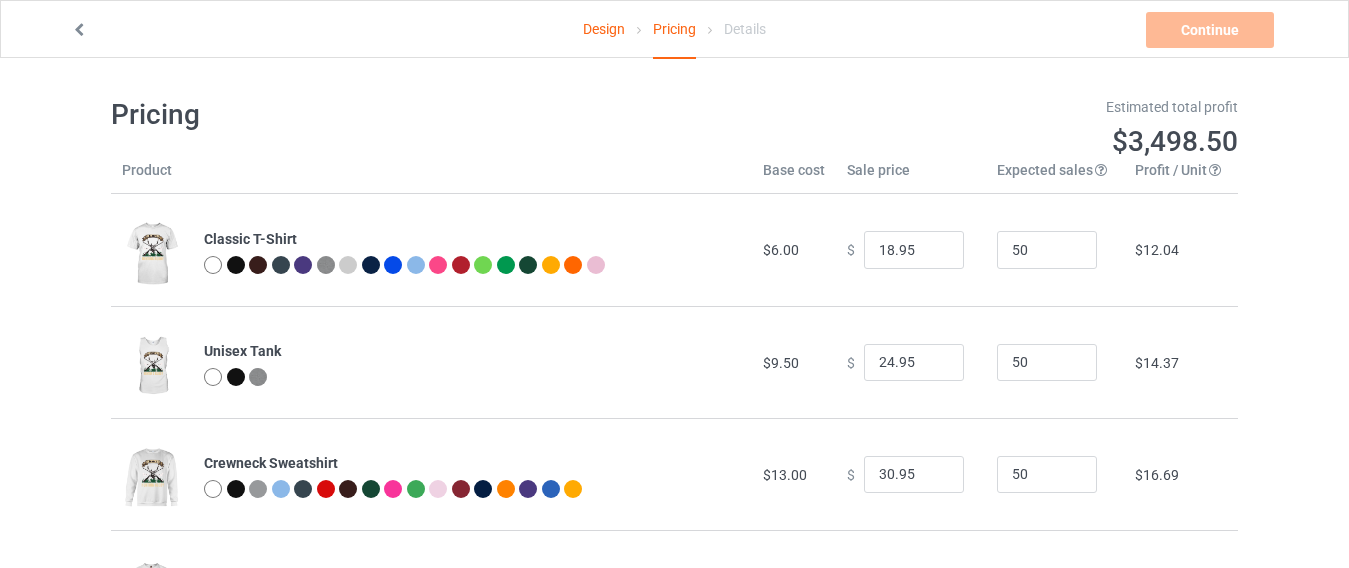 click on "$3,498.50" at bounding box center (964, 142) 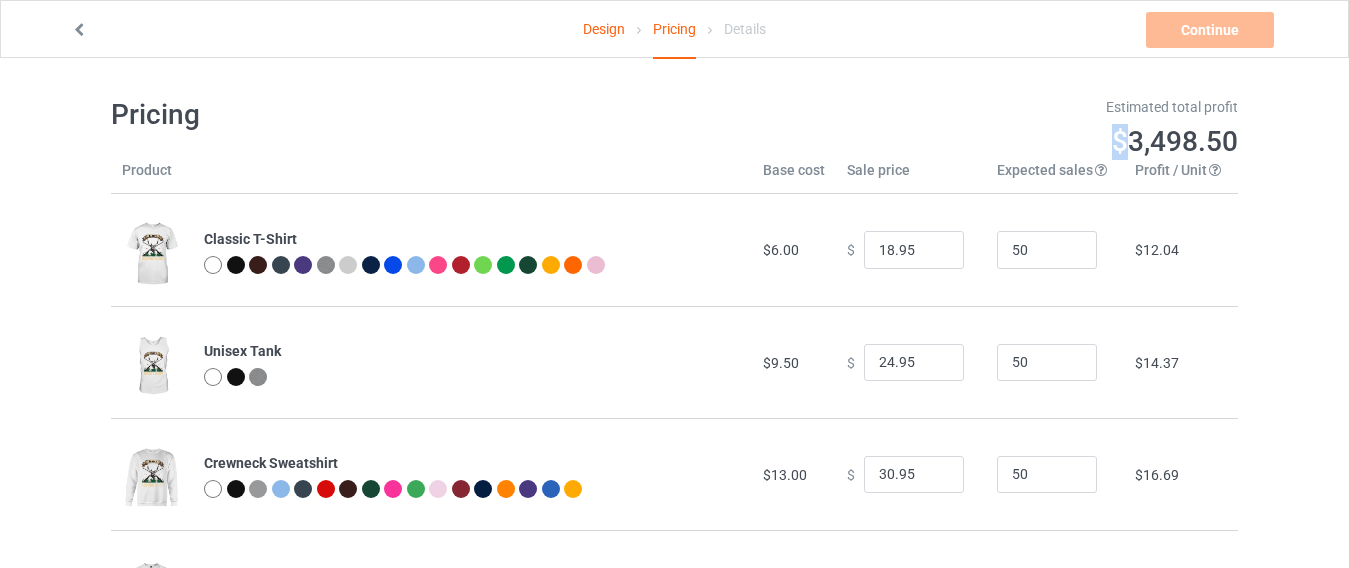 click on "$3,498.50" at bounding box center (964, 142) 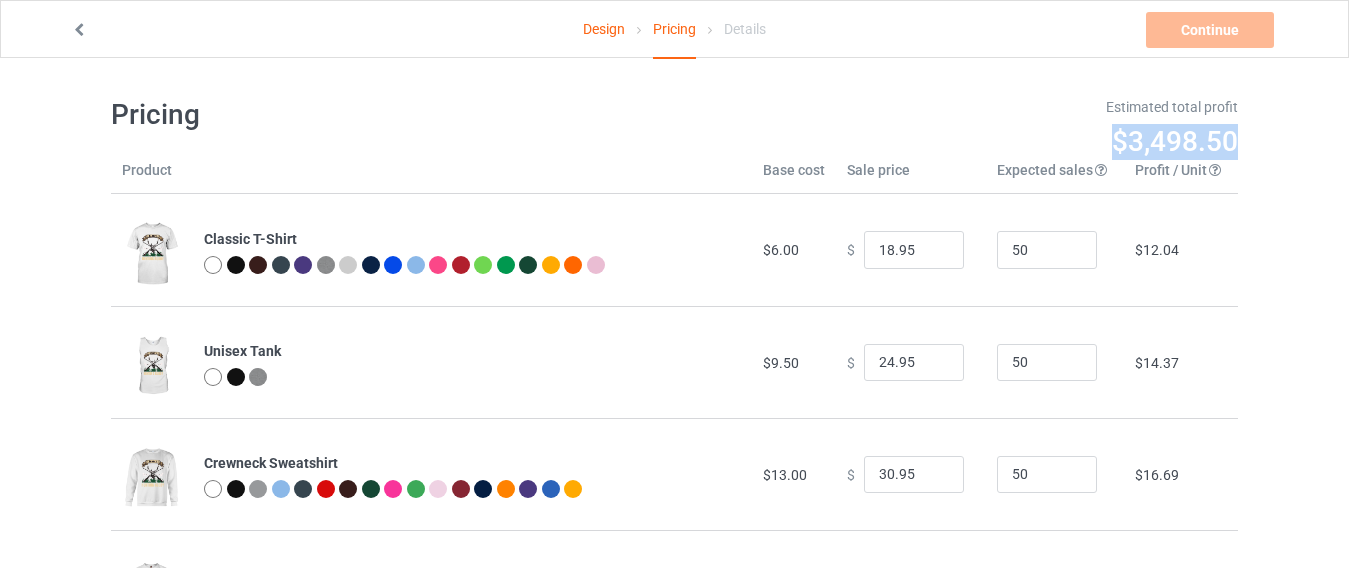 click on "$3,498.50" at bounding box center [964, 142] 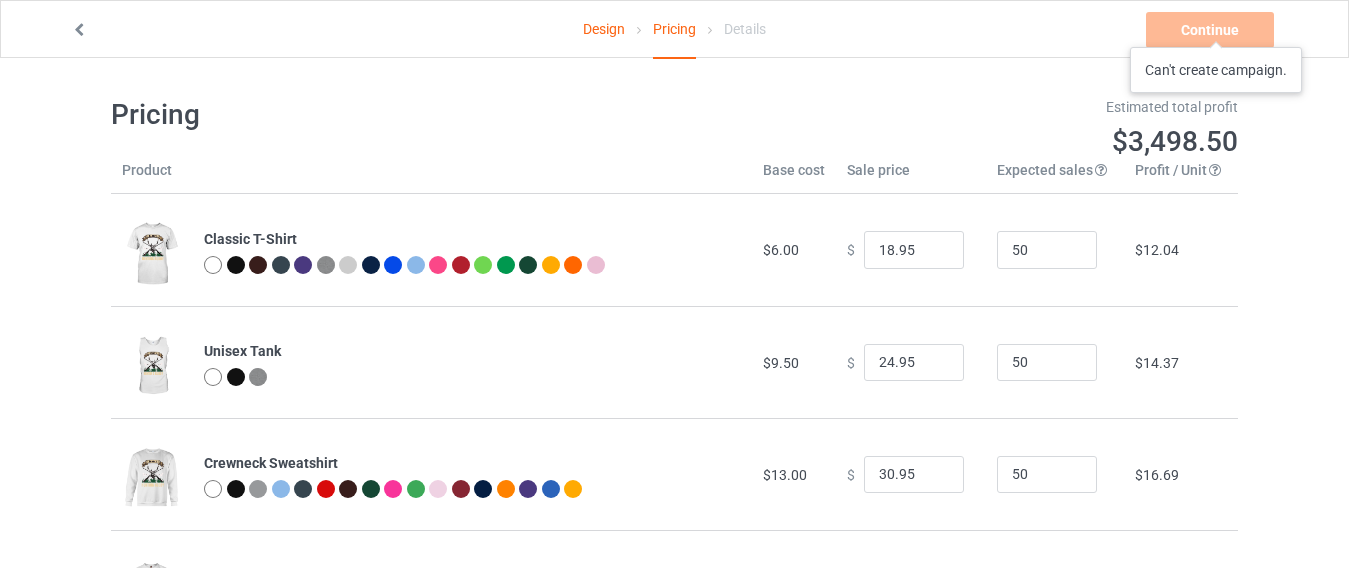 click on "Continue Can't create campaign." at bounding box center [1212, 30] 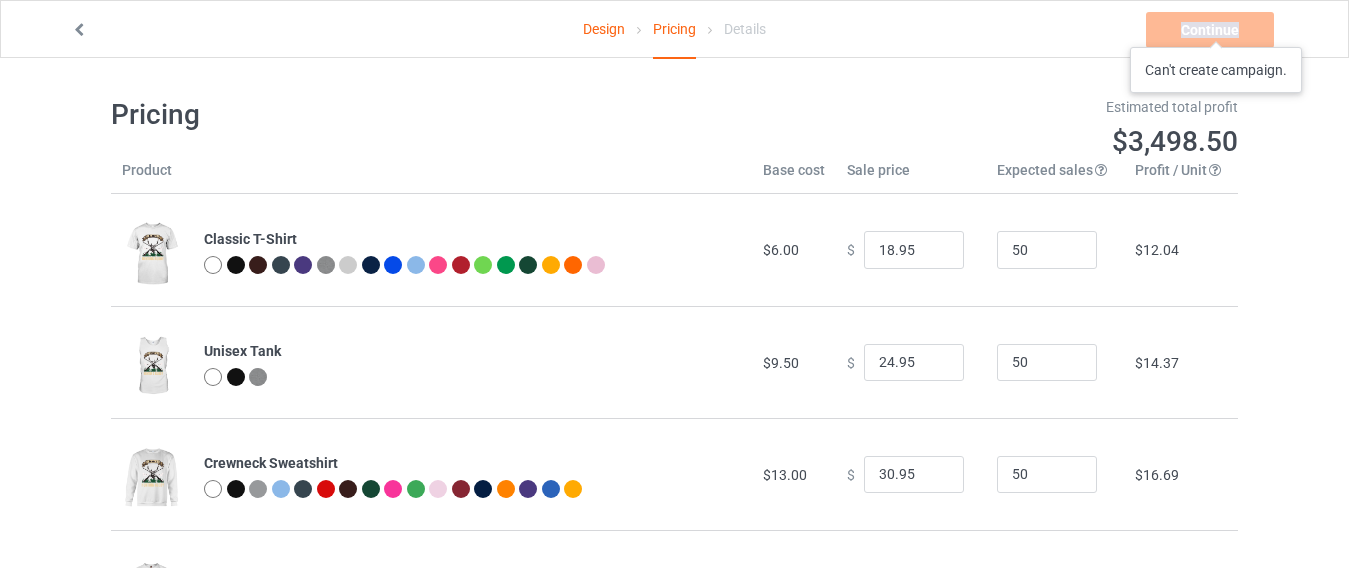 click on "Continue Can't create campaign." at bounding box center [1212, 30] 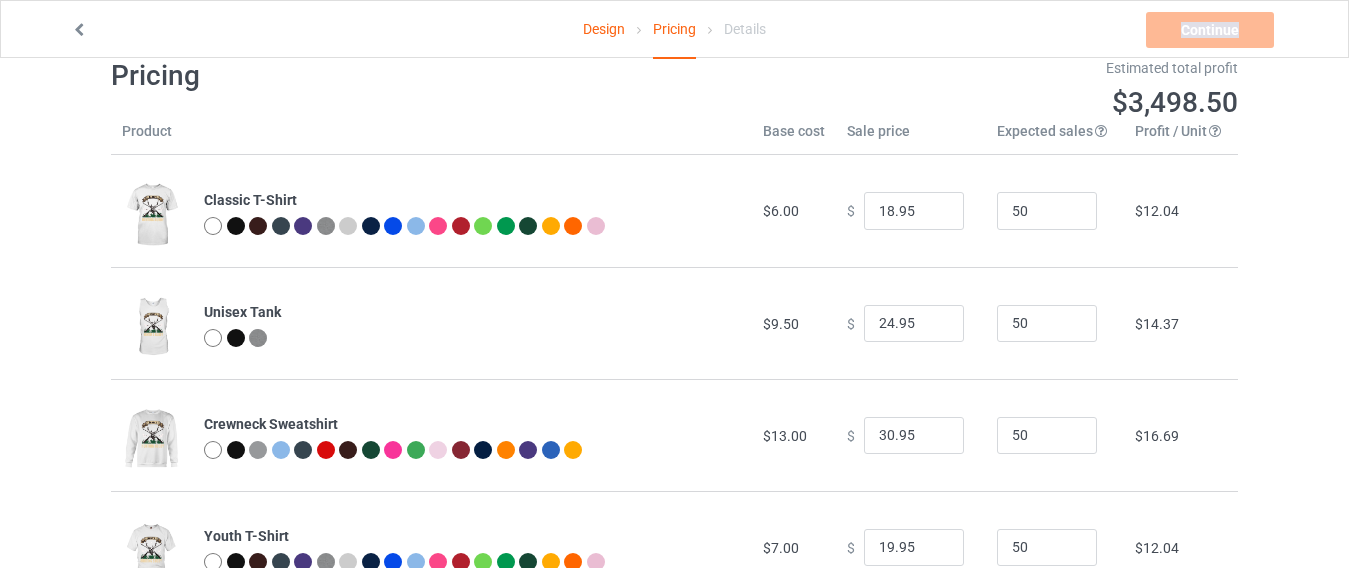 scroll, scrollTop: 12, scrollLeft: 0, axis: vertical 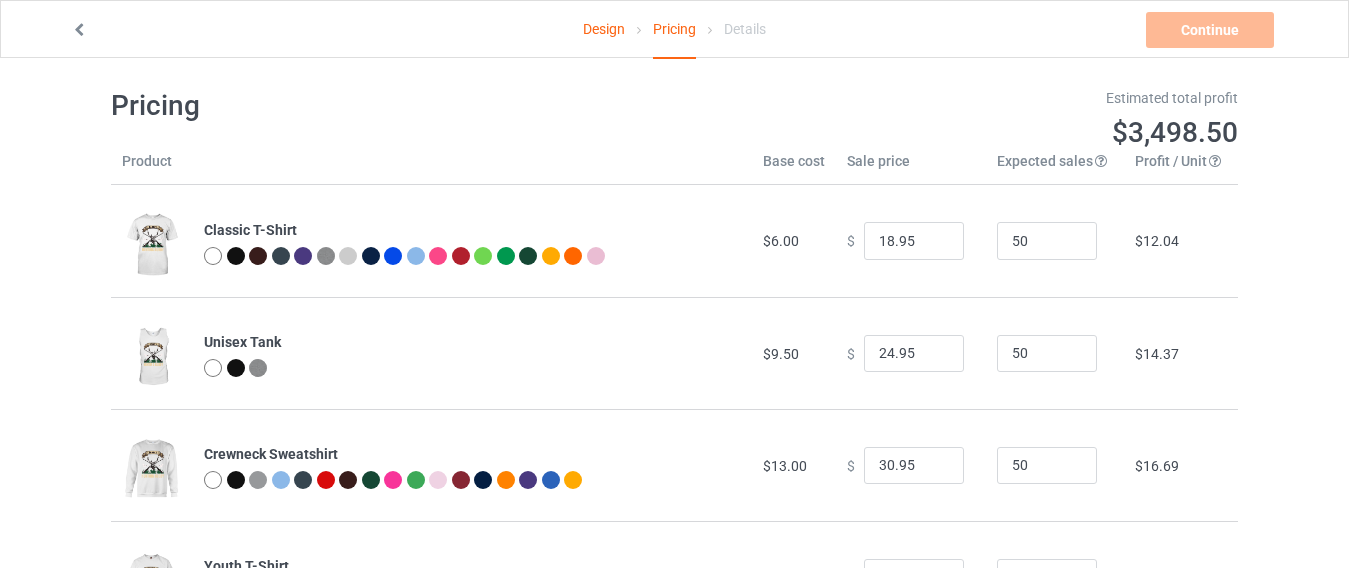 click on "Design Pricing Details Continue Can't create campaign. Pricing Estimated total profit $3,498.50 Product Base cost Sale price Expected sales   Your expected sales will change your profit estimate (on the right), but will not affect the actual amount of profit you earn. Profit / Unit   Your profit is your sale price minus your base cost and processing fee. Classic T-Shirt $6.00 $     18.95 50 $12.04 Unisex Tank $9.50 $     24.95 50 $14.37 Crewneck Sweatshirt $13.00 $     30.95 50 $16.69 Youth T-Shirt $7.00 $     19.95 50 $12.04 3 Layer Face Mask - Single $7.00 $     22.95 50 $14.83" at bounding box center (674, 416) 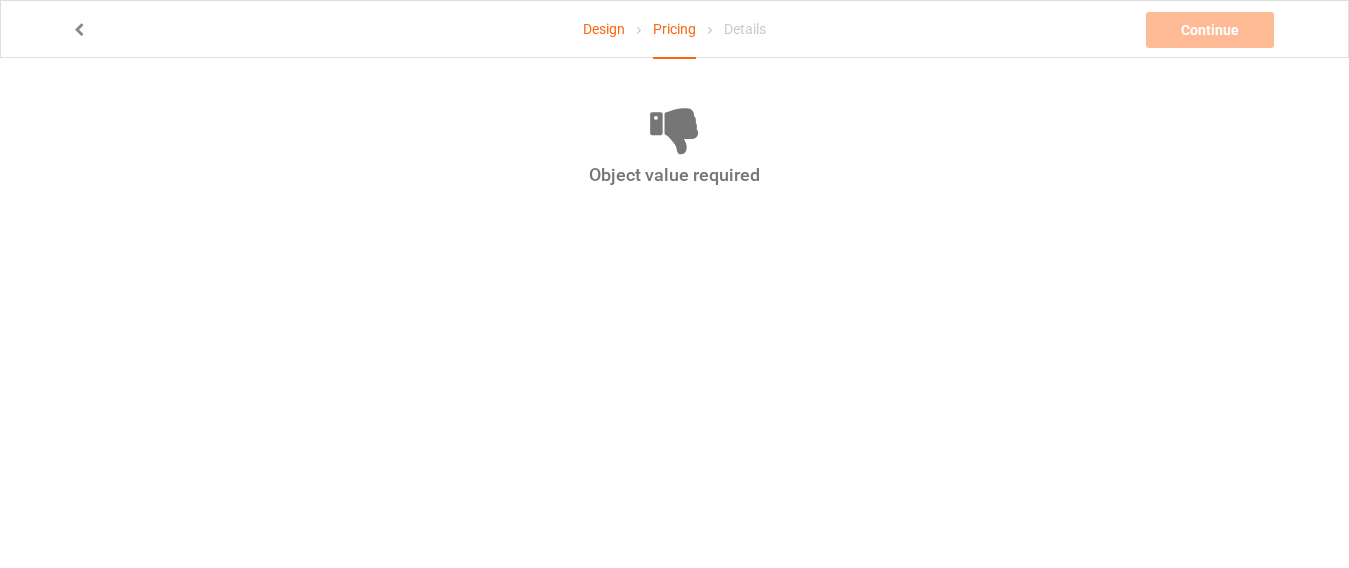 scroll, scrollTop: 12, scrollLeft: 0, axis: vertical 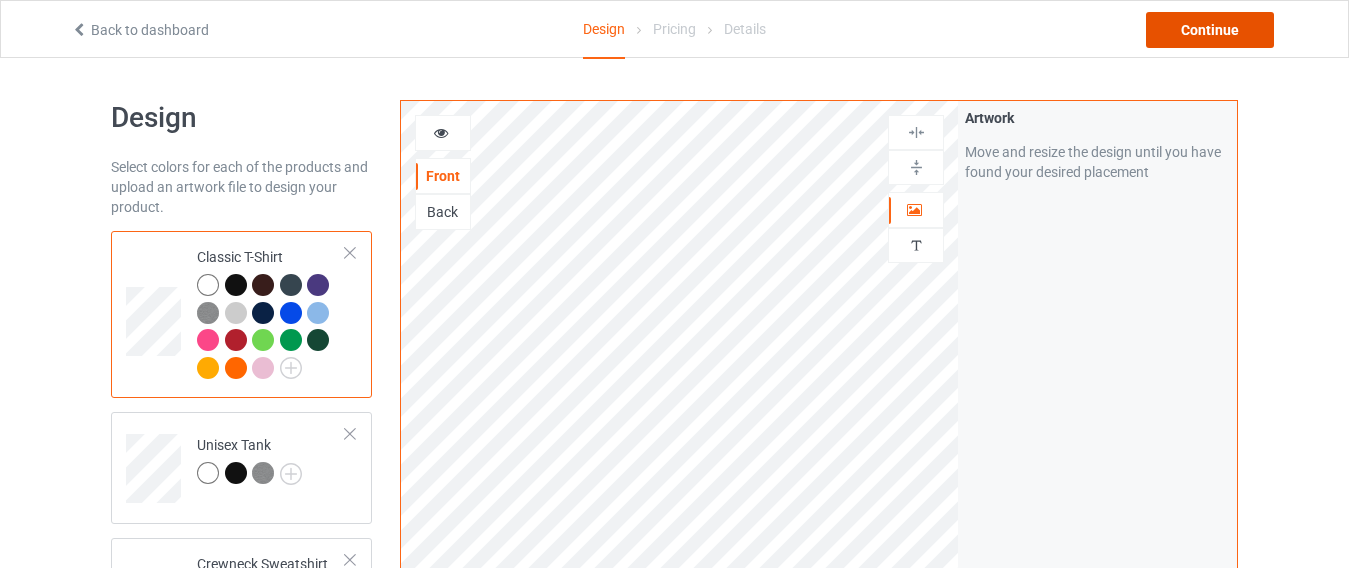 click on "Continue" at bounding box center [1210, 30] 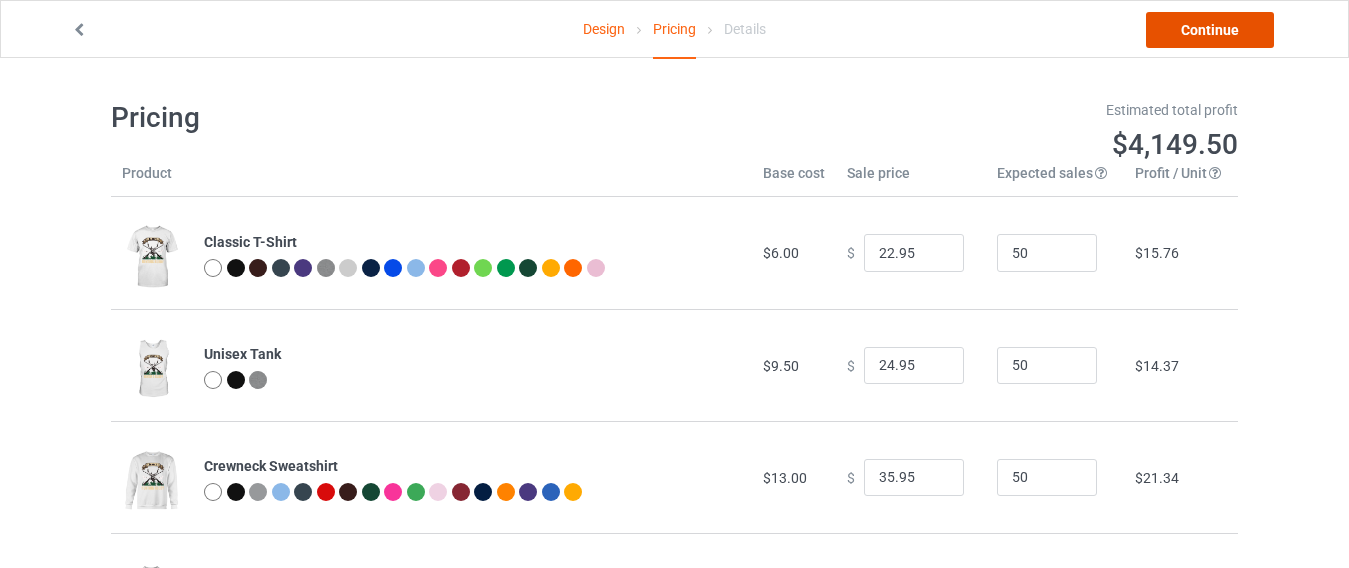 click on "Continue" at bounding box center [1210, 30] 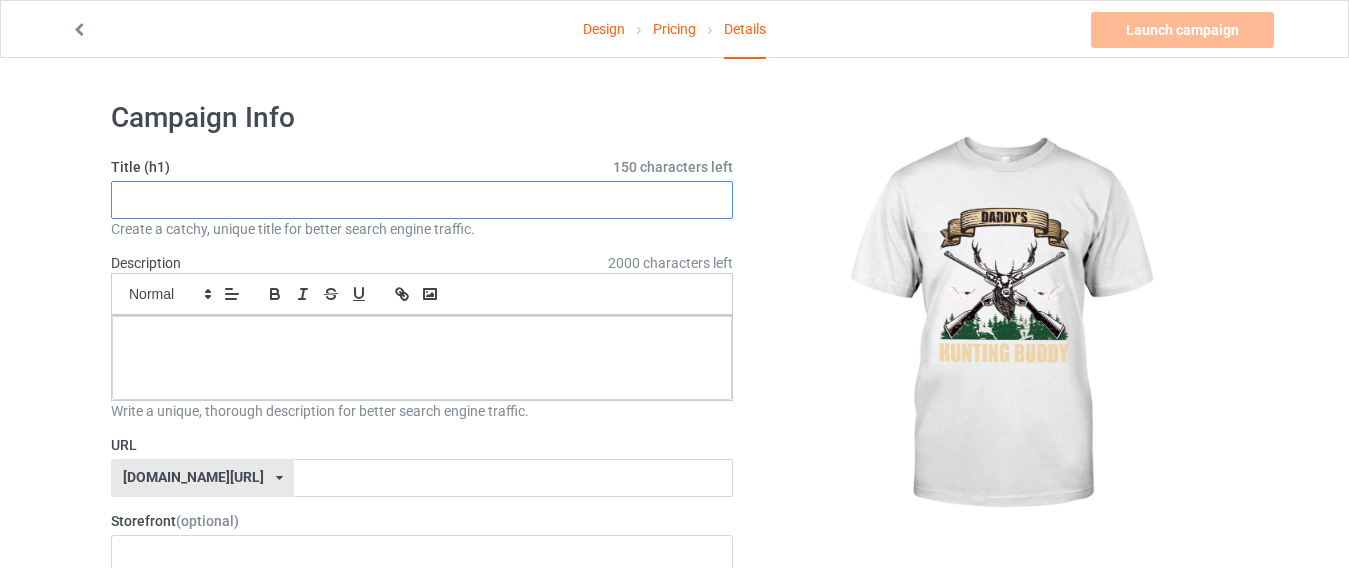 click at bounding box center (422, 200) 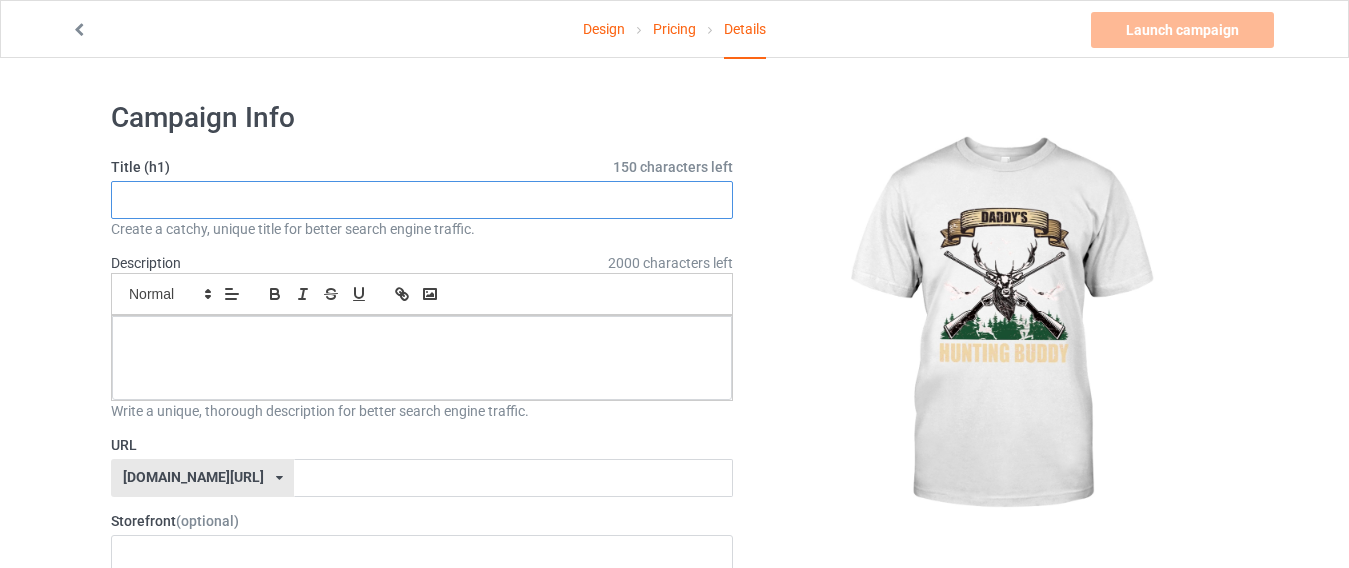 paste on "Daddy's Hunting Buddy" 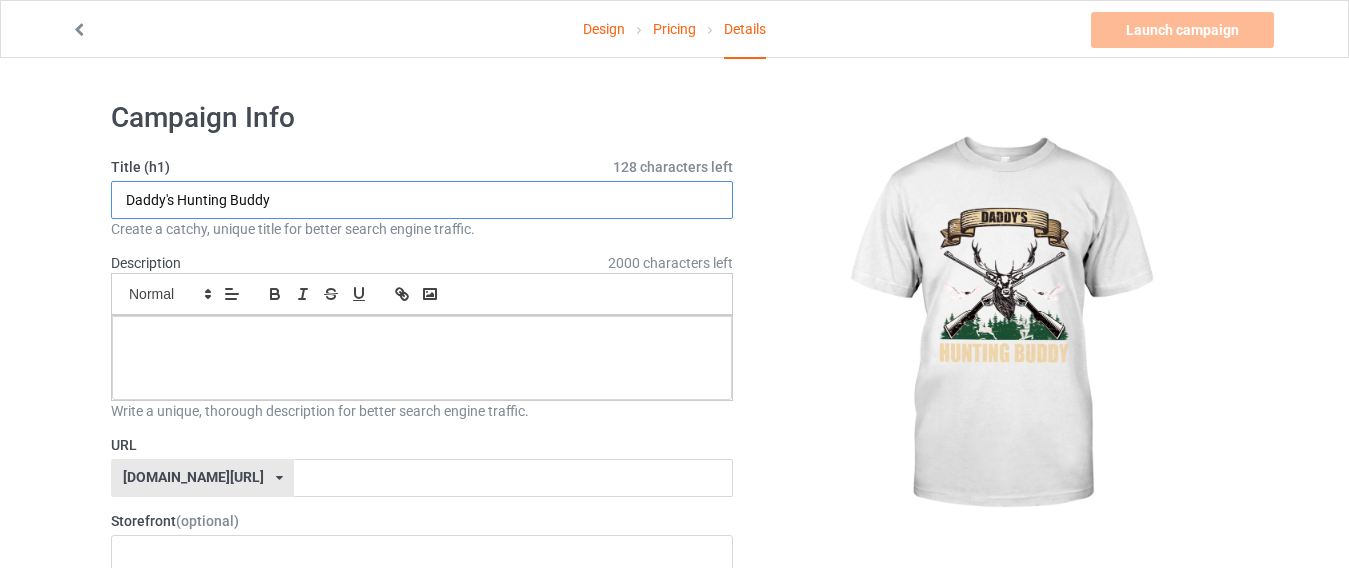 click on "Daddy's Hunting Buddy" at bounding box center (422, 200) 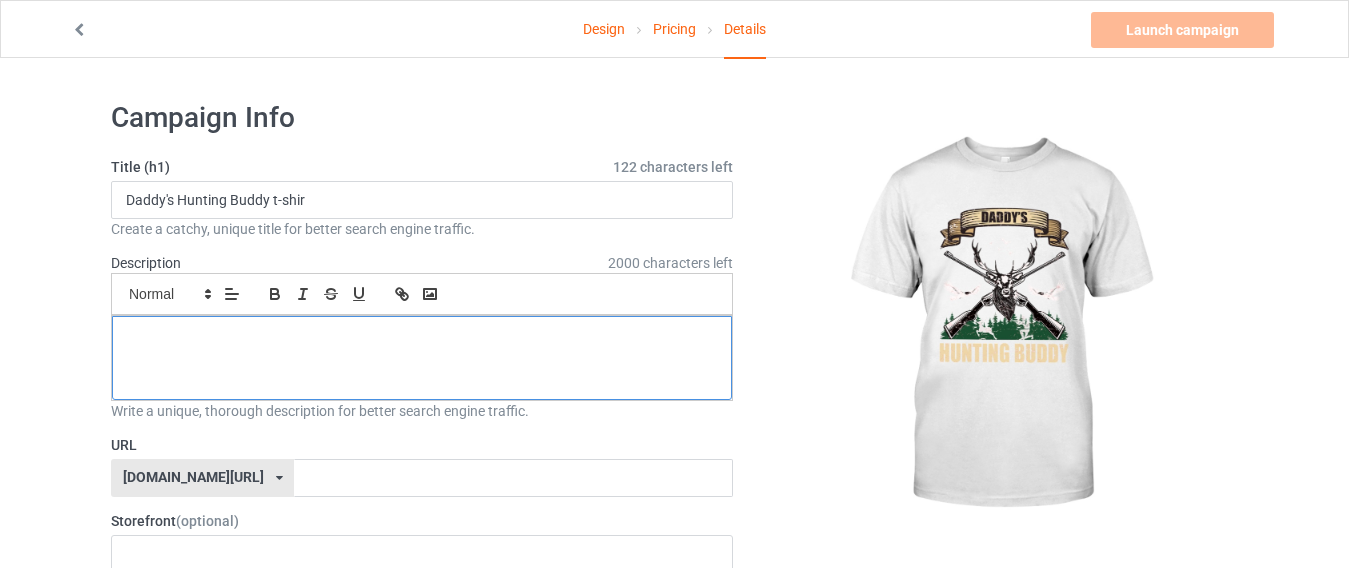 click at bounding box center [422, 338] 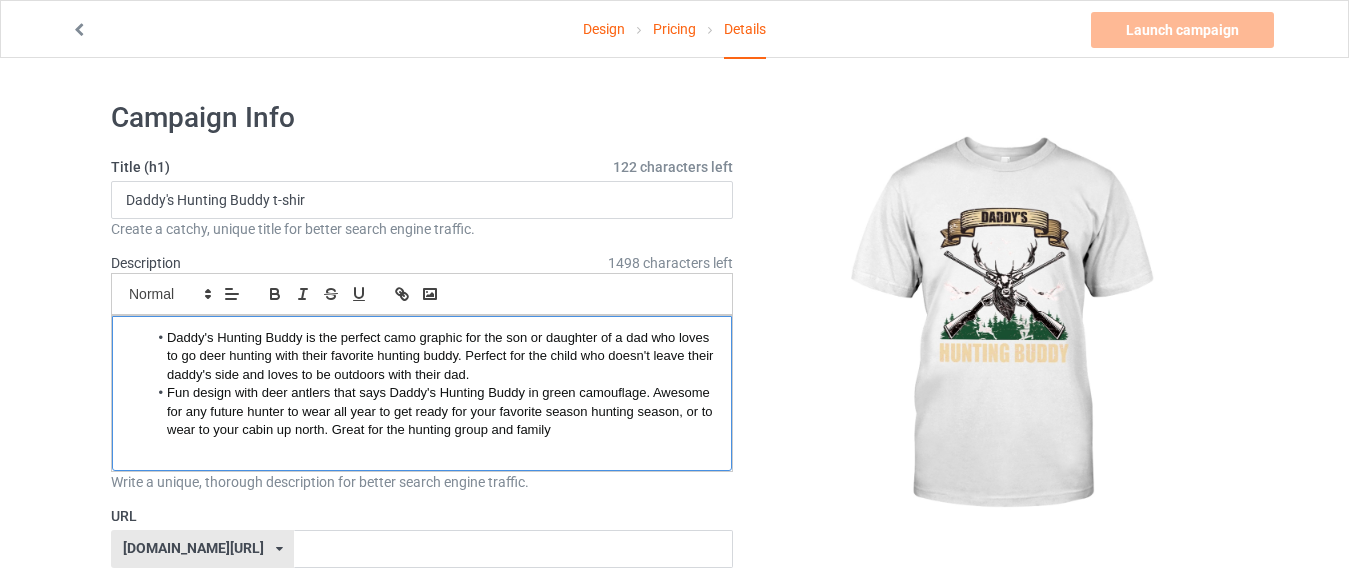 scroll, scrollTop: 0, scrollLeft: 0, axis: both 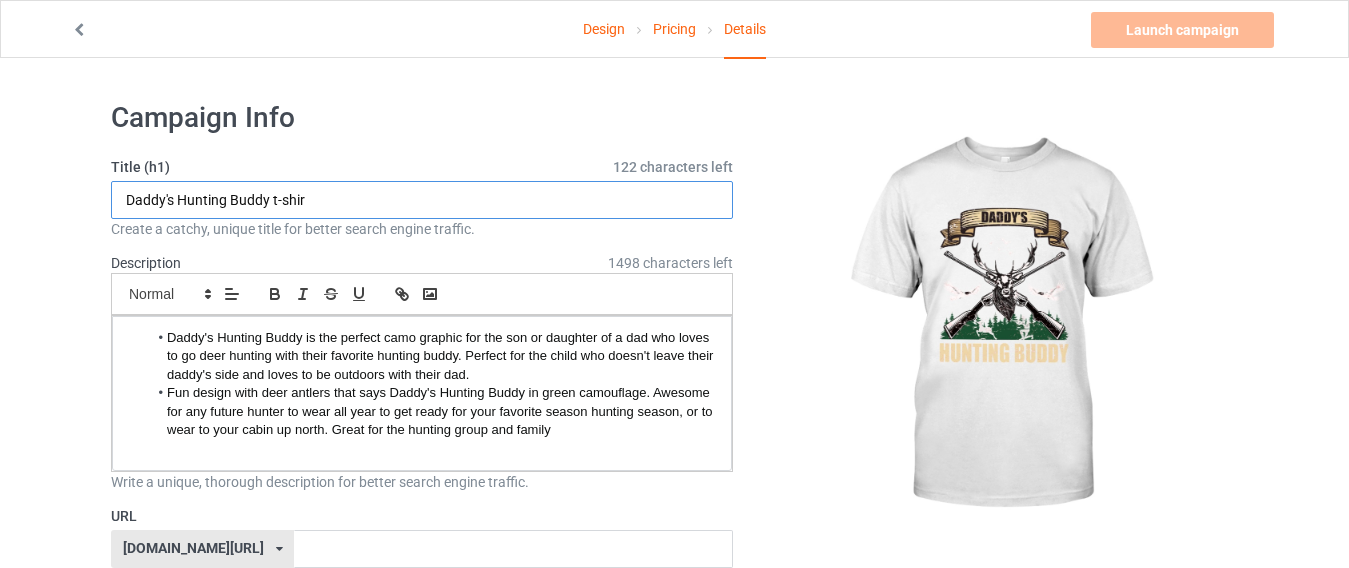 click on "Daddy's Hunting Buddy t-shir" at bounding box center (422, 200) 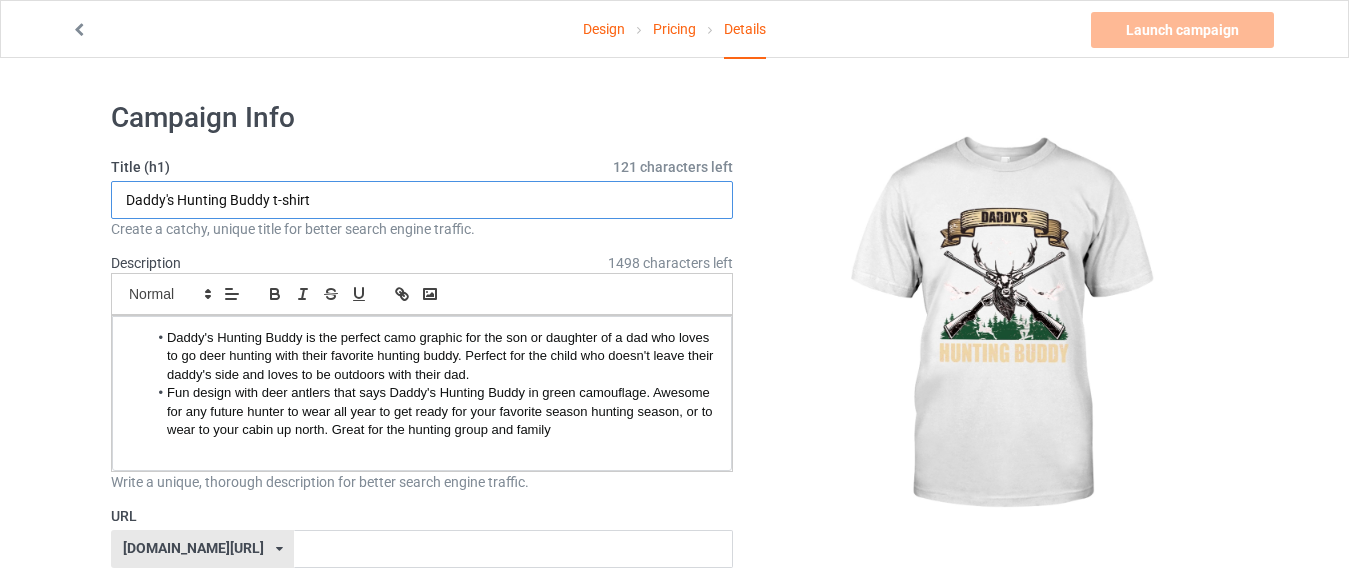 type on "Daddy's Hunting Buddy t-shirt" 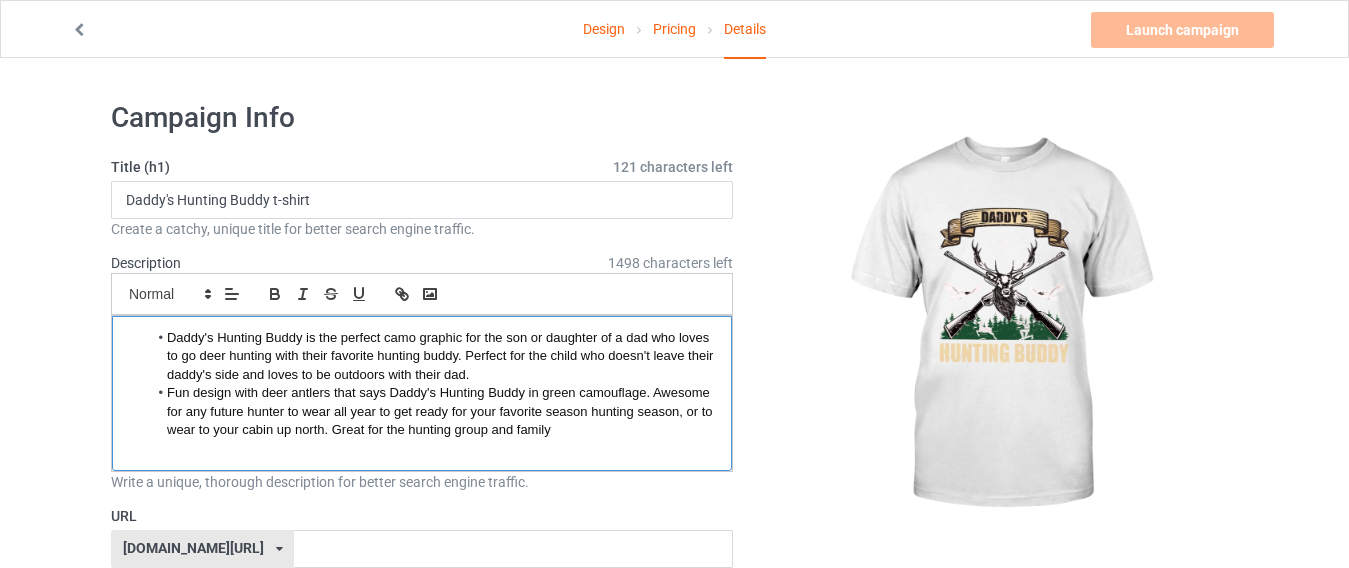 click on "Daddy's Hunting Buddy is the perfect camo graphic for the son or daughter of a dad who loves to go deer hunting with their favorite hunting buddy. Perfect for the child who doesn't leave their daddy's side and loves to be outdoors with their dad." at bounding box center [442, 356] 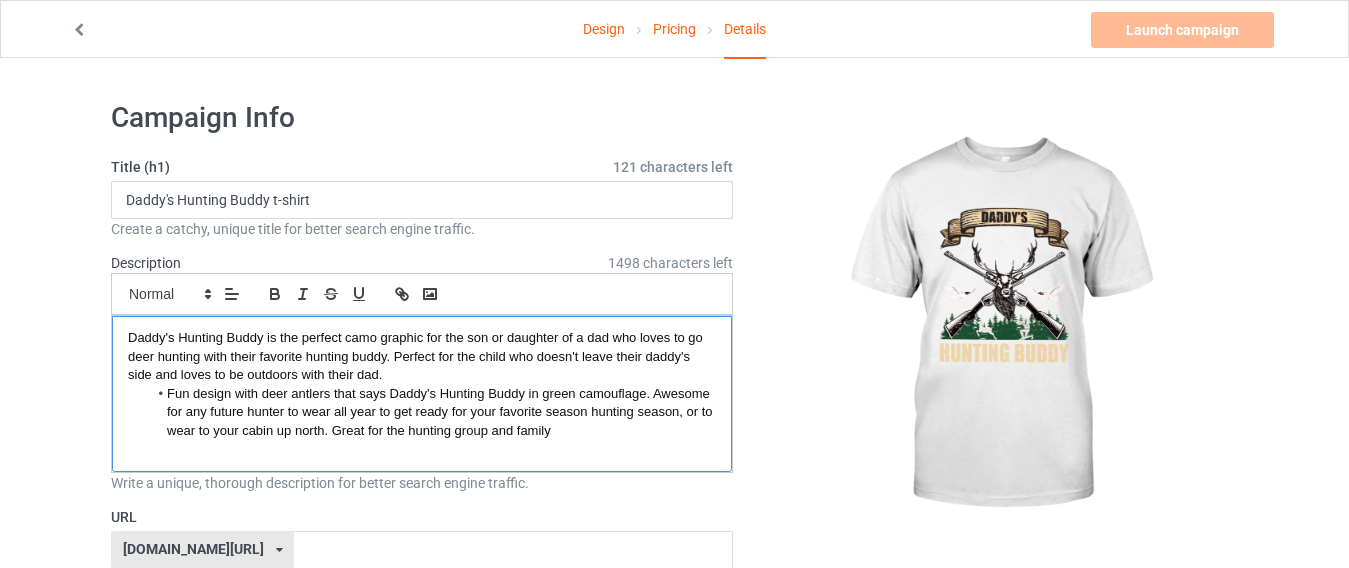 click on "Fun design with deer antlers that says Daddy's Hunting Buddy in green camouflage. Awesome for any future hunter to wear all year to get ready for your favorite season hunting season, or to wear to your cabin up north. Great for the hunting group and family" at bounding box center (432, 412) 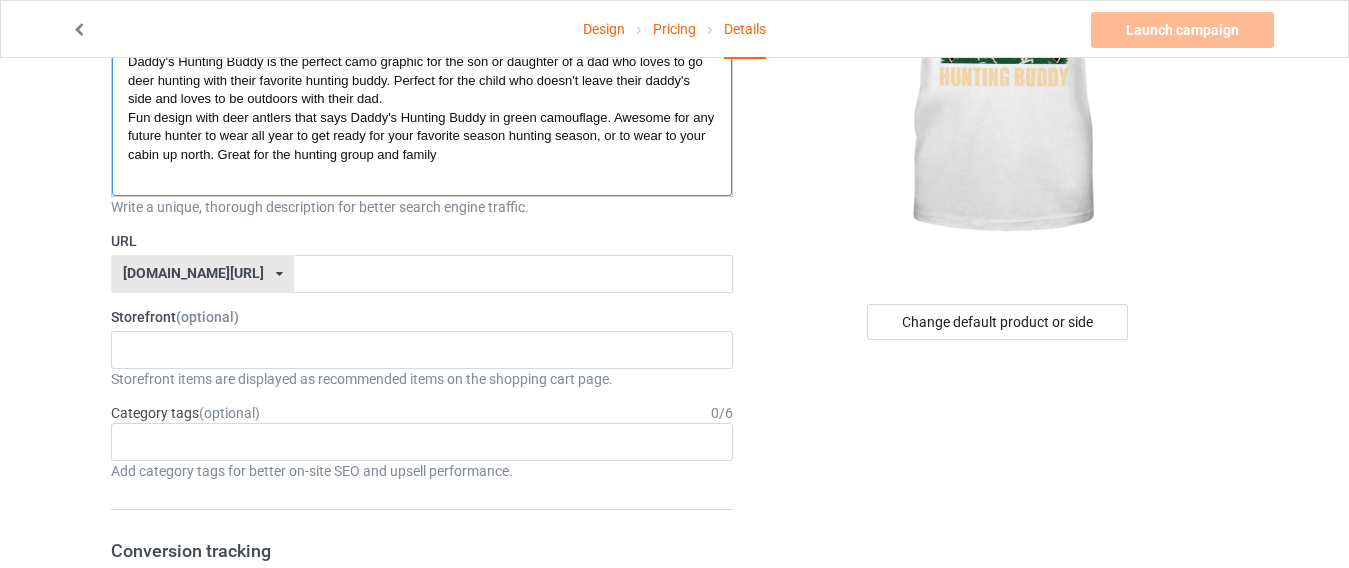 scroll, scrollTop: 289, scrollLeft: 0, axis: vertical 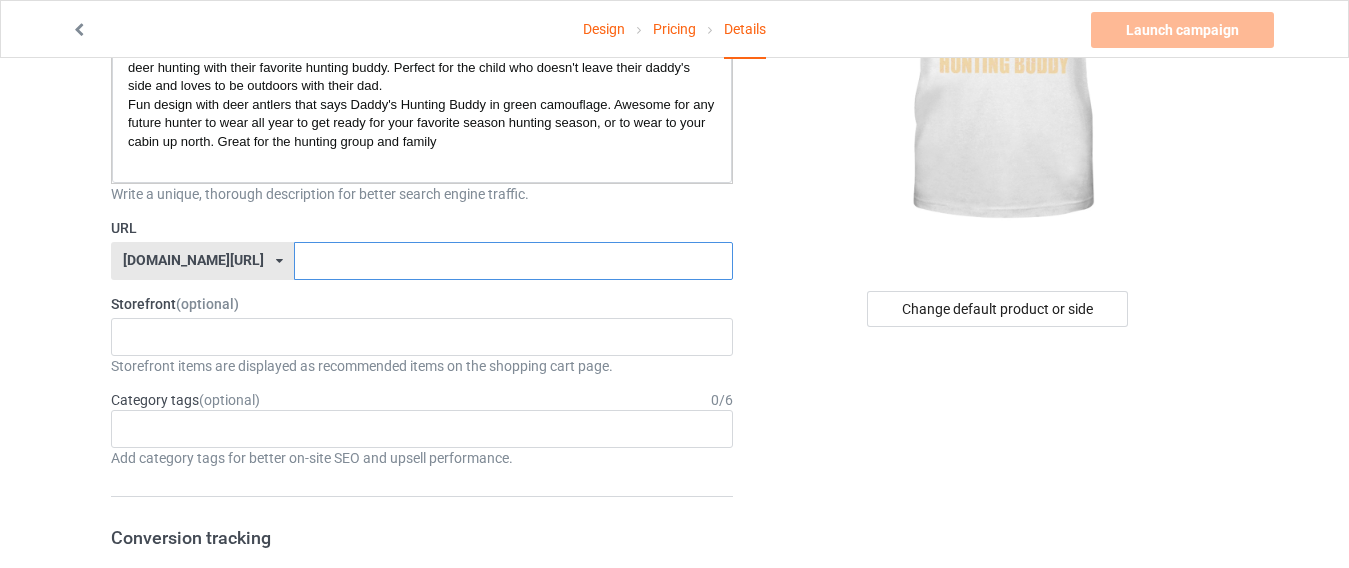 click at bounding box center [513, 261] 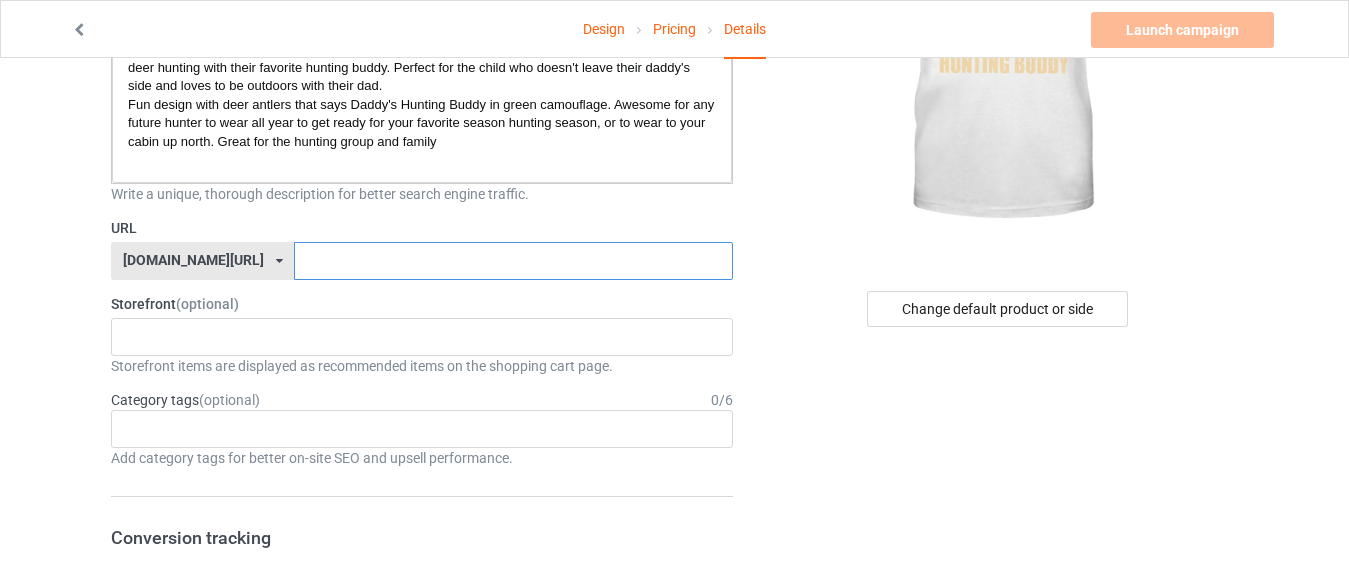 paste on "Daddy's Hunting Buddy T-shirt" 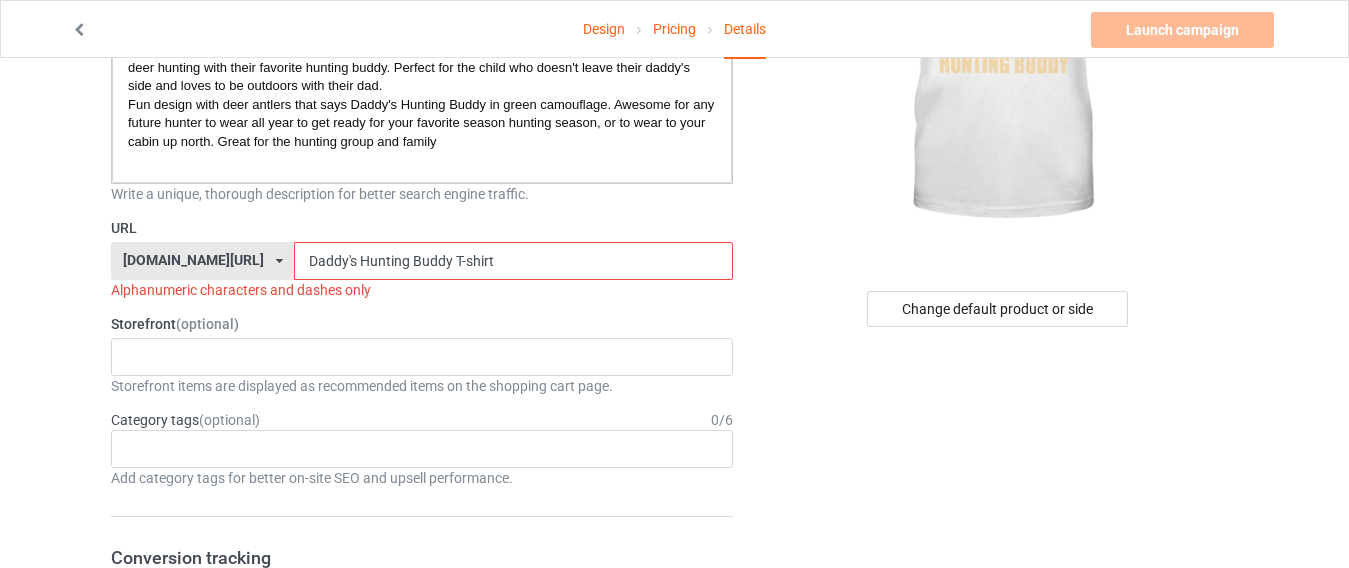 drag, startPoint x: 447, startPoint y: 265, endPoint x: 402, endPoint y: 256, distance: 45.891174 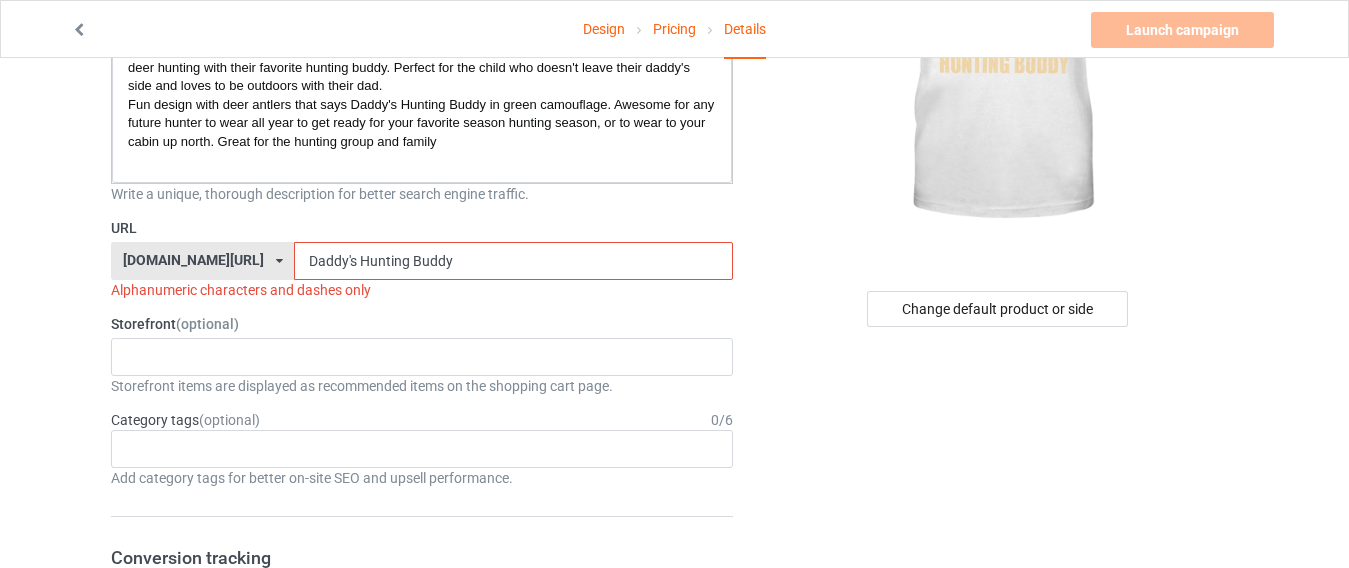 click on "Daddy's Hunting Buddy" at bounding box center [513, 261] 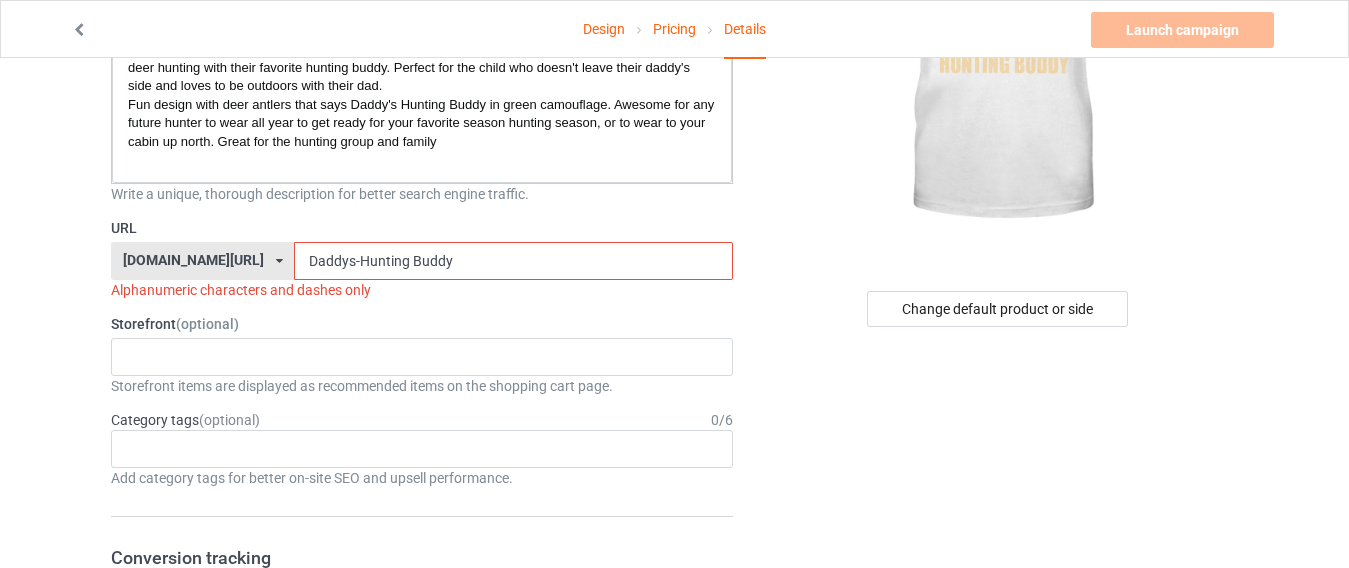 click on "Daddys-Hunting Buddy" at bounding box center [513, 261] 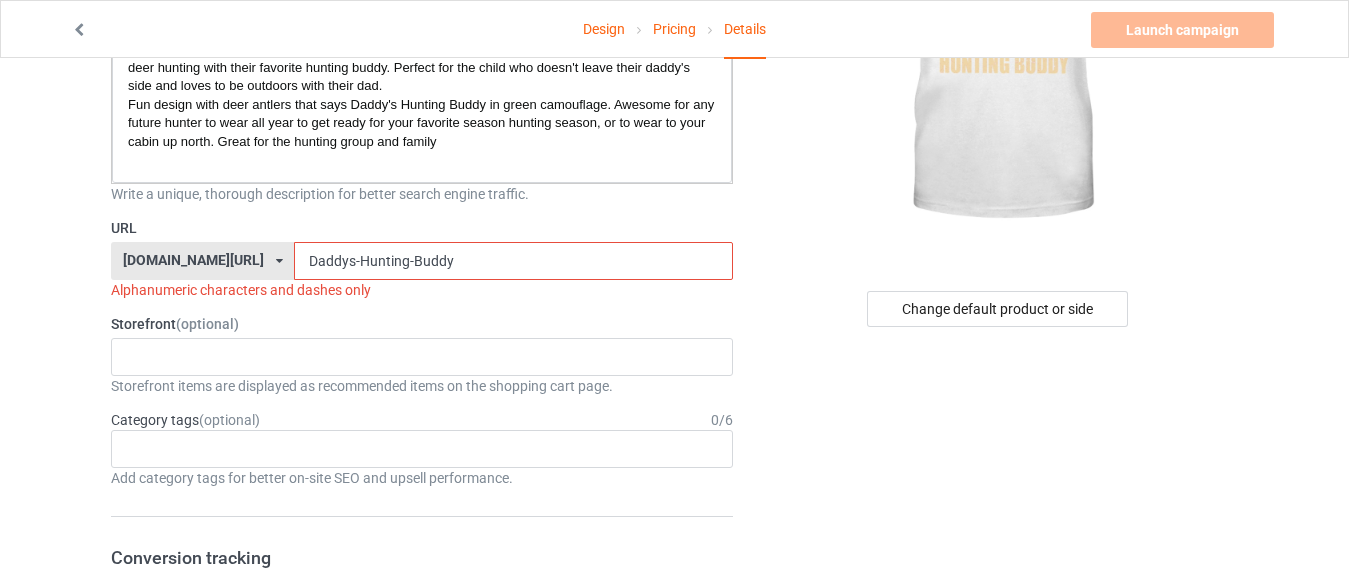 click on "Daddys-Hunting-Buddy" at bounding box center (513, 261) 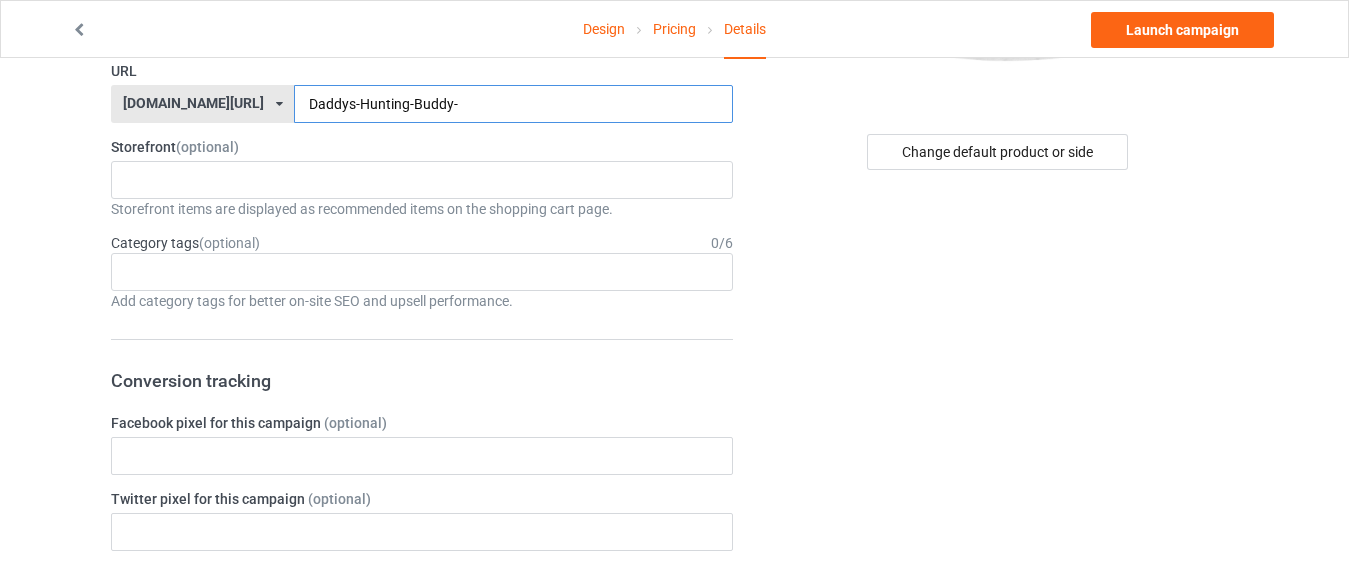 scroll, scrollTop: 450, scrollLeft: 0, axis: vertical 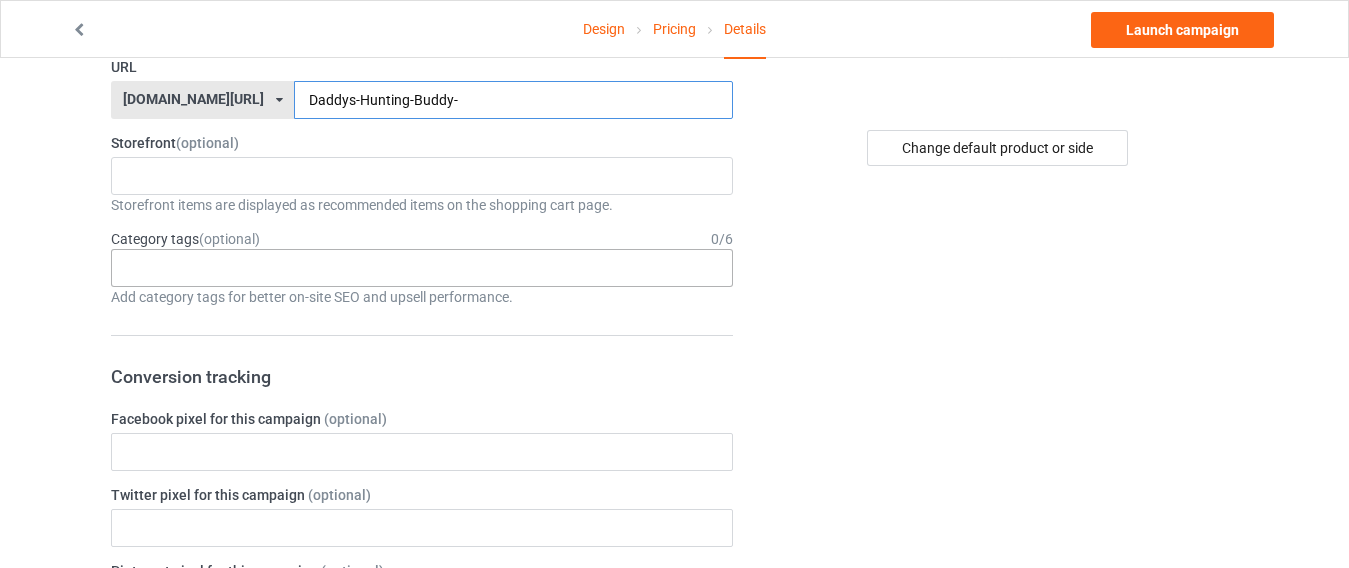 type on "Daddys-Hunting-Buddy-" 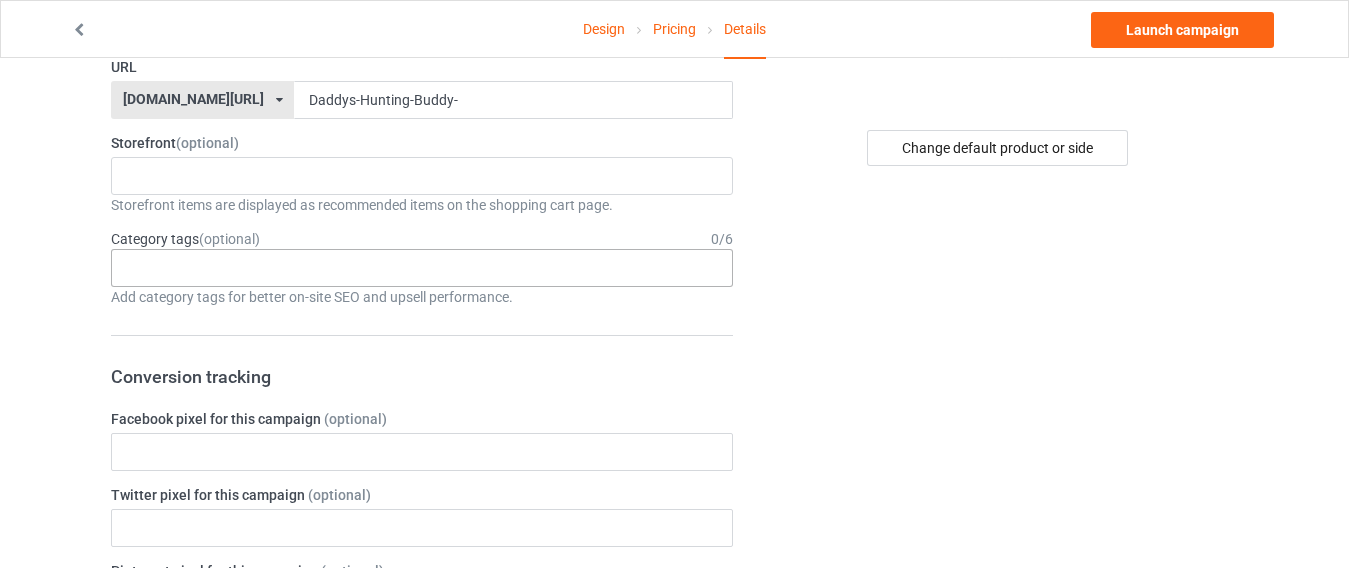 click on "Age > 1-19 > 1 Age > 1-12 Months > 1 Month Age > 1-12 Months Age > 1-19 Age > 1-19 > 10 Age > 1-12 Months > 10 Month Age > 80-100 > 100 Sports > Running > 10K Run Age > 1-19 > 11 Age > 1-12 Months > 11 Month Age > 1-19 > 12 Age > 1-12 Months > 12 Month Age > 1-19 > 13 Age > 1-19 > 14 Age > 1-19 > 15 Sports > Running > 15K Run Age > 1-19 > 16 Age > 1-19 > 17 Age > 1-19 > 18 Age > 1-19 > 19 Age > Decades > 1920s Age > Decades > 1930s Age > Decades > 1940s Age > Decades > 1950s Age > Decades > 1960s Age > Decades > 1970s Age > Decades > 1980s Age > Decades > 1990s Age > 1-19 > 2 Age > 1-12 Months > 2 Month Age > 20-39 > 20 Age > 20-39 Age > Decades > 2000s Age > Decades > 2010s Age > 20-39 > 21 Age > 20-39 > 22 Age > 20-39 > 23 Age > 20-39 > 24 Age > 20-39 > 25 Age > 20-39 > 26 Age > 20-39 > 27 Age > 20-39 > 28 Age > 20-39 > 29 Age > 1-19 > 3 Age > 1-12 Months > 3 Month Sports > Basketball > 3-Pointer Age > 20-39 > 30 Age > 20-39 > 31 Age > 20-39 > 32 Age > 20-39 > 33 Age > 20-39 > 34 Age > 20-39 > 35 Age Jobs 1" at bounding box center (422, 268) 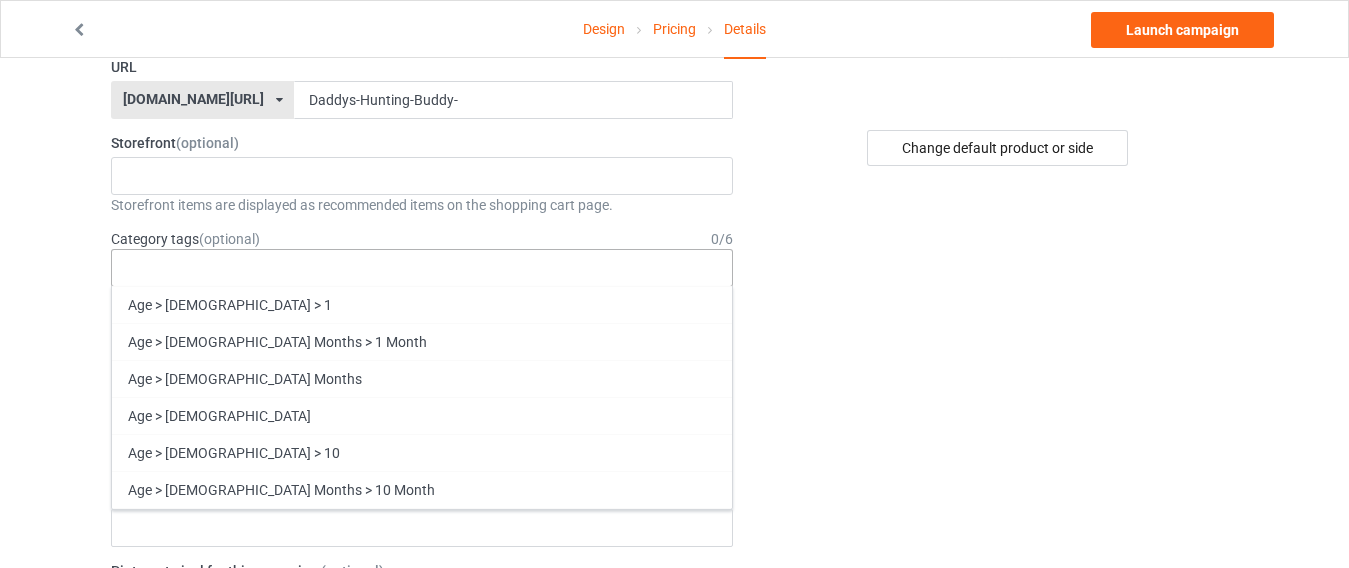 drag, startPoint x: 446, startPoint y: 269, endPoint x: 308, endPoint y: 267, distance: 138.0145 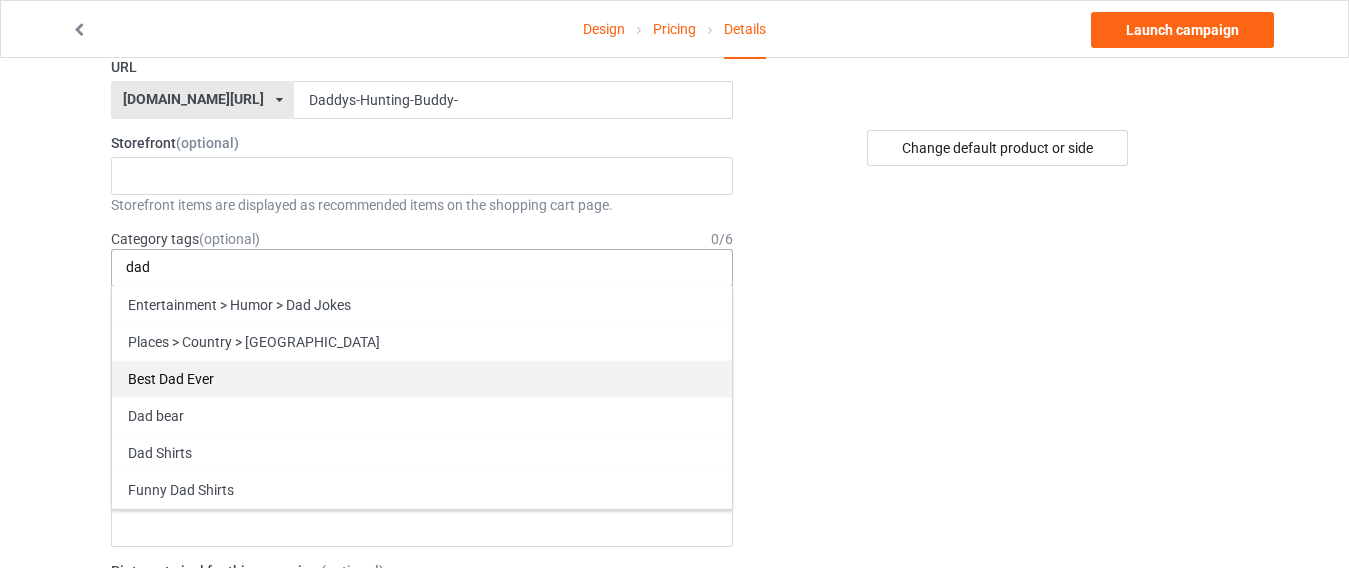 type on "dad" 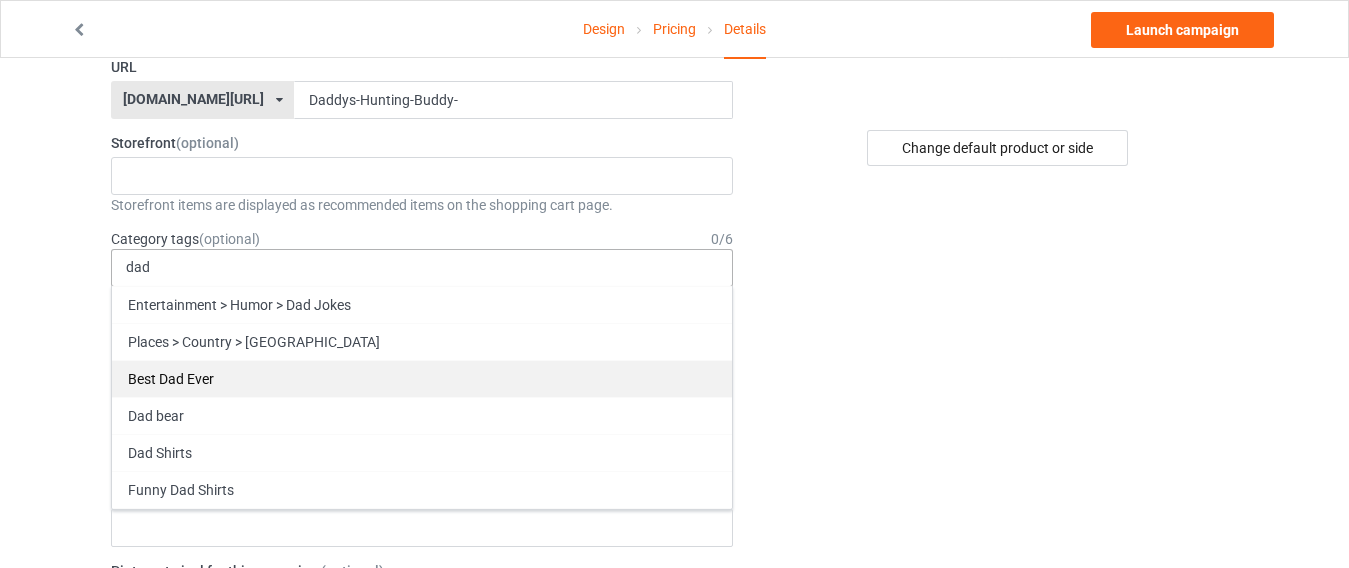 click on "Best Dad Ever" at bounding box center (422, 378) 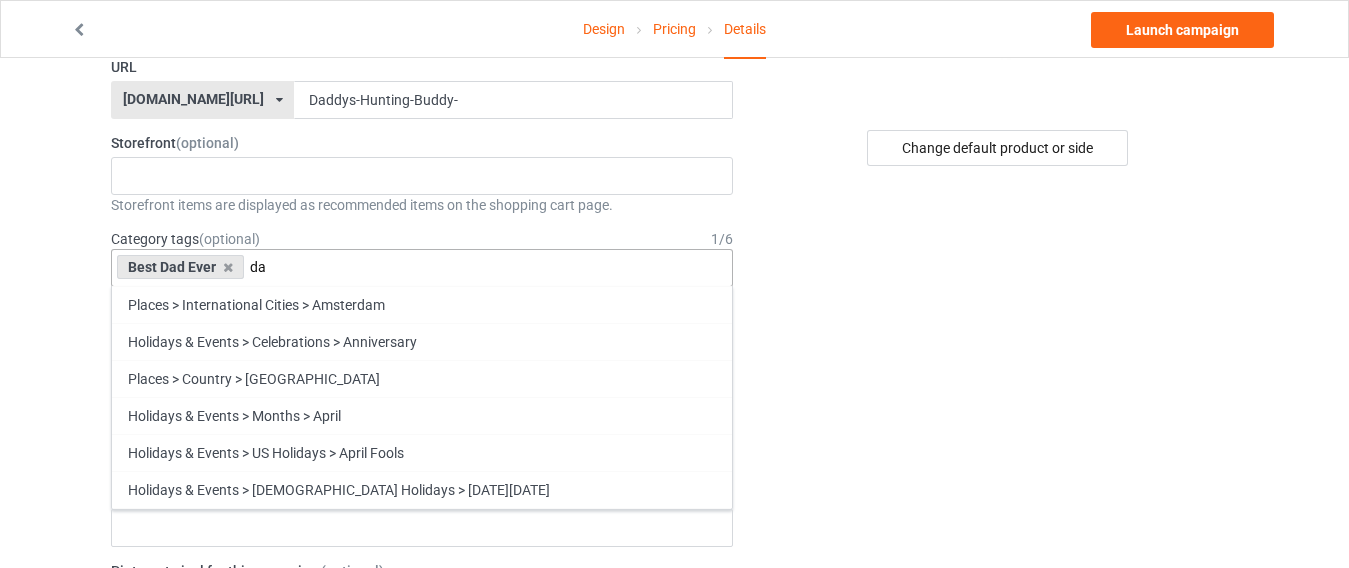 type on "d" 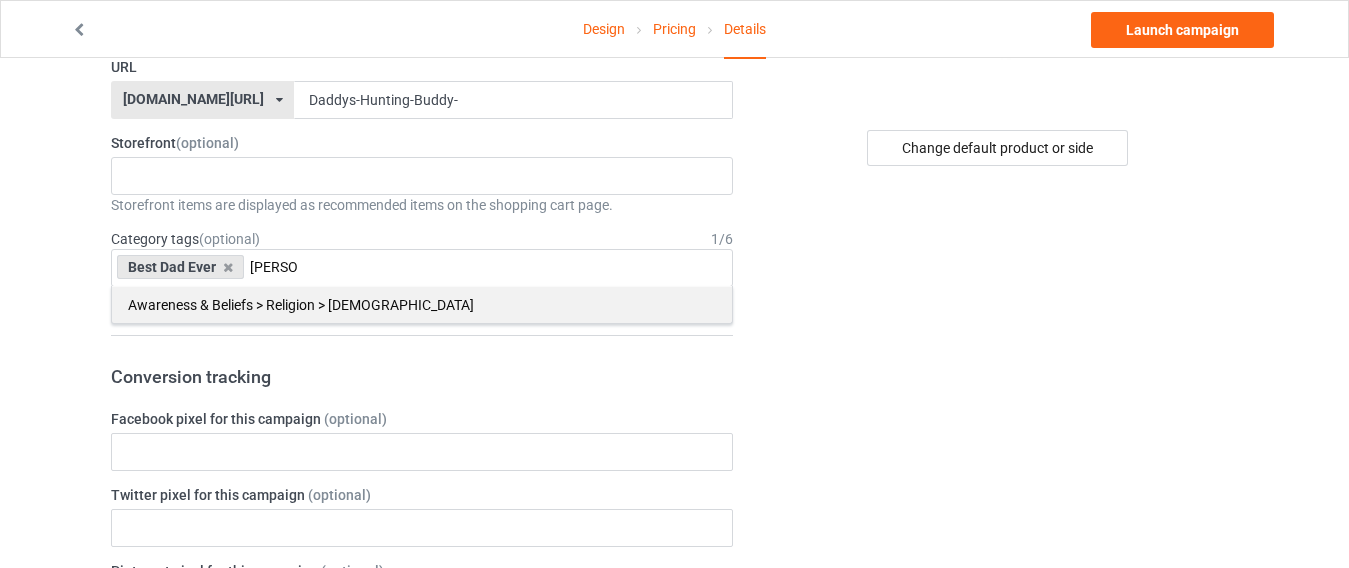 type on "budd" 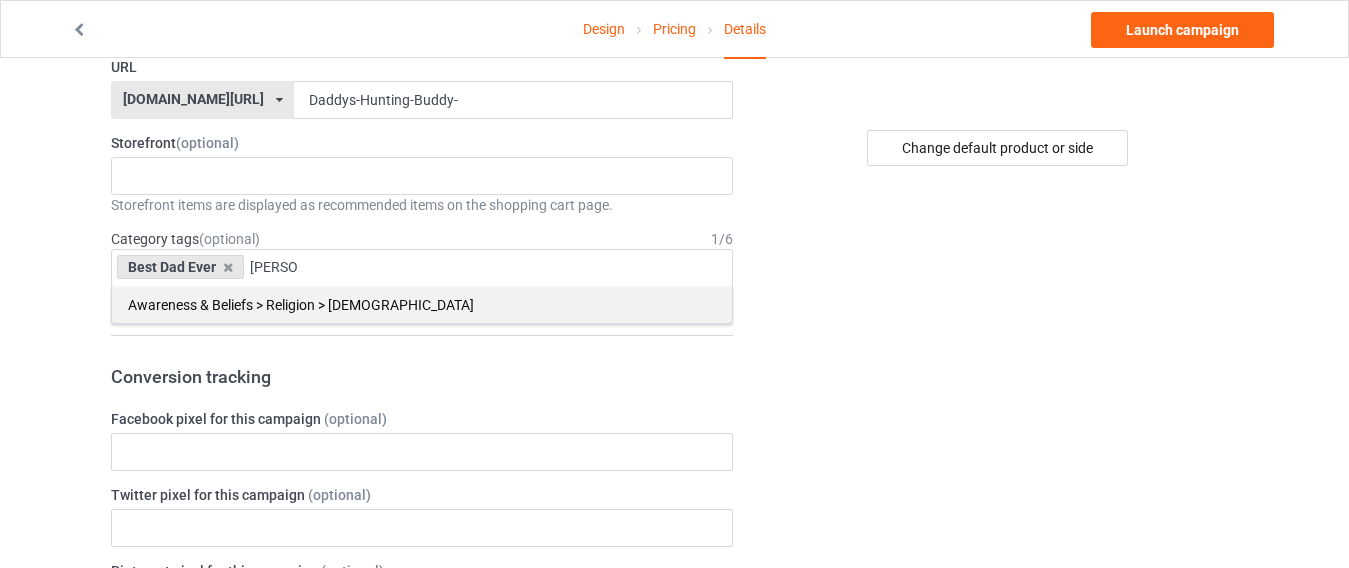 click on "Awareness & Beliefs > Religion > Buddhist" at bounding box center (422, 304) 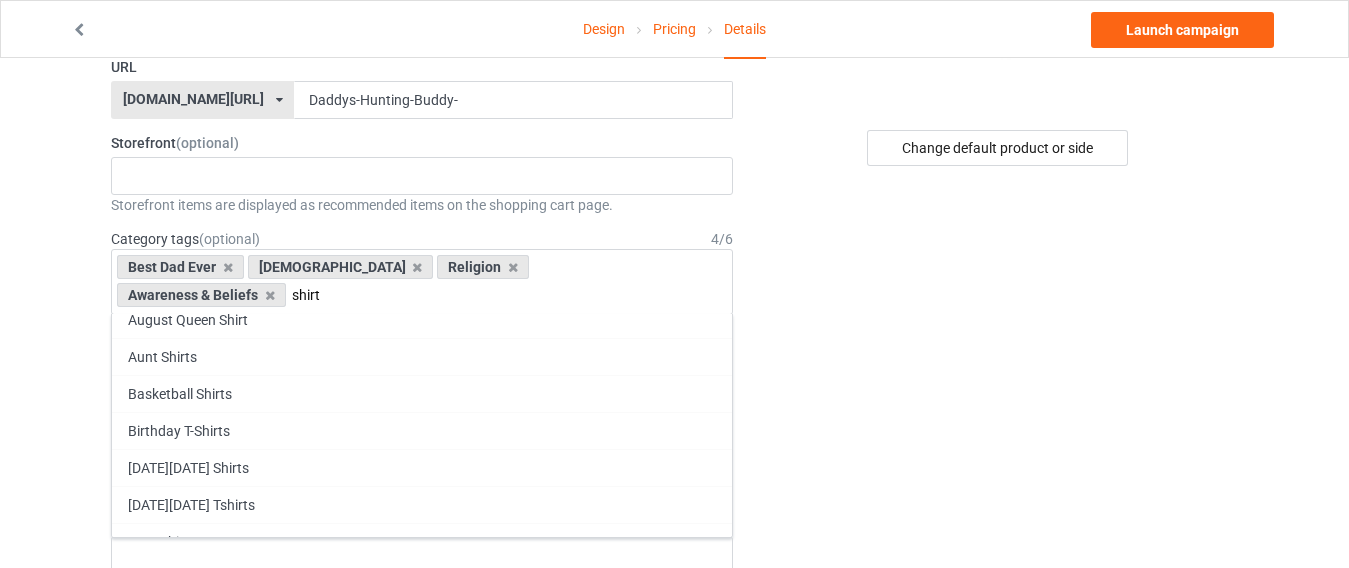 scroll, scrollTop: 195, scrollLeft: 0, axis: vertical 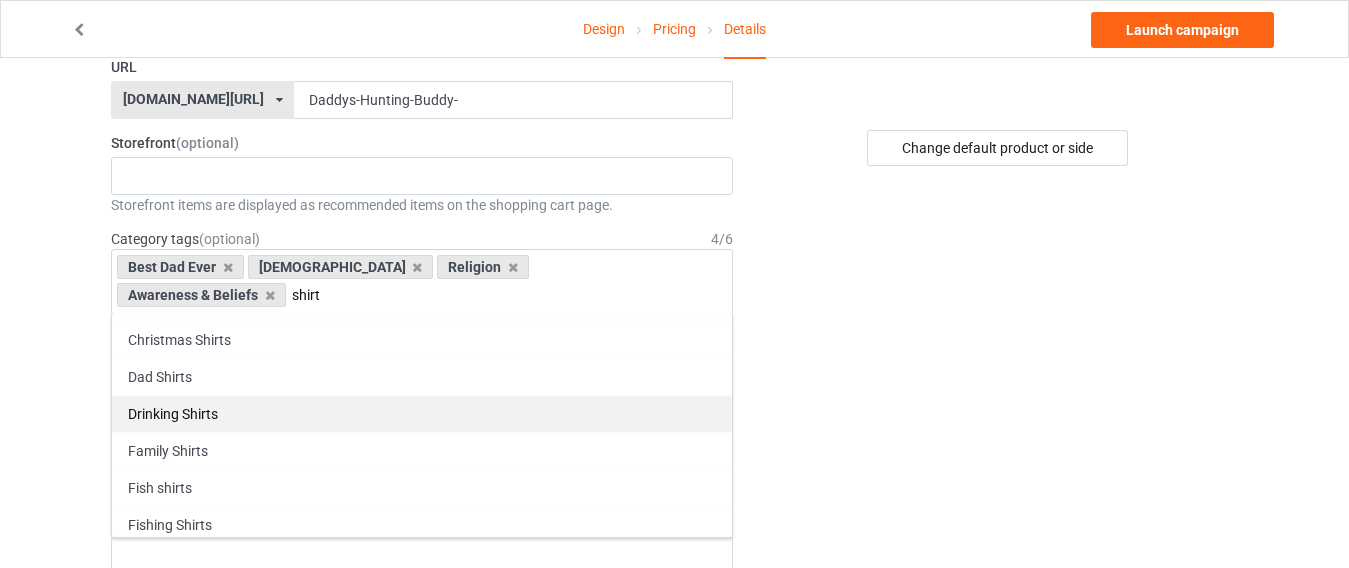 type on "shirt" 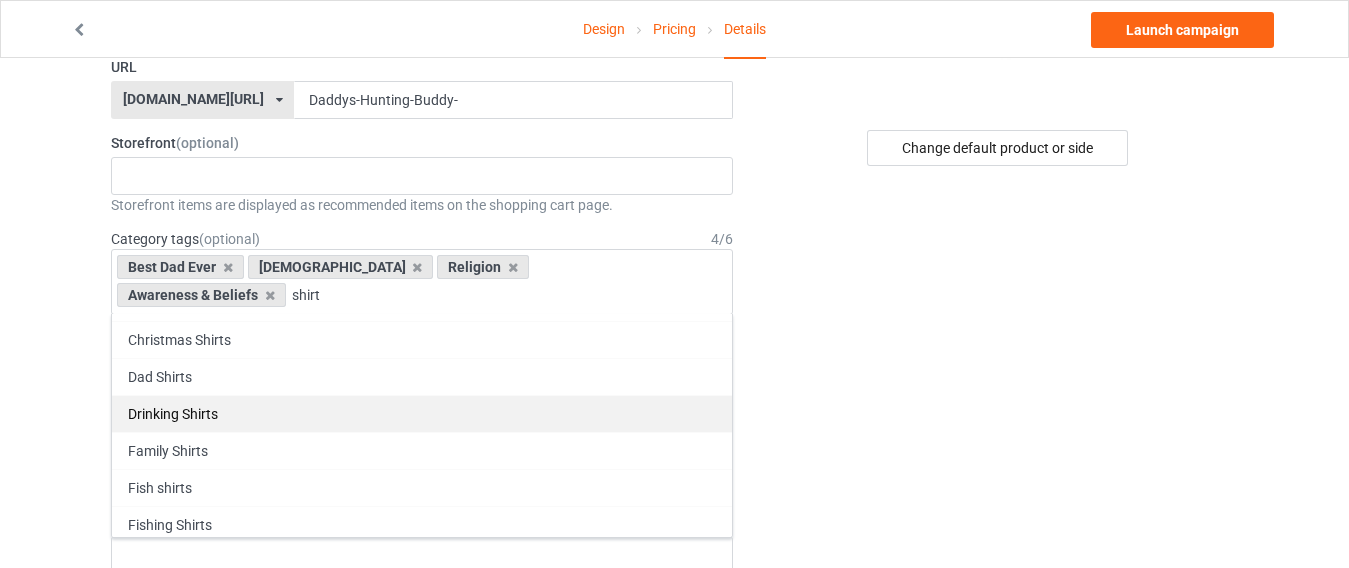 click on "Drinking Shirts" at bounding box center [422, 413] 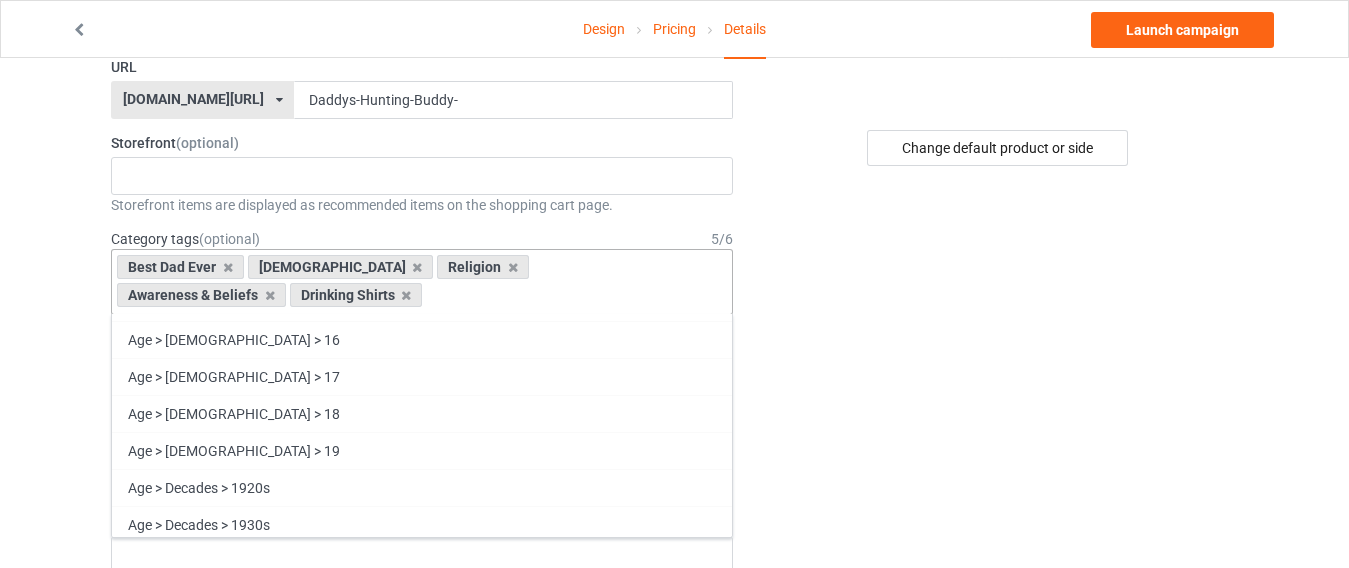 scroll, scrollTop: 91272, scrollLeft: 0, axis: vertical 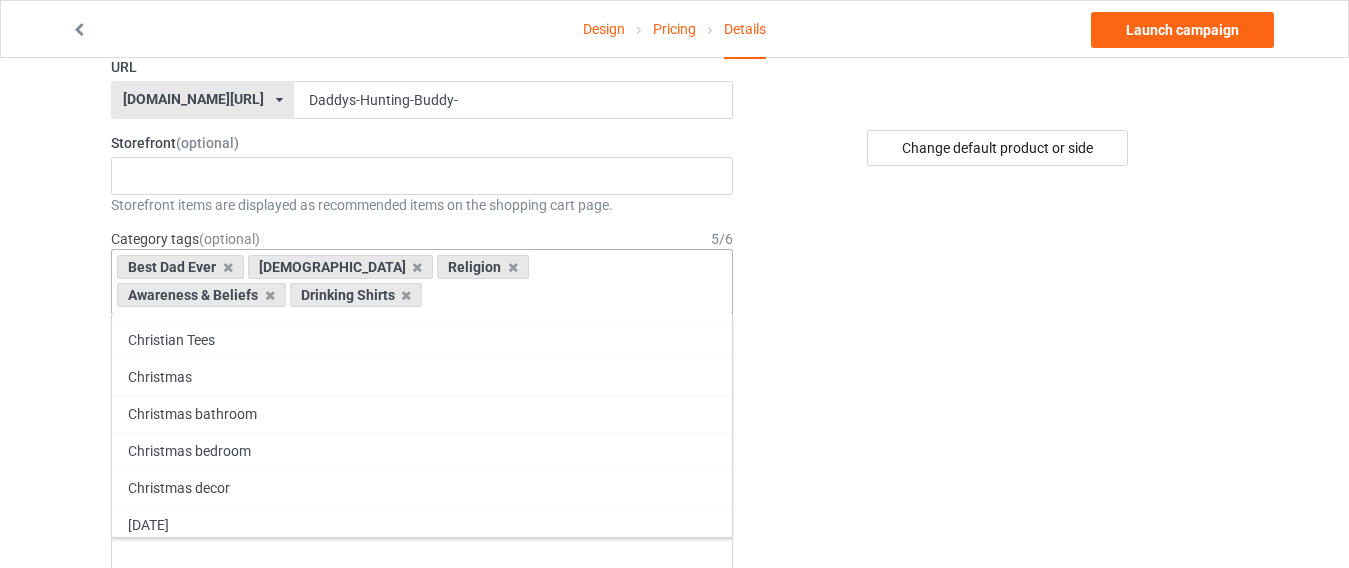 click on "Best Dad Ever Buddhist Religion Awareness & Beliefs Drinking Shirts Age > 1-19 > 1 Age > 1-12 Months > 1 Month Age > 1-12 Months Age > 1-19 Age > 1-19 > 10 Age > 1-12 Months > 10 Month Age > 80-100 > 100 Sports > Running > 10K Run Age > 1-19 > 11 Age > 1-12 Months > 11 Month Age > 1-19 > 12 Age > 1-12 Months > 12 Month Age > 1-19 > 13 Age > 1-19 > 14 Age > 1-19 > 15 Sports > Running > 15K Run Age > 1-19 > 16 Age > 1-19 > 17 Age > 1-19 > 18 Age > 1-19 > 19 Age > Decades > 1920s Age > Decades > 1930s Age > Decades > 1940s Age > Decades > 1950s Age > Decades > 1960s Age > Decades > 1970s Age > Decades > 1980s Age > Decades > 1990s Age > 1-19 > 2 Age > 1-12 Months > 2 Month Age > 20-39 > 20 Age > 20-39 Age > Decades > 2000s Age > Decades > 2010s Age > 20-39 > 21 Age > 20-39 > 22 Age > 20-39 > 23 Age > 20-39 > 24 Age > 20-39 > 25 Age > 20-39 > 26 Age > 20-39 > 27 Age > 20-39 > 28 Age > 20-39 > 29 Age > 1-19 > 3 Age > 1-12 Months > 3 Month Sports > Basketball > 3-Pointer Age > 20-39 > 30 Age > 20-39 > 31 Age Jobs 1" at bounding box center [422, 282] 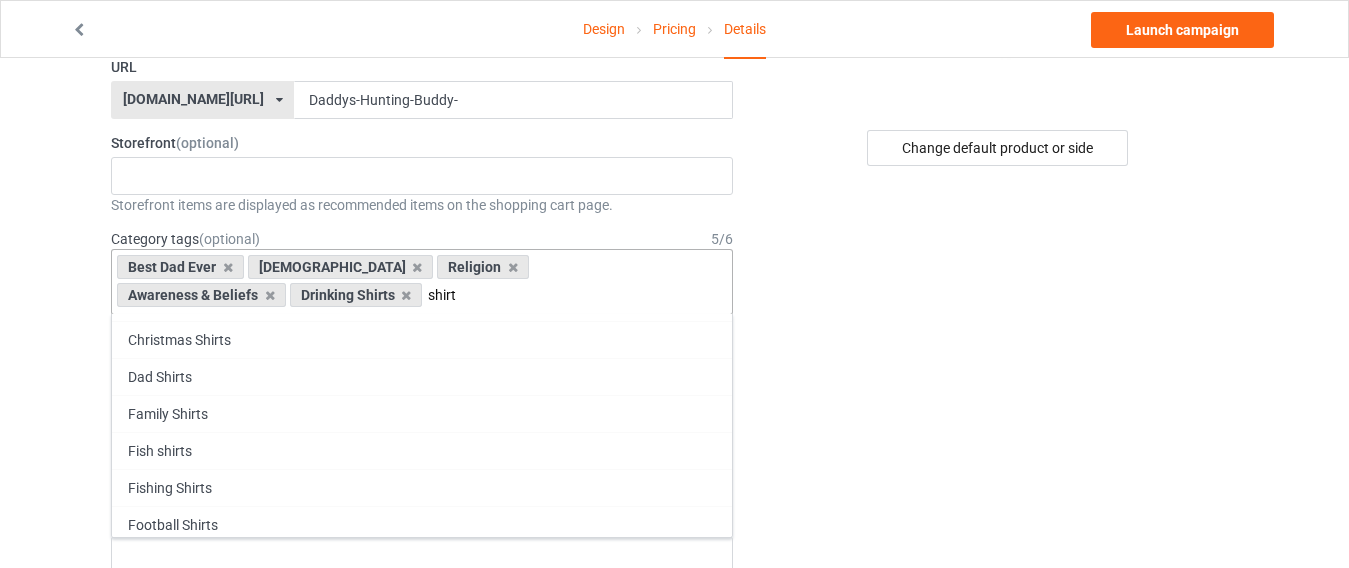 scroll, scrollTop: 585, scrollLeft: 0, axis: vertical 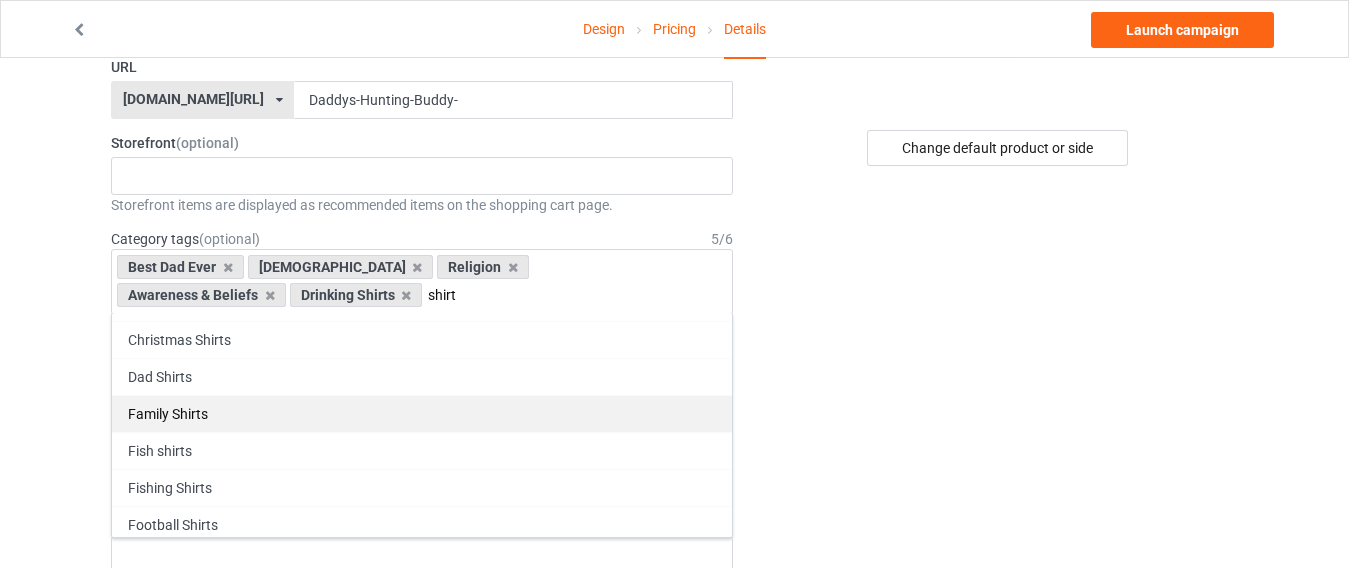 type on "shirt" 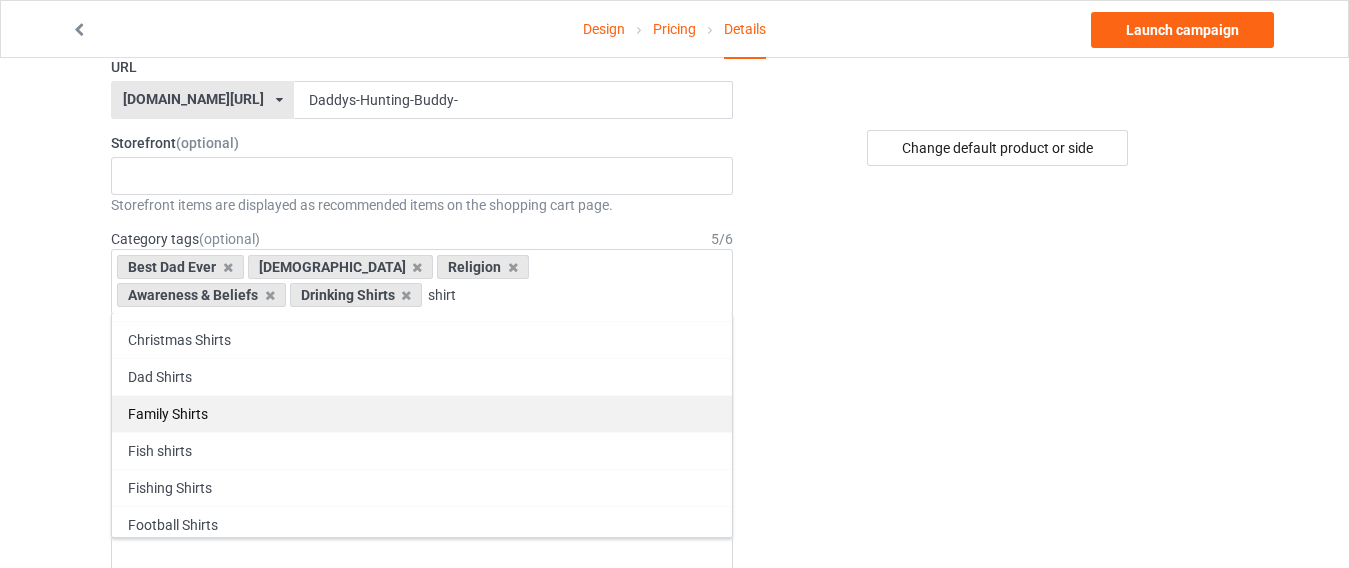 click on "Family Shirts" at bounding box center [422, 413] 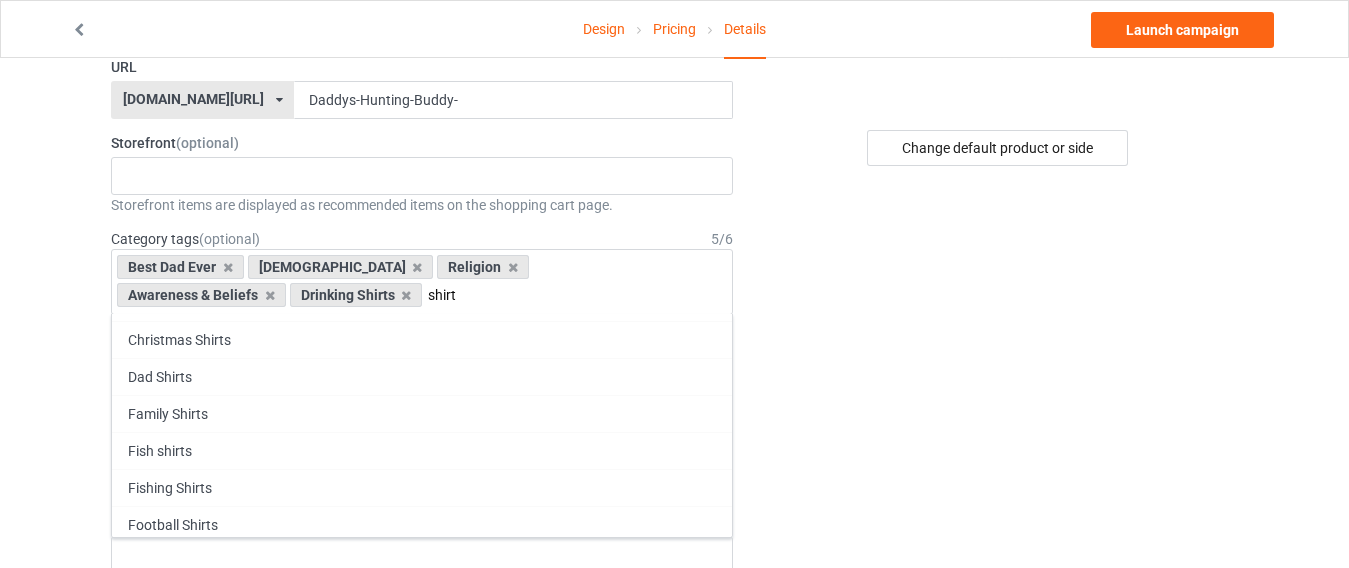 type 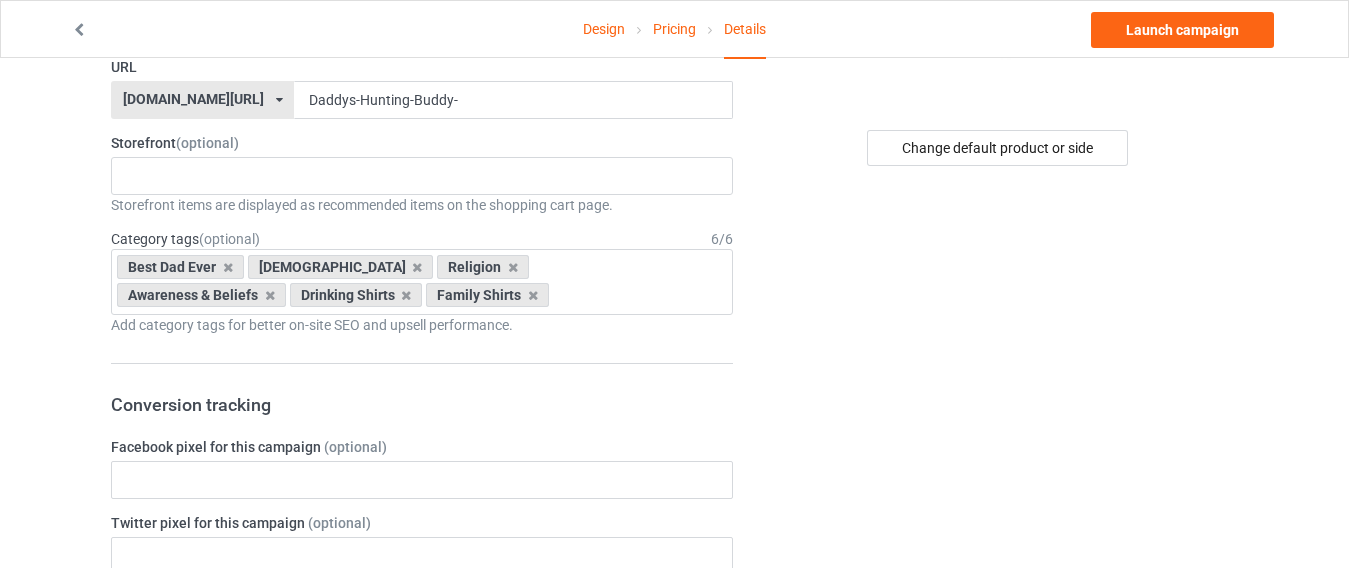 scroll, scrollTop: 842, scrollLeft: 0, axis: vertical 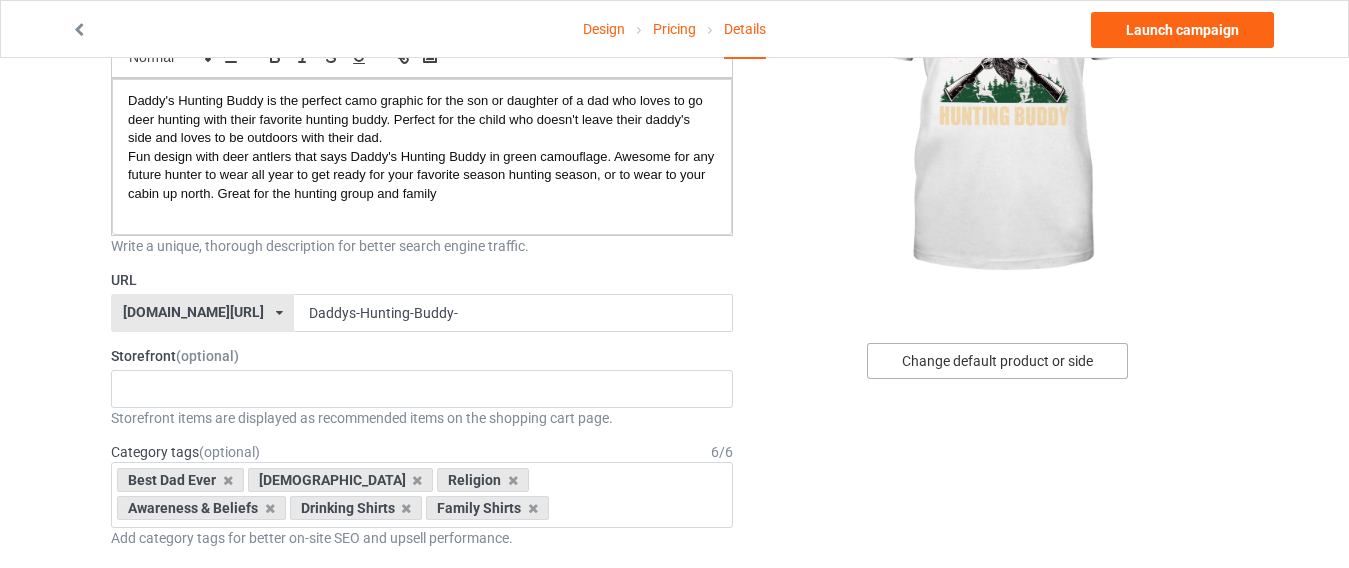 click on "Change default product or side" at bounding box center (997, 361) 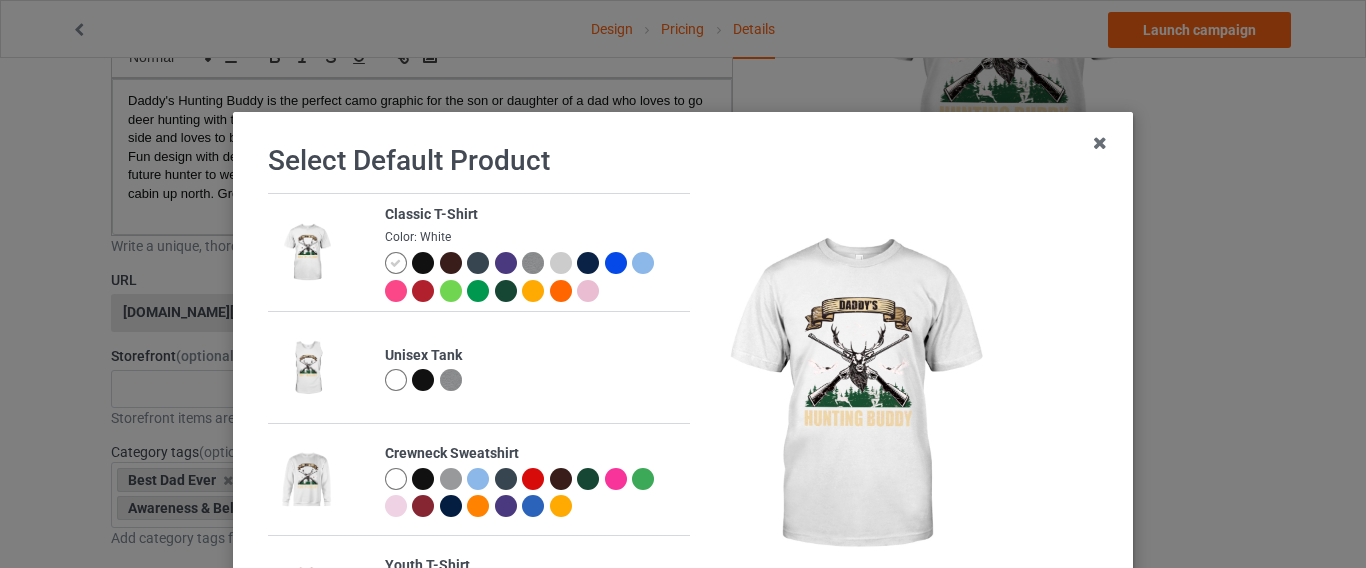 click at bounding box center (423, 263) 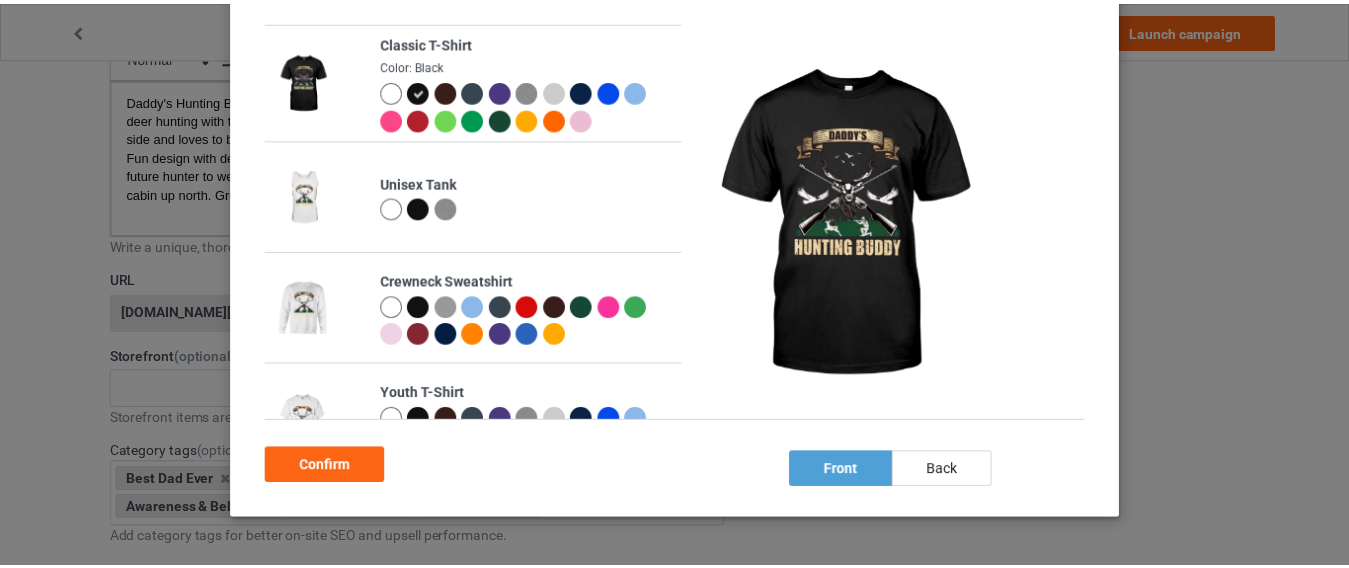 scroll, scrollTop: 176, scrollLeft: 0, axis: vertical 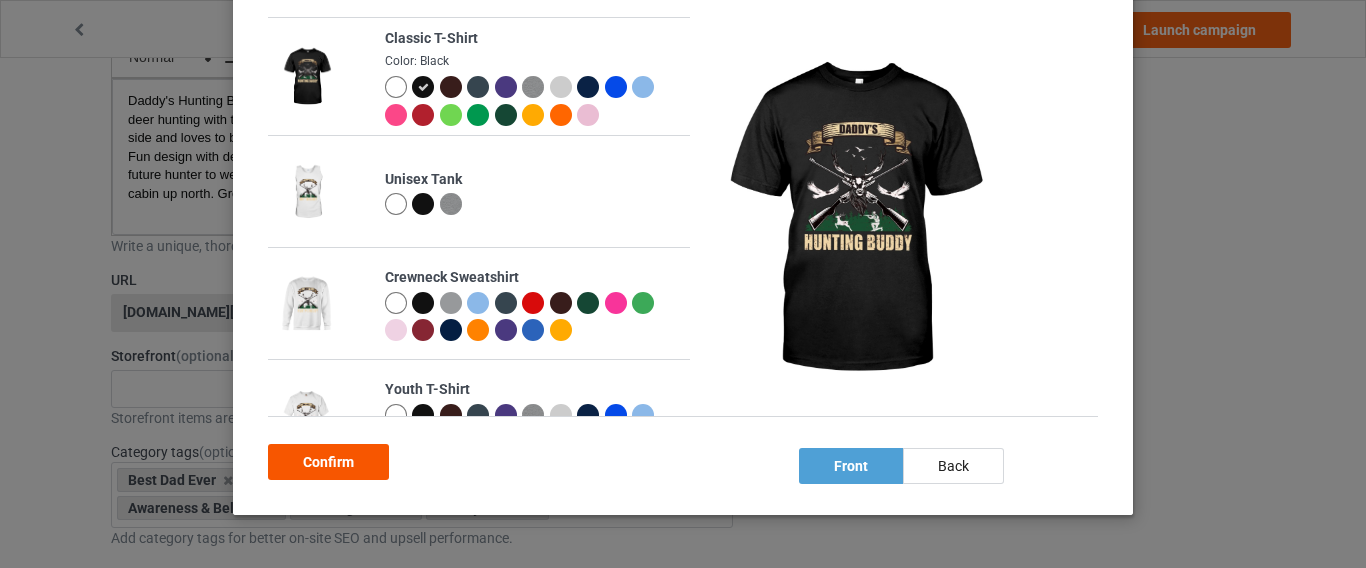 click on "Confirm" at bounding box center (328, 462) 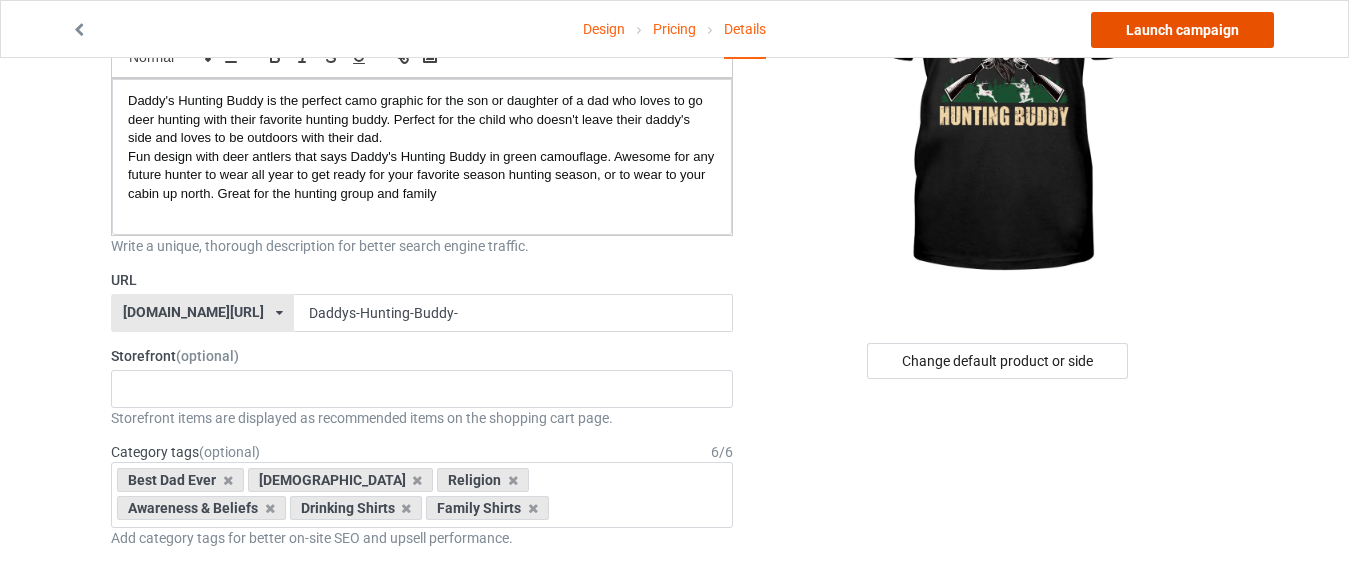 click on "Launch campaign" at bounding box center (1182, 30) 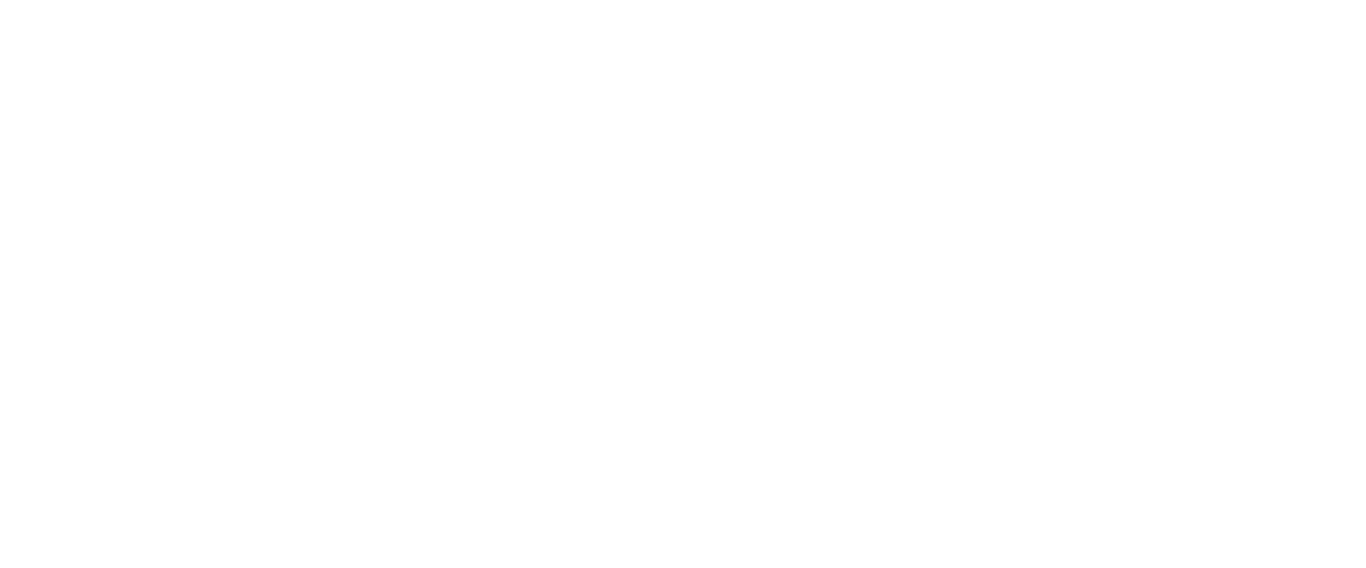 scroll, scrollTop: 0, scrollLeft: 0, axis: both 